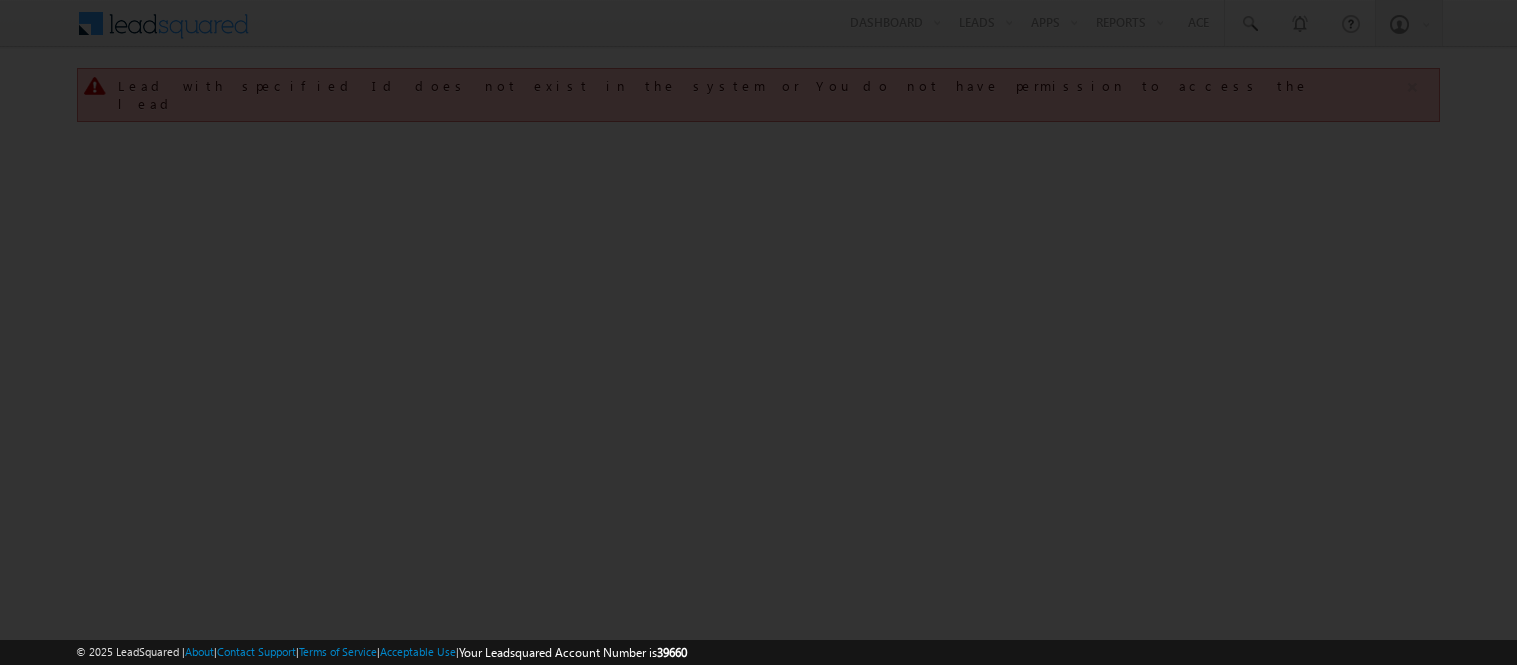 scroll, scrollTop: 0, scrollLeft: 0, axis: both 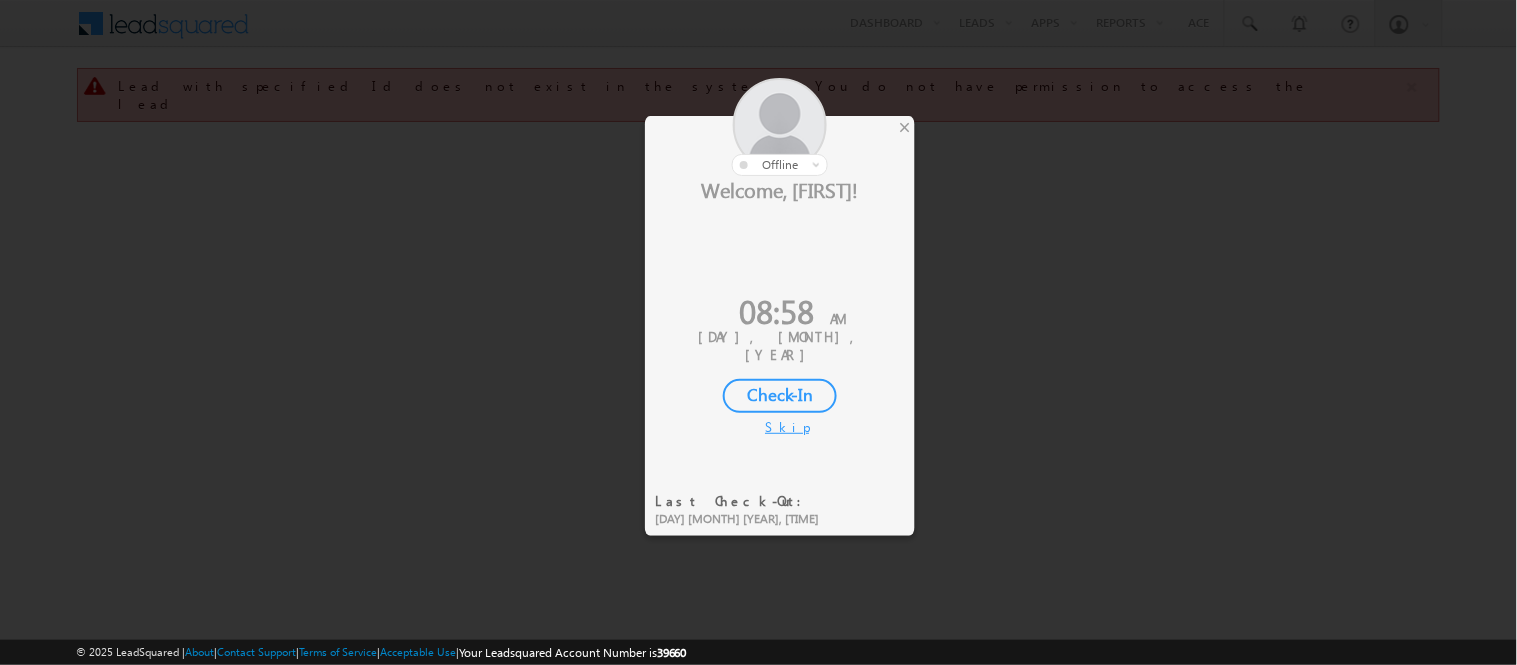 click on "Check-In" at bounding box center (780, 396) 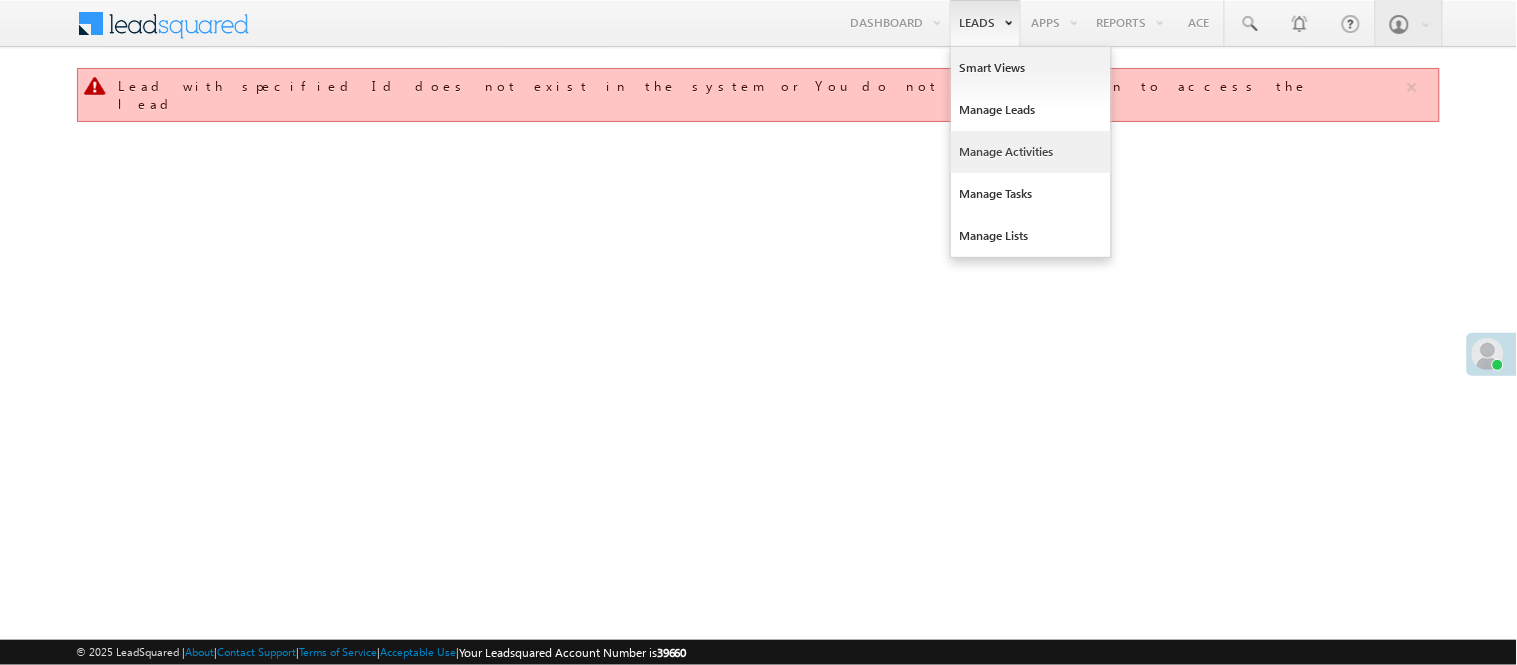 click on "Manage Activities" at bounding box center [1031, 152] 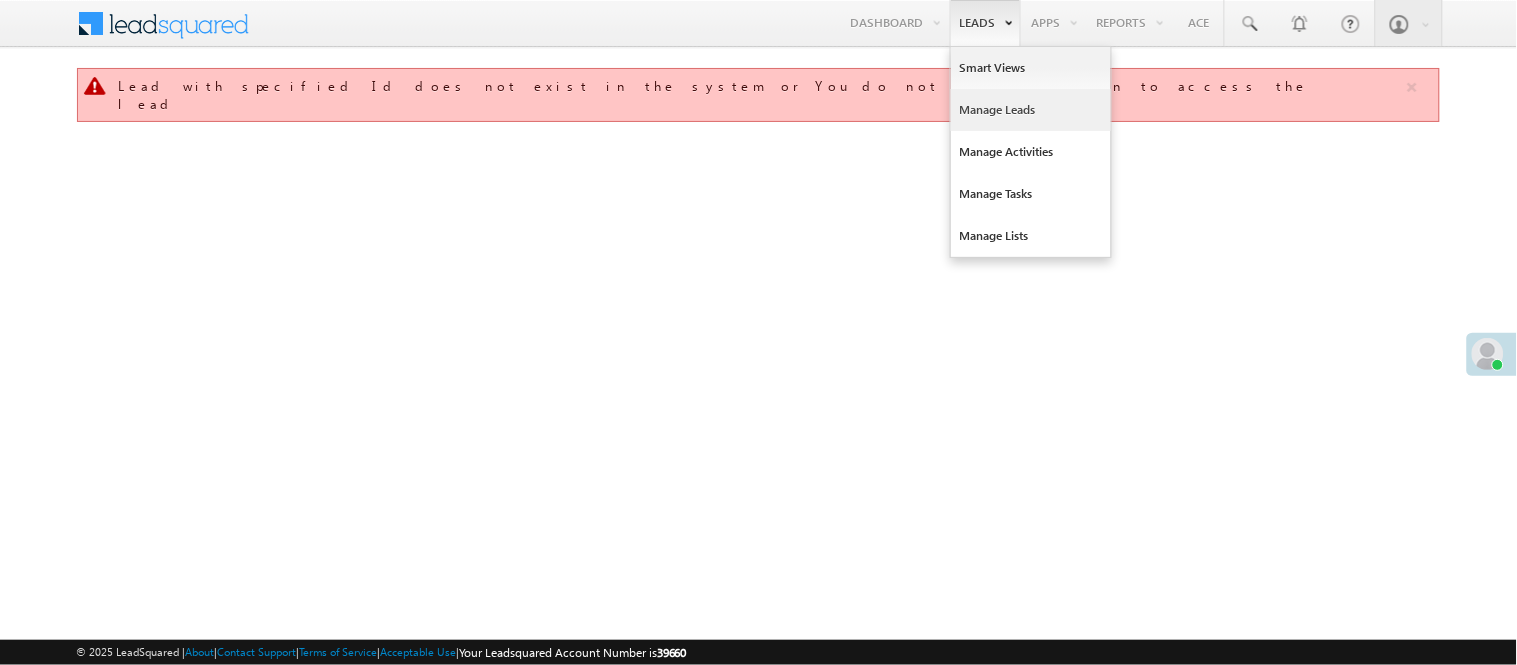 click on "Manage Leads" at bounding box center (1031, 110) 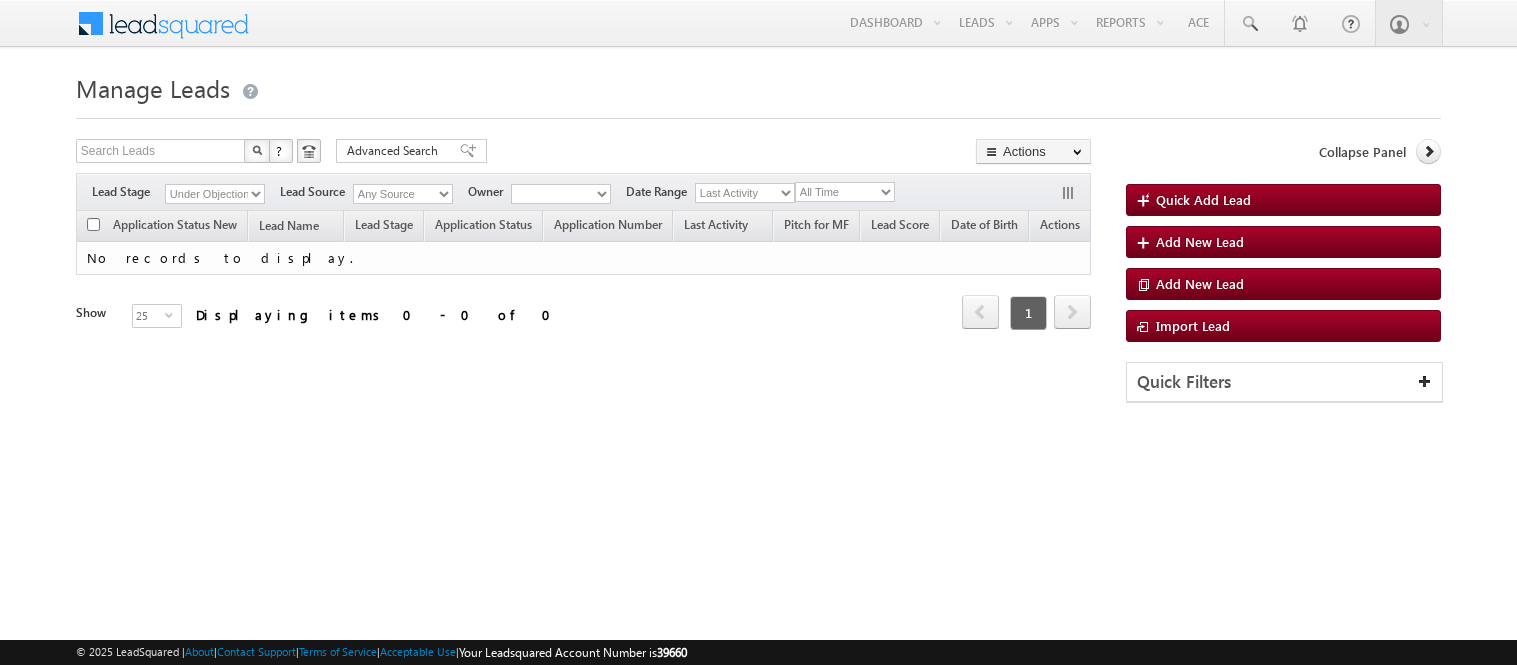 scroll, scrollTop: 0, scrollLeft: 0, axis: both 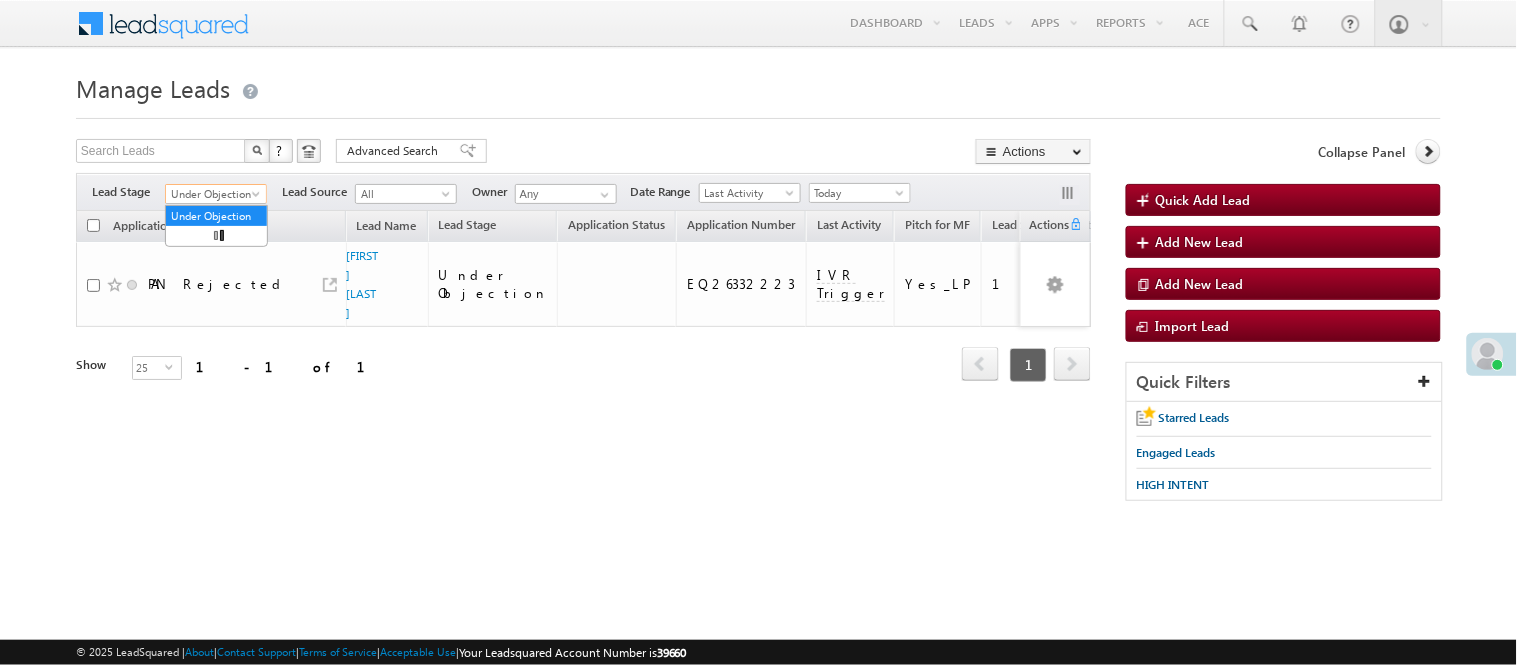 click on "Under Objection" at bounding box center (213, 194) 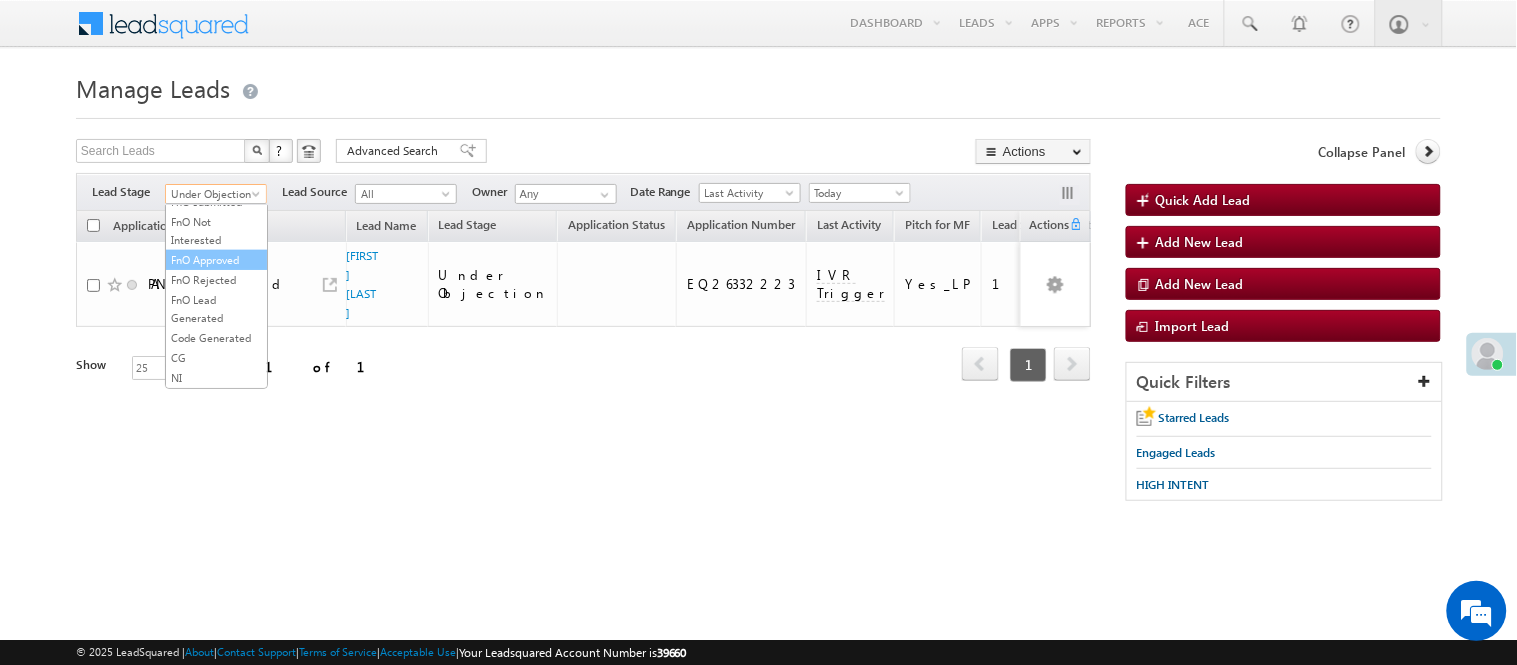 scroll, scrollTop: 496, scrollLeft: 0, axis: vertical 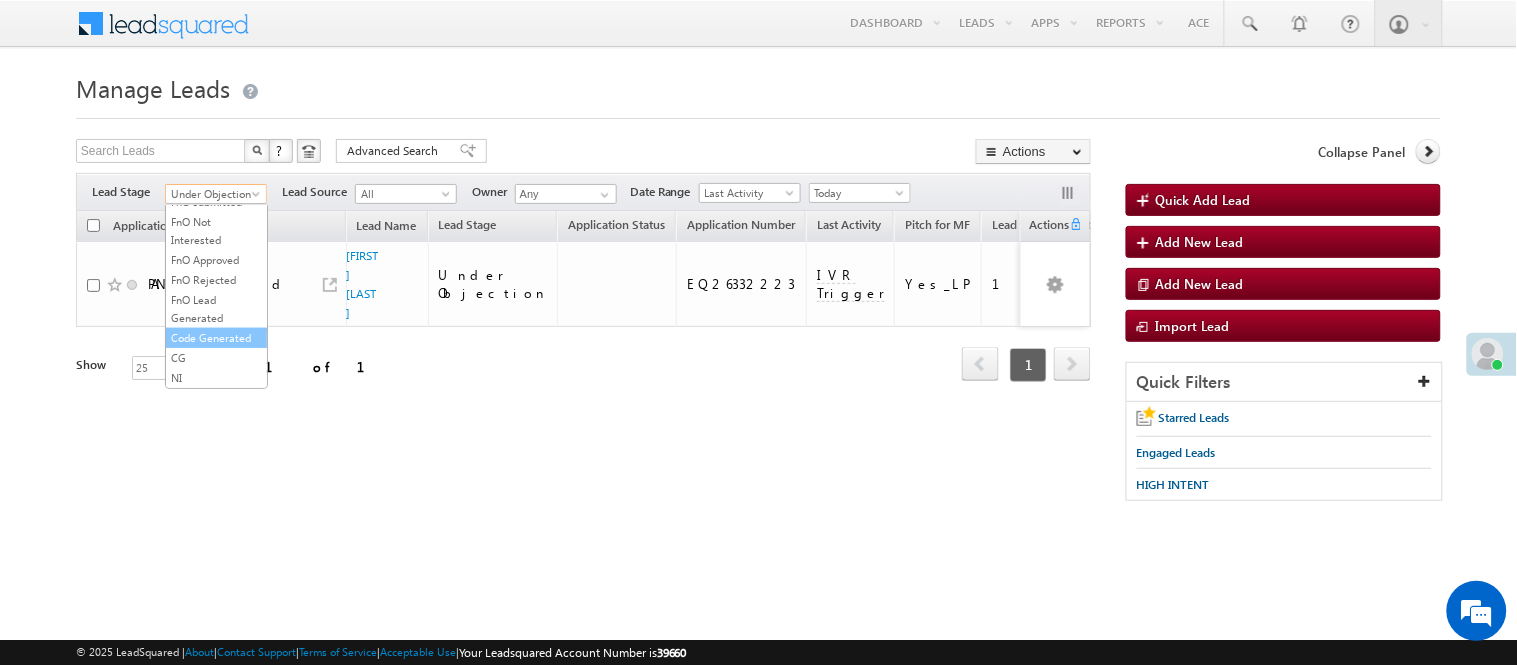 click on "Code Generated" at bounding box center (216, 338) 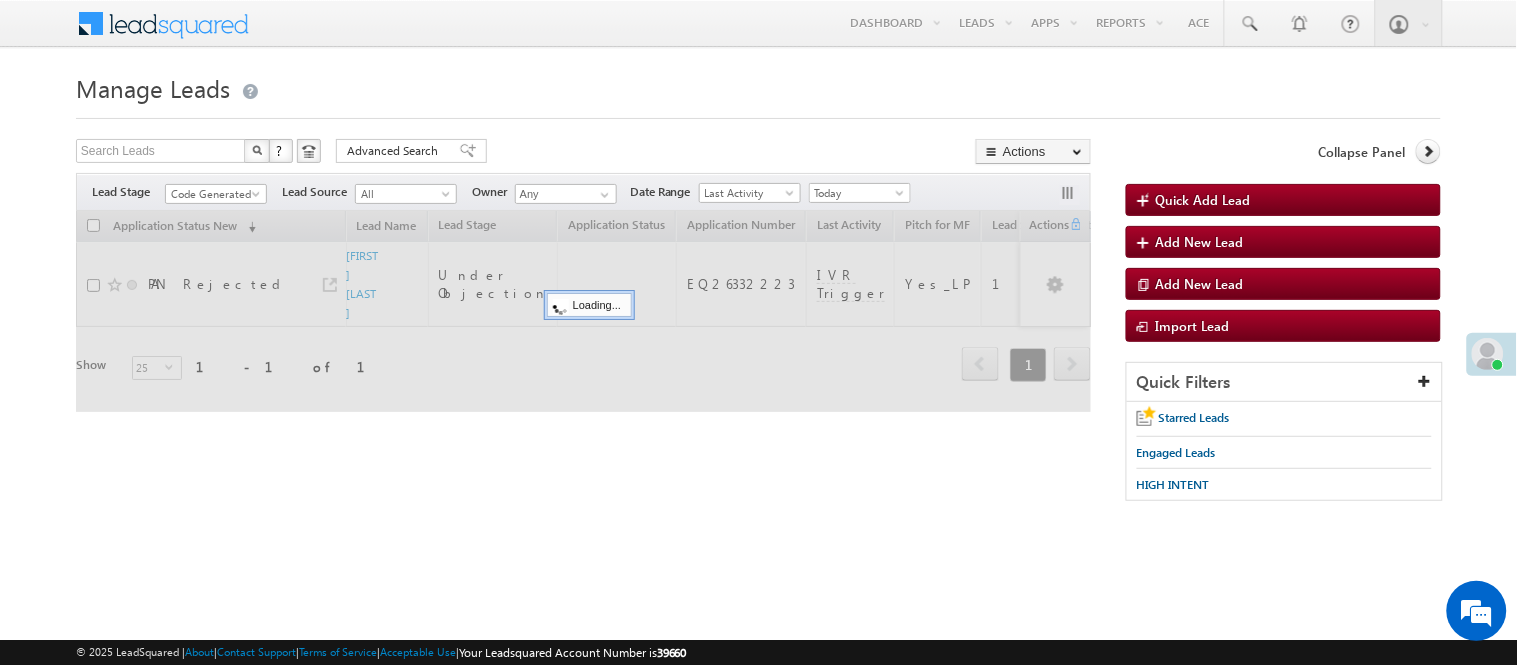 click at bounding box center [758, 112] 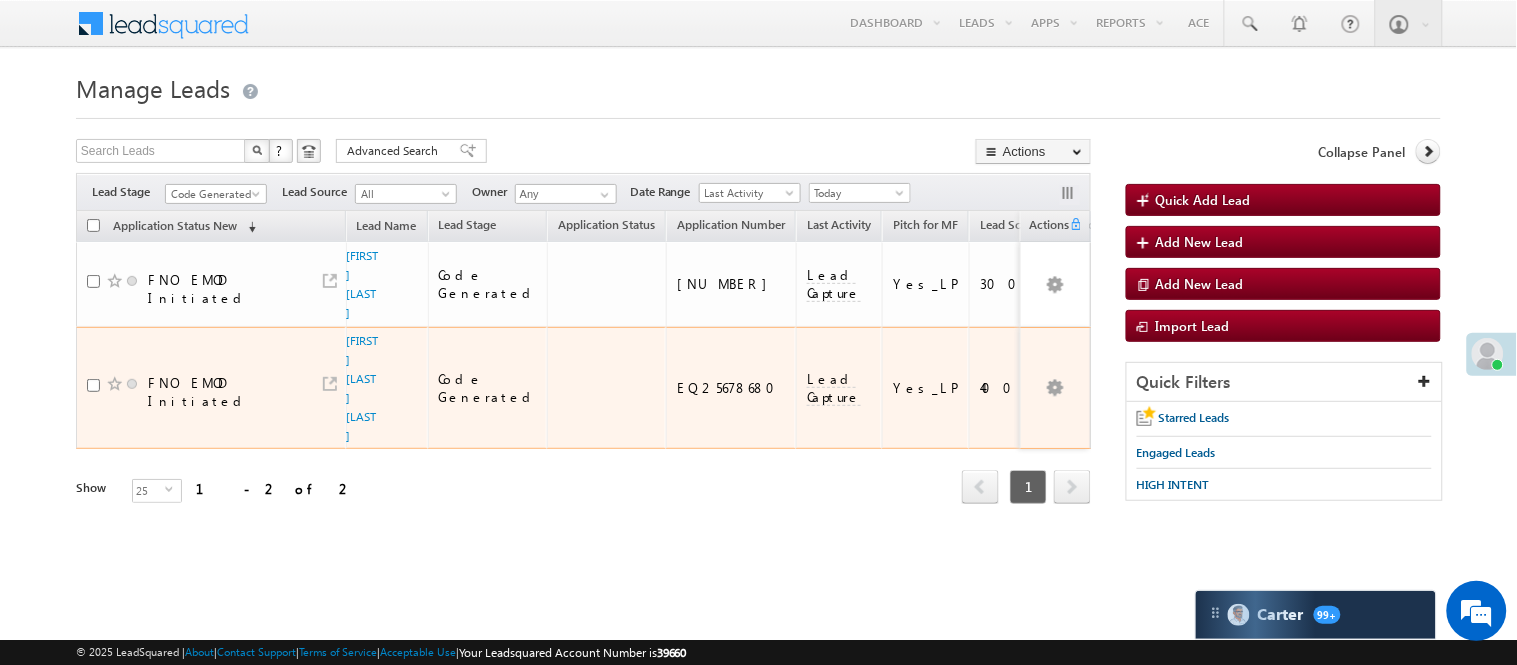 scroll, scrollTop: 0, scrollLeft: 0, axis: both 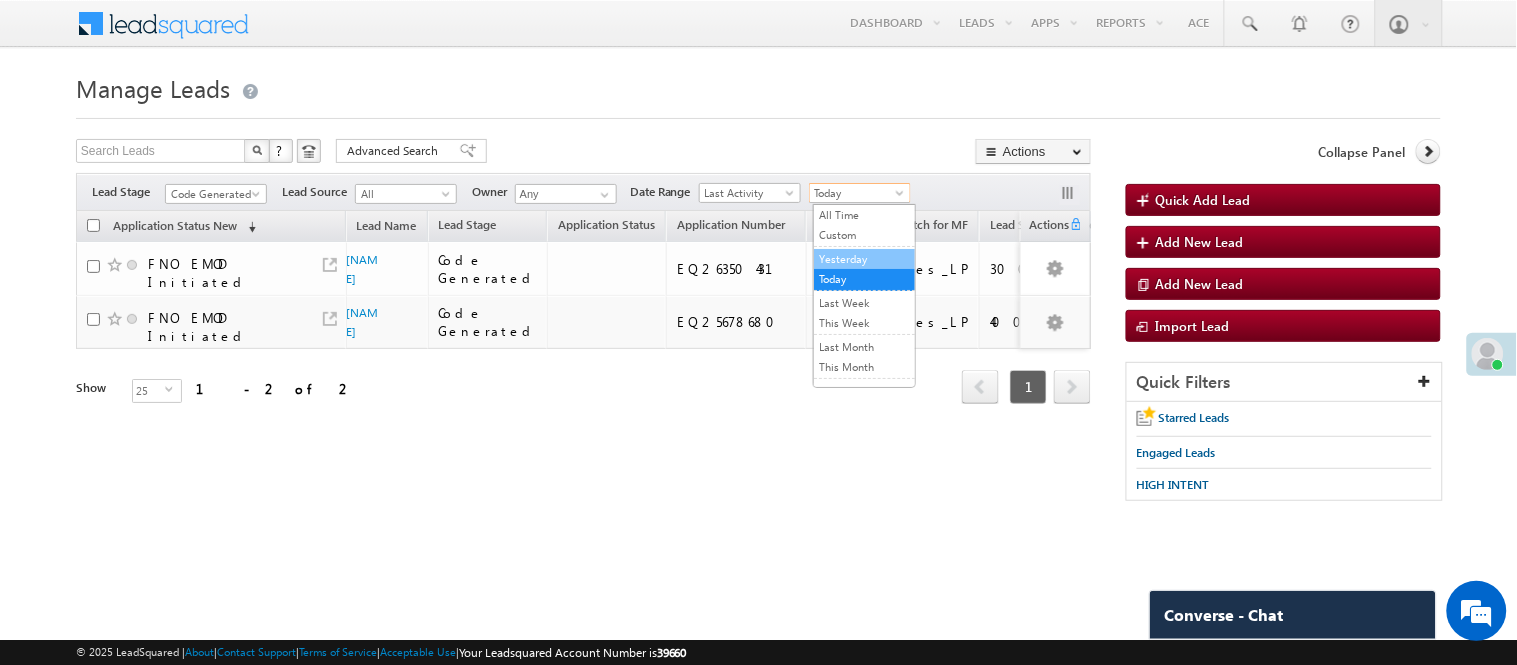 click on "Yesterday" at bounding box center (864, 259) 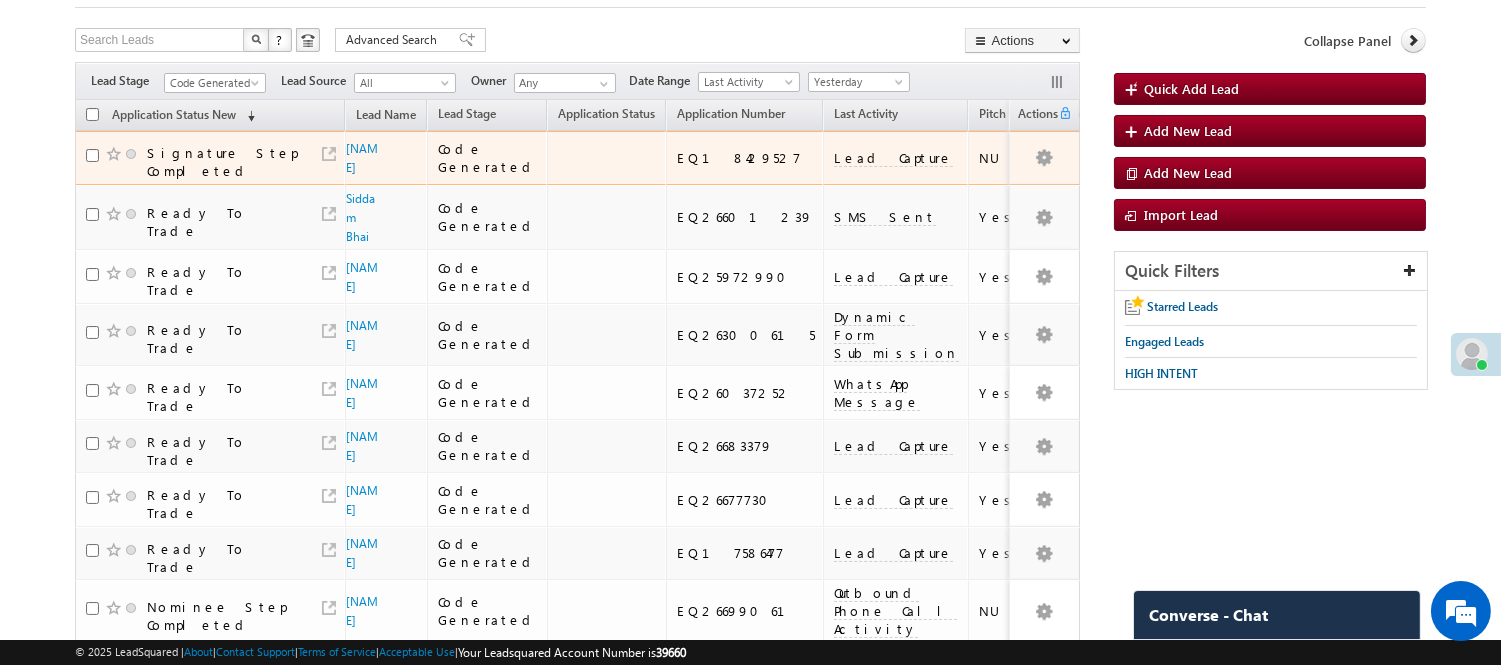 scroll, scrollTop: 0, scrollLeft: 0, axis: both 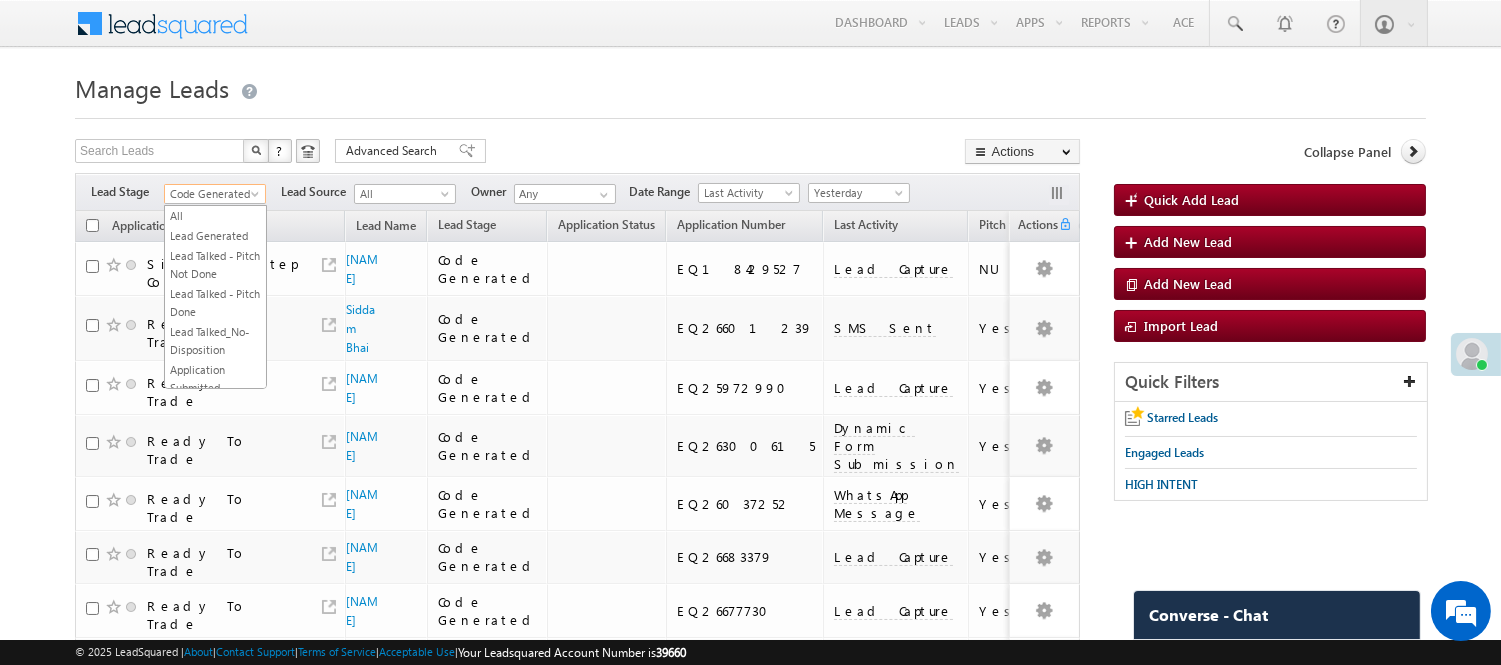click on "Code Generated" at bounding box center (212, 194) 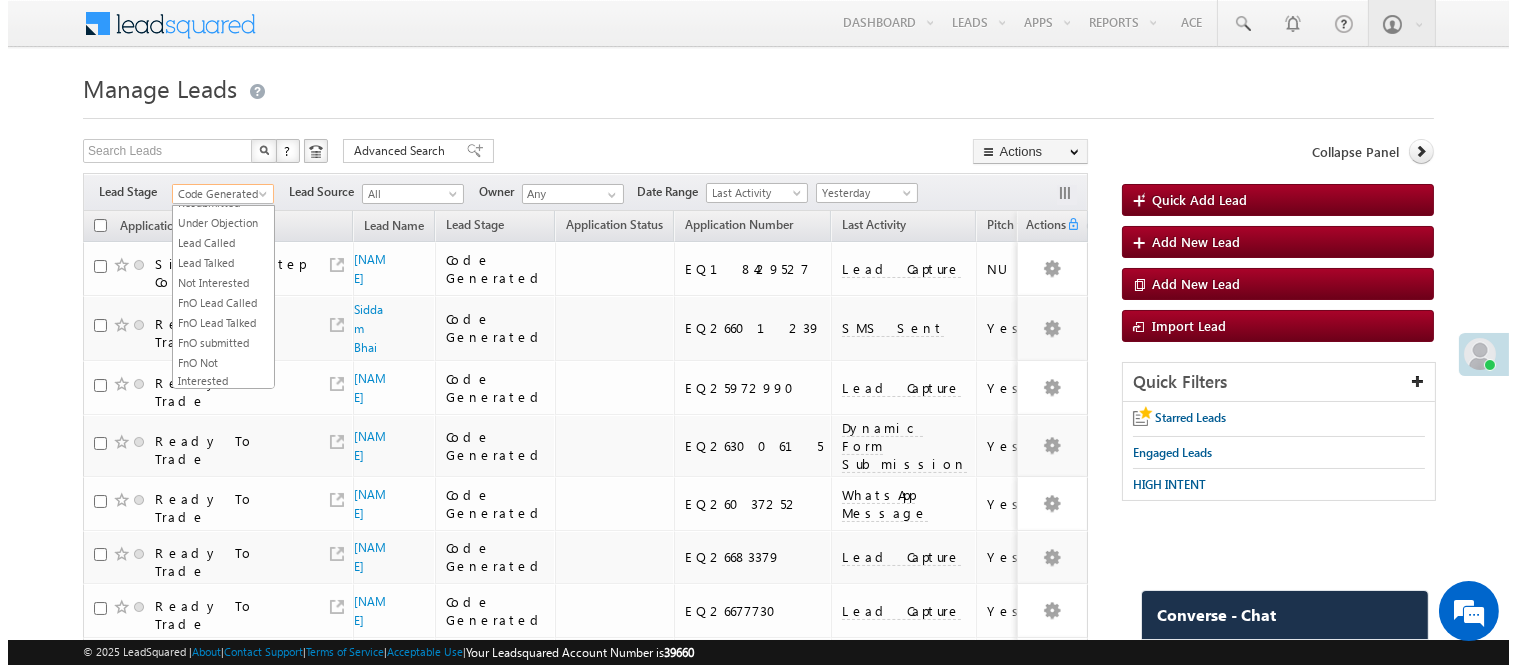 scroll, scrollTop: 0, scrollLeft: 0, axis: both 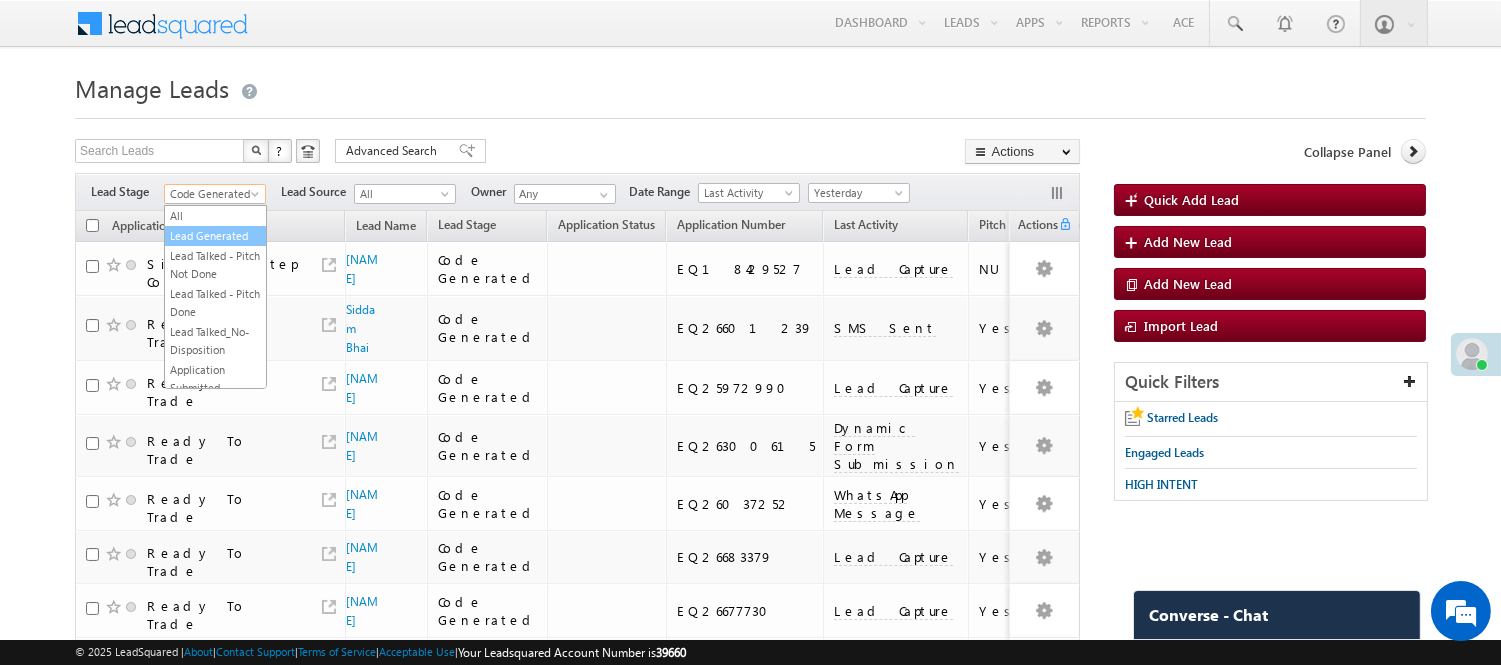click on "Lead Generated" at bounding box center (215, 236) 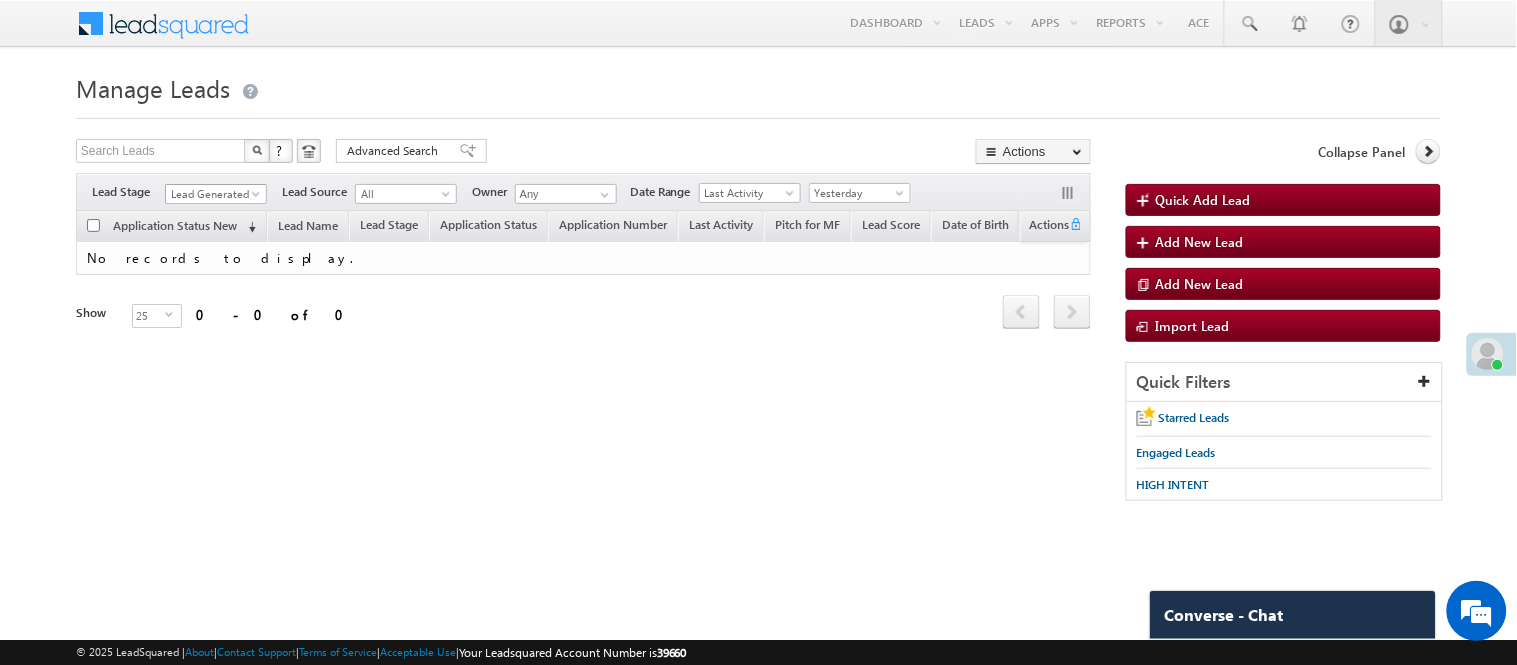 click on "Lead Generated" at bounding box center (213, 194) 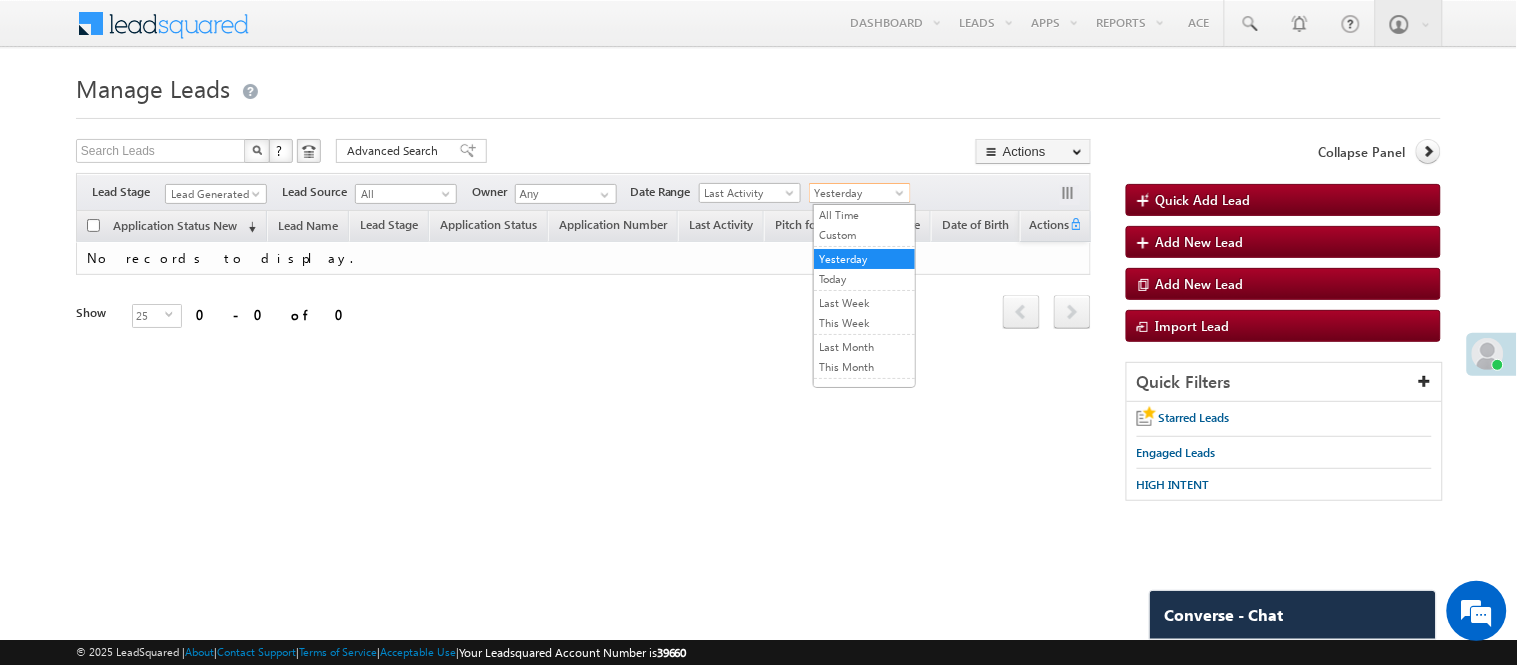 click on "Yesterday" at bounding box center [857, 193] 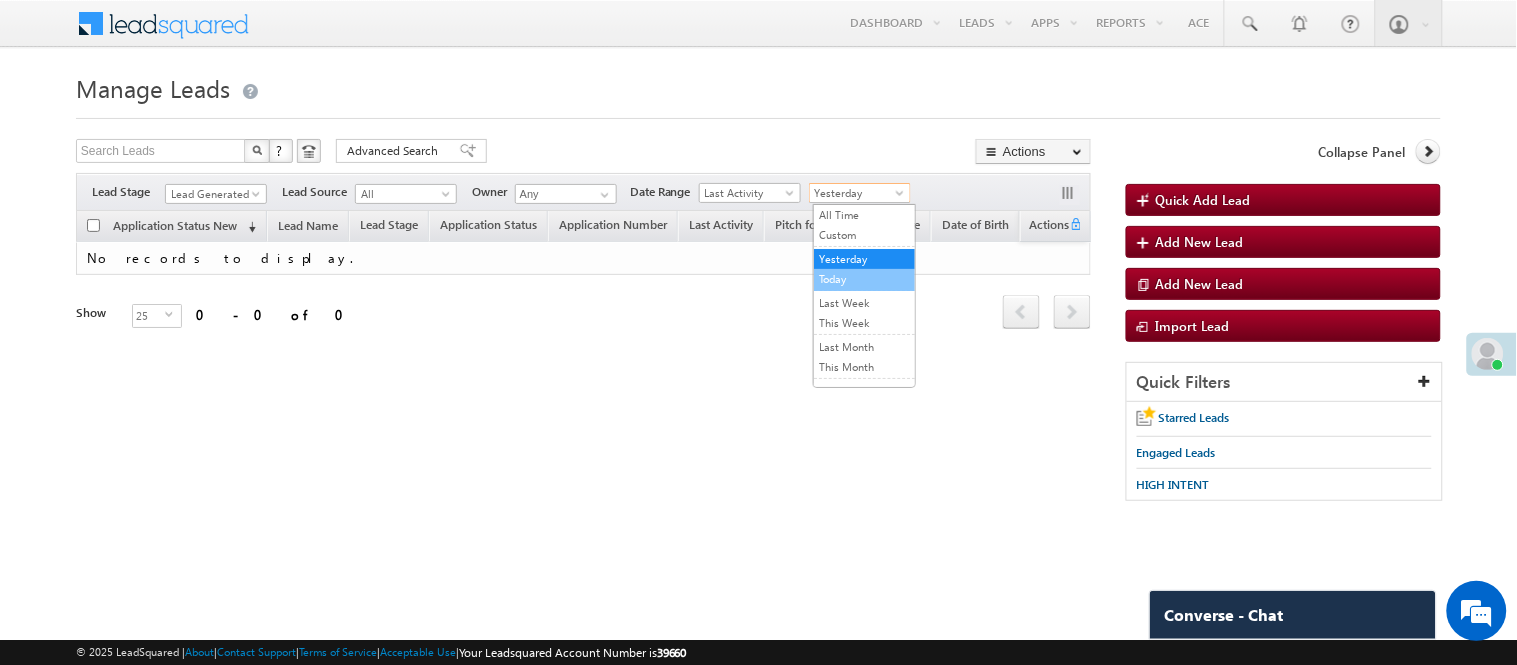 click on "Today" at bounding box center (864, 279) 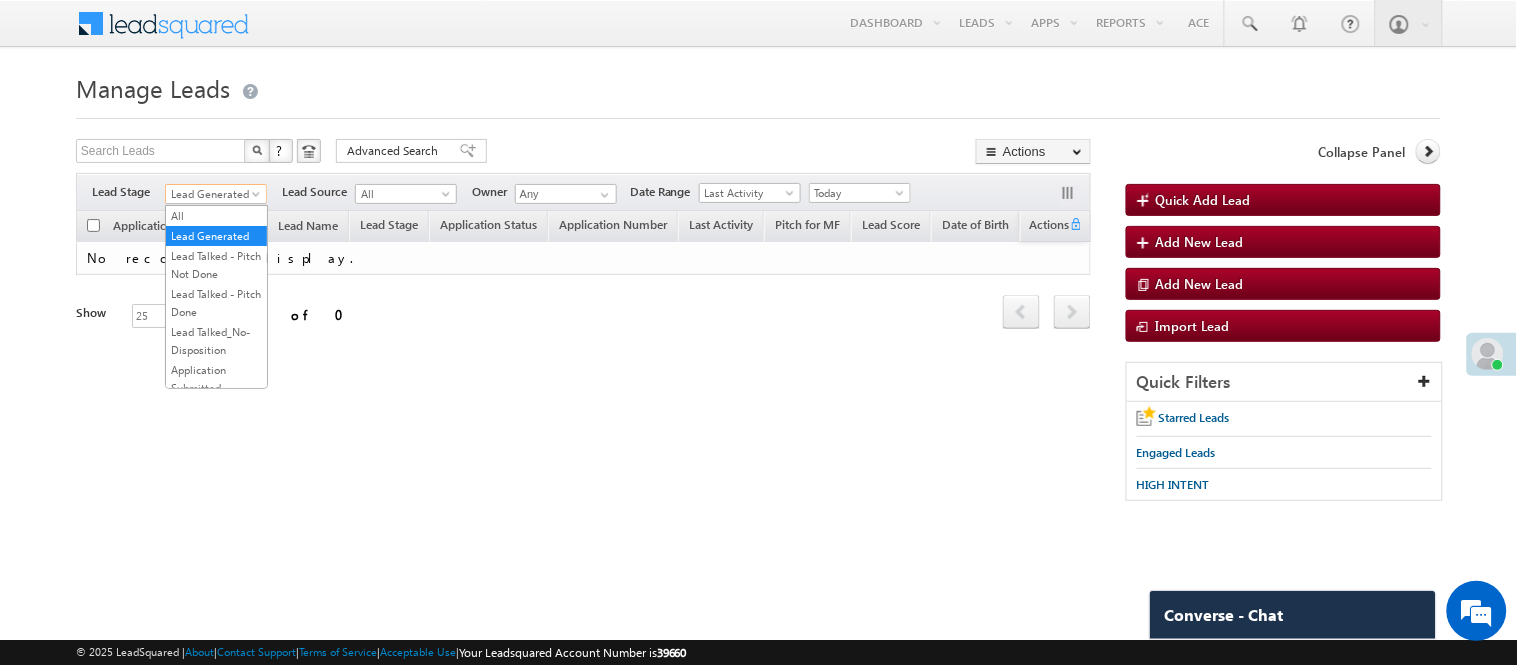 click on "Lead Generated" at bounding box center (213, 194) 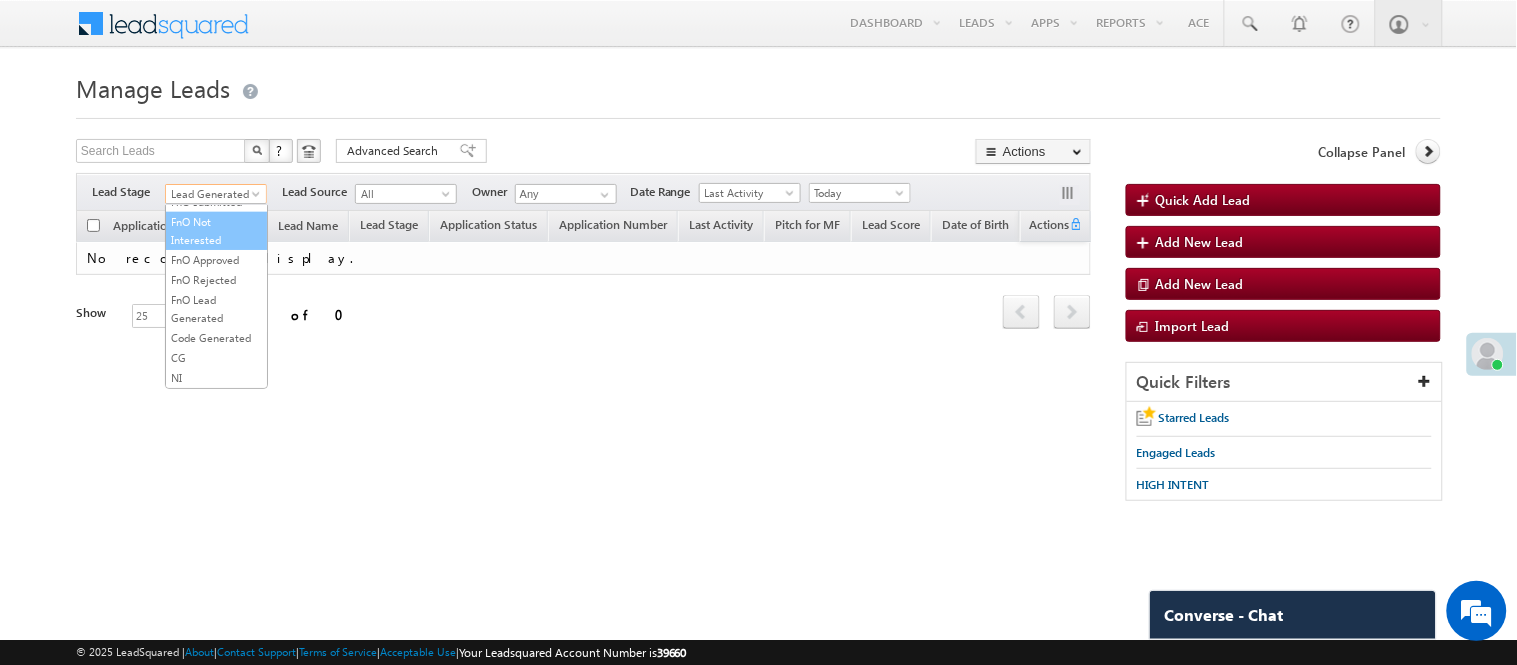 scroll, scrollTop: 496, scrollLeft: 0, axis: vertical 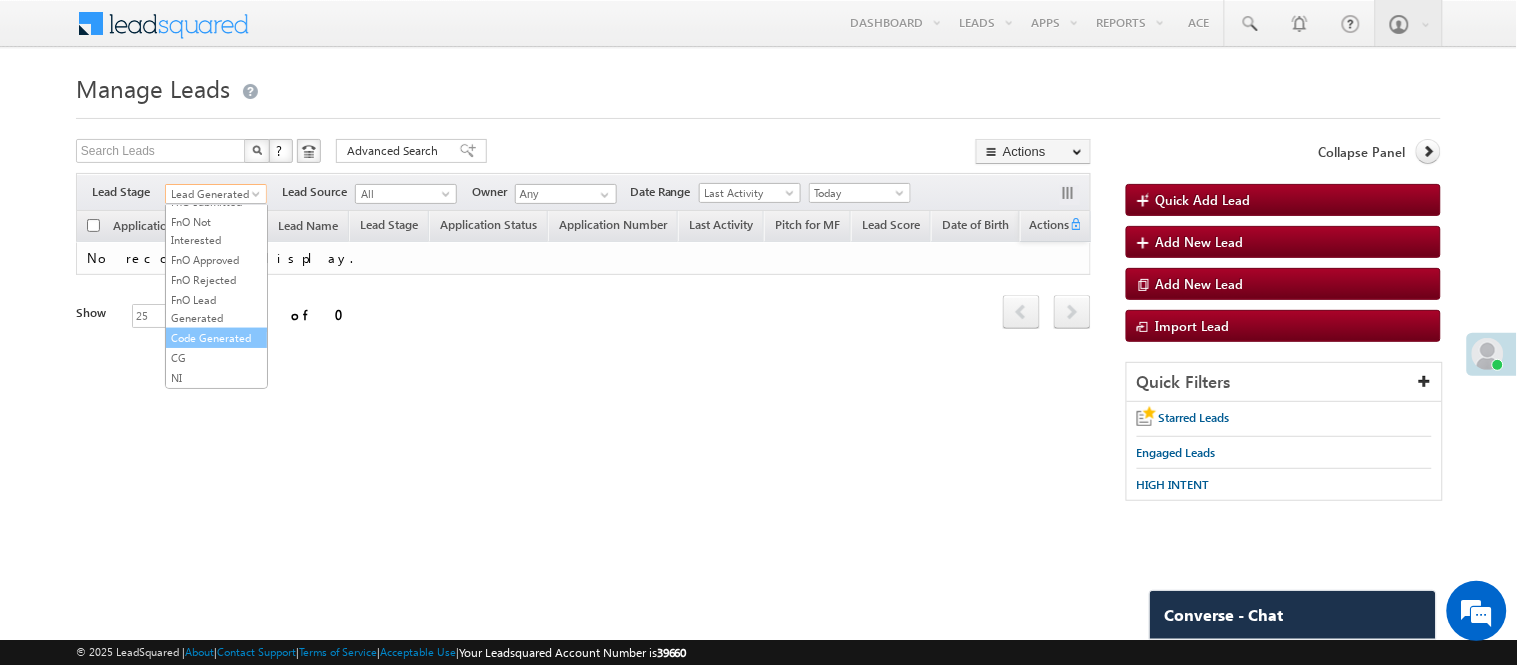 click on "Code Generated" at bounding box center (216, 338) 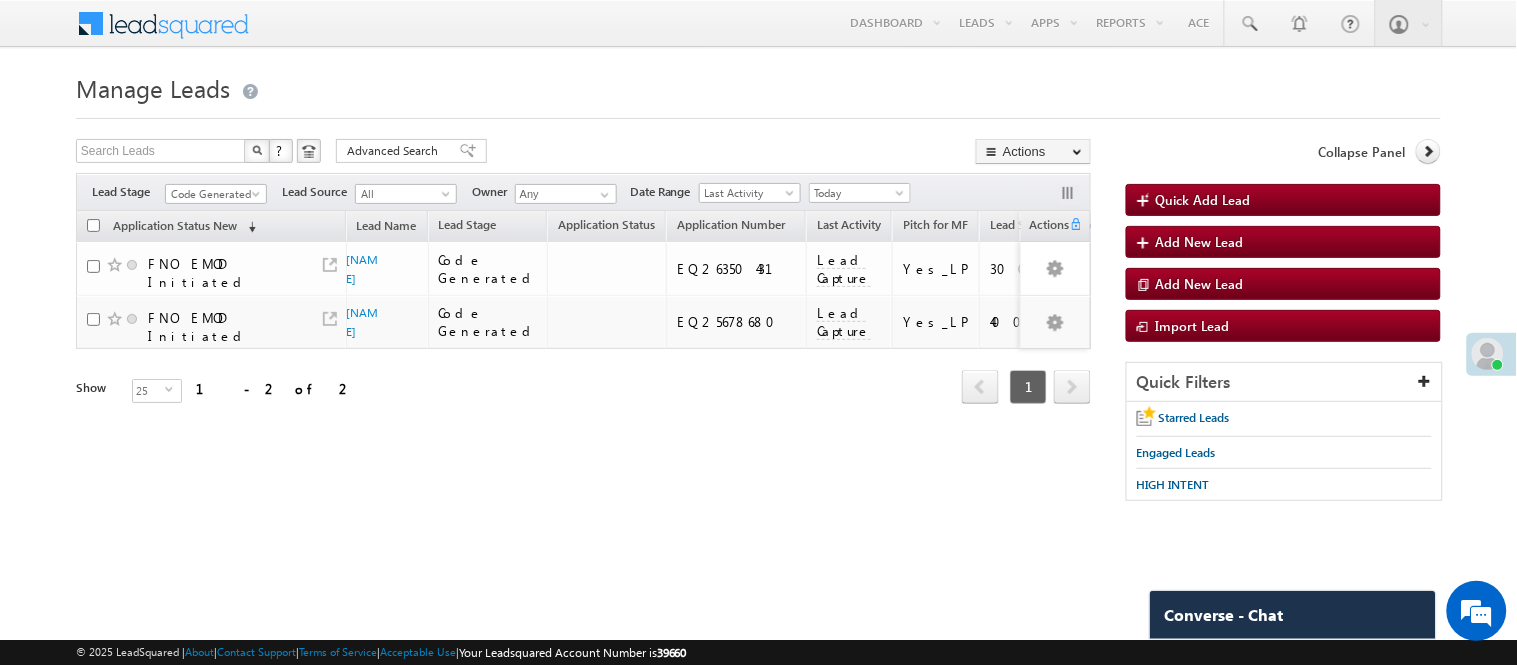 click on "Code Generated" at bounding box center [213, 194] 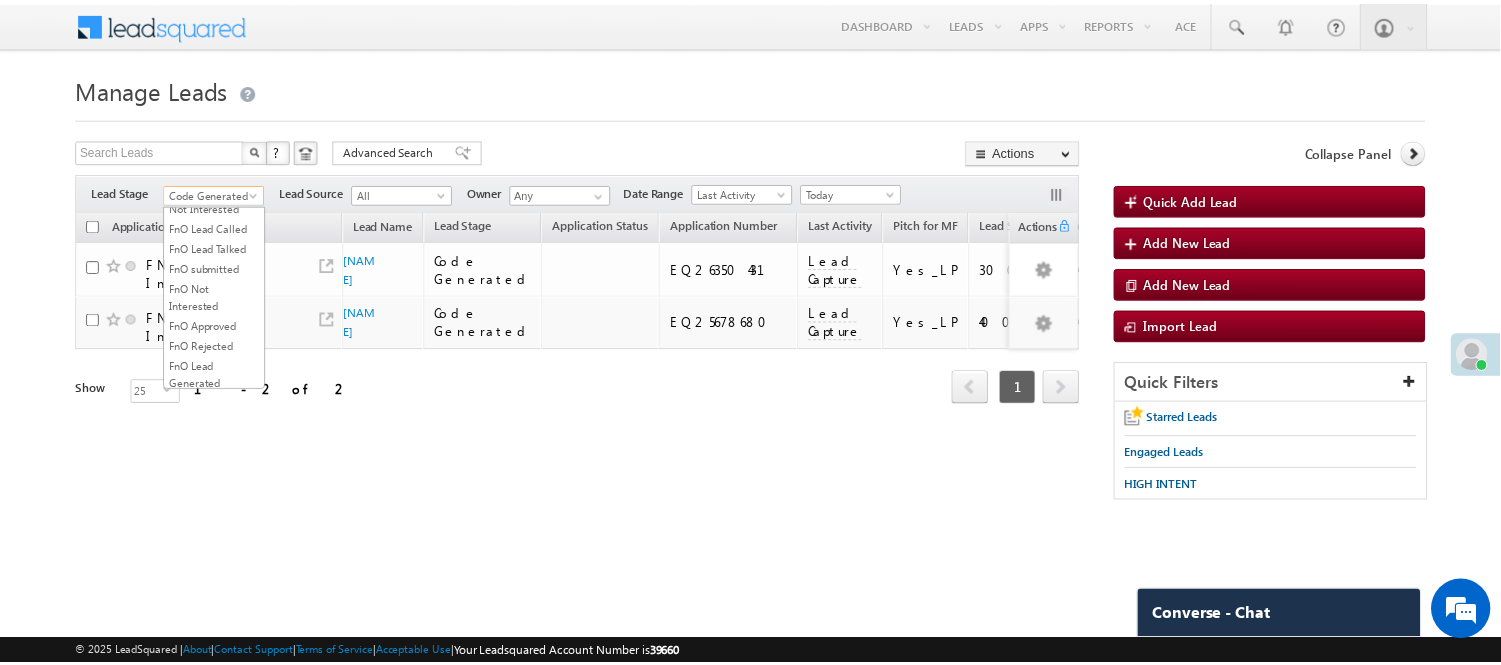 scroll, scrollTop: 333, scrollLeft: 0, axis: vertical 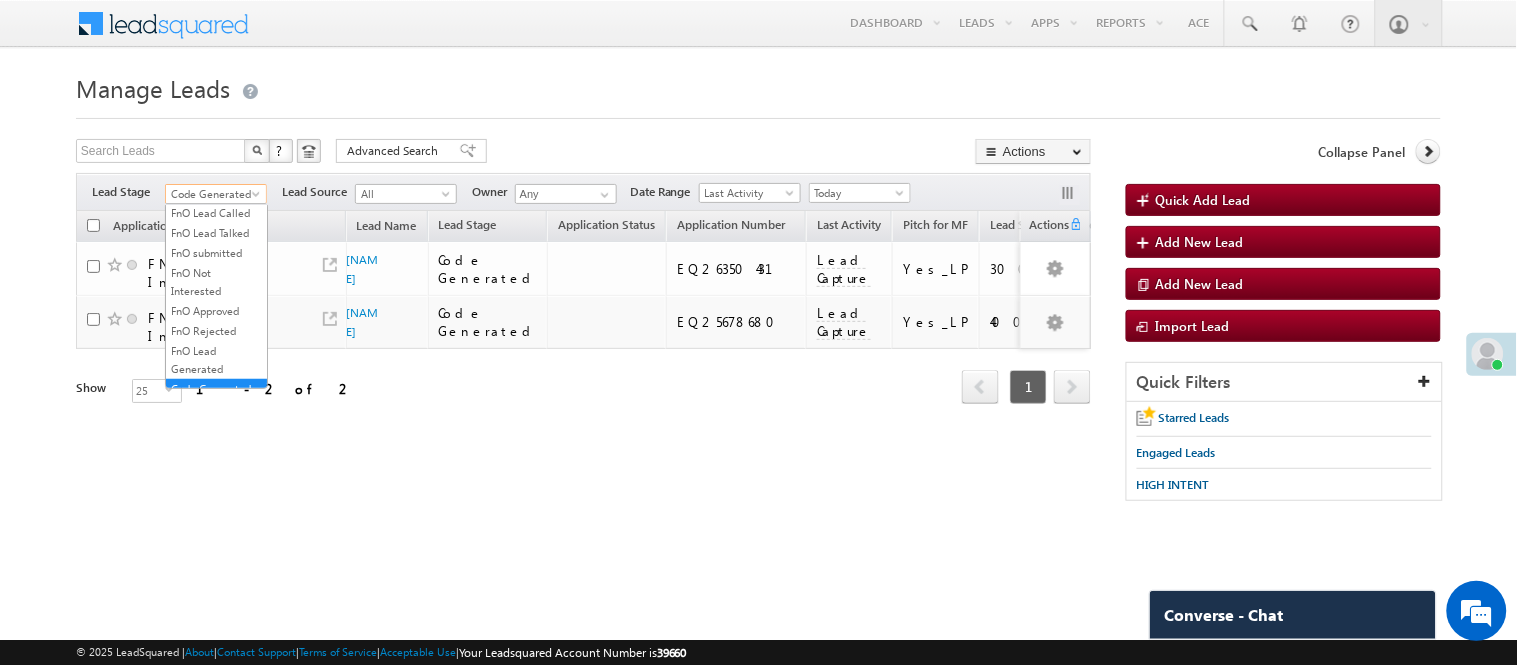 click on "Lead Called" at bounding box center (216, 153) 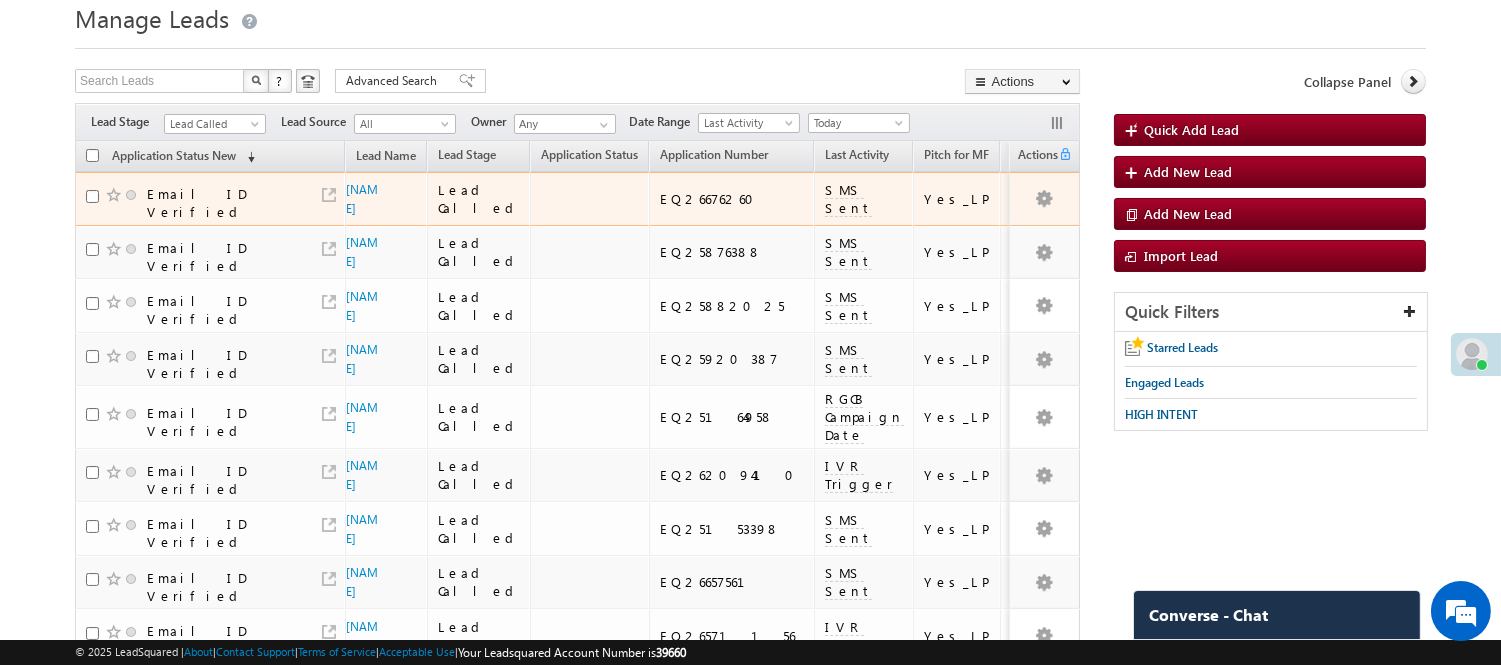 scroll, scrollTop: 0, scrollLeft: 0, axis: both 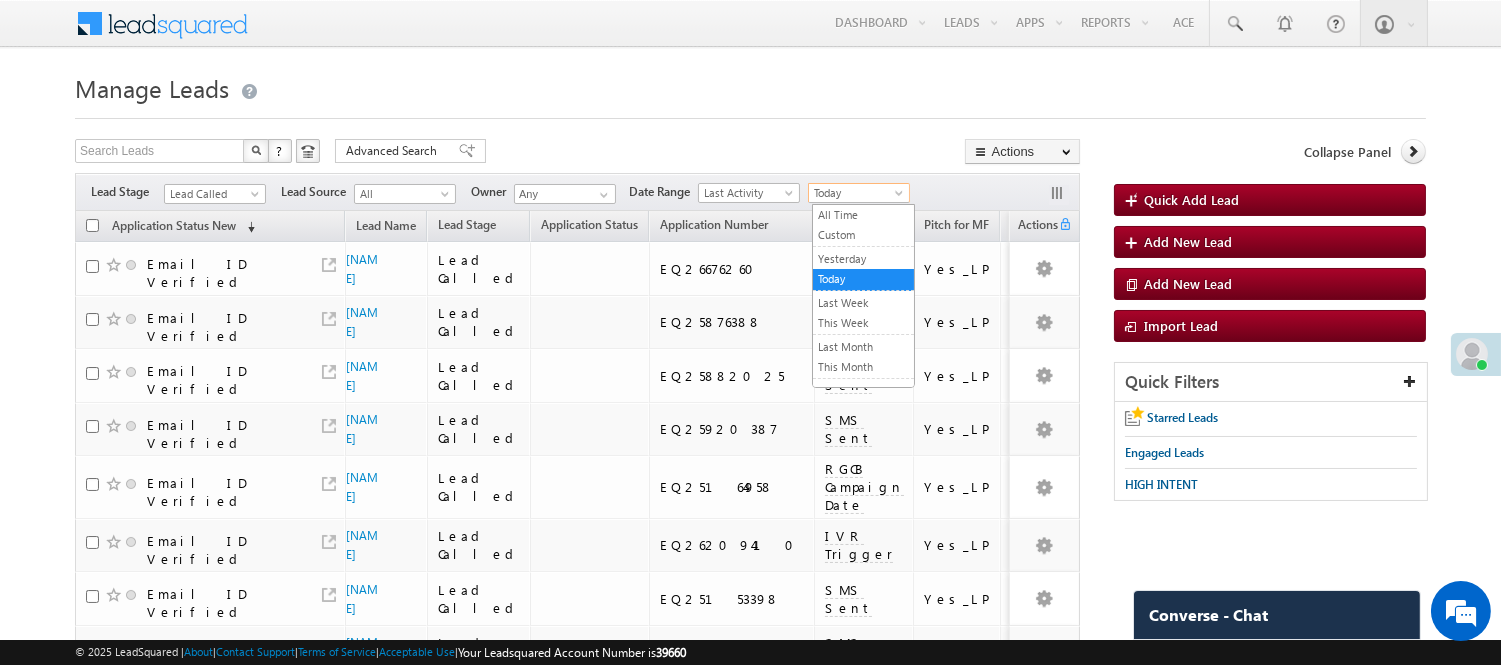 click on "Today" at bounding box center (856, 193) 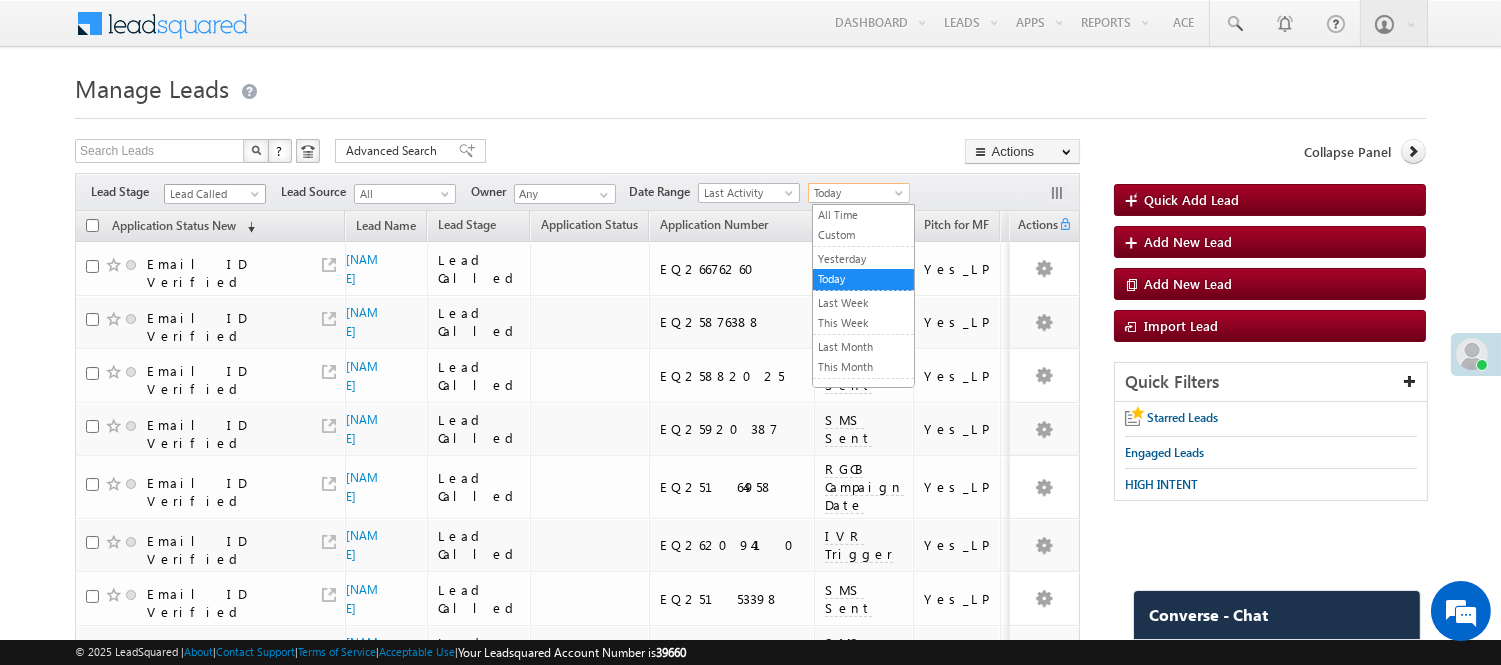 click on "Lead Called" at bounding box center (212, 194) 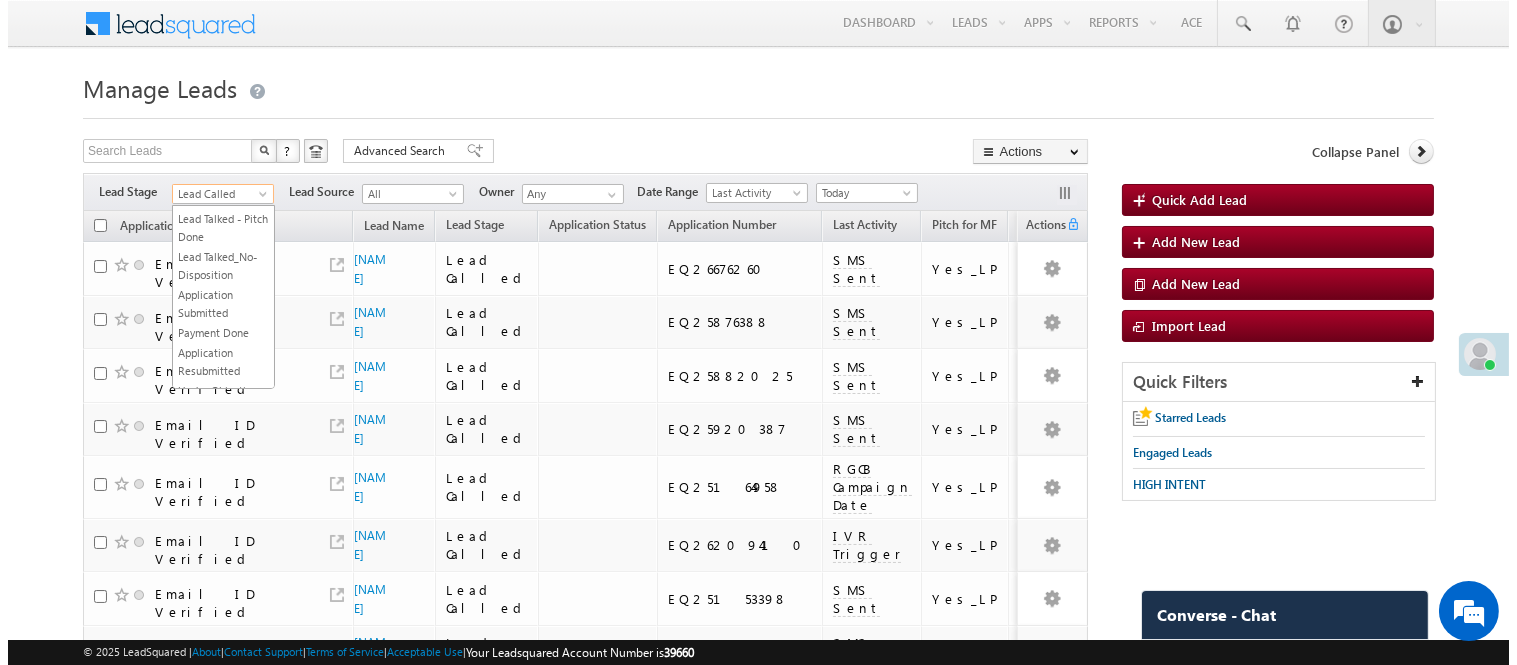 scroll, scrollTop: 0, scrollLeft: 0, axis: both 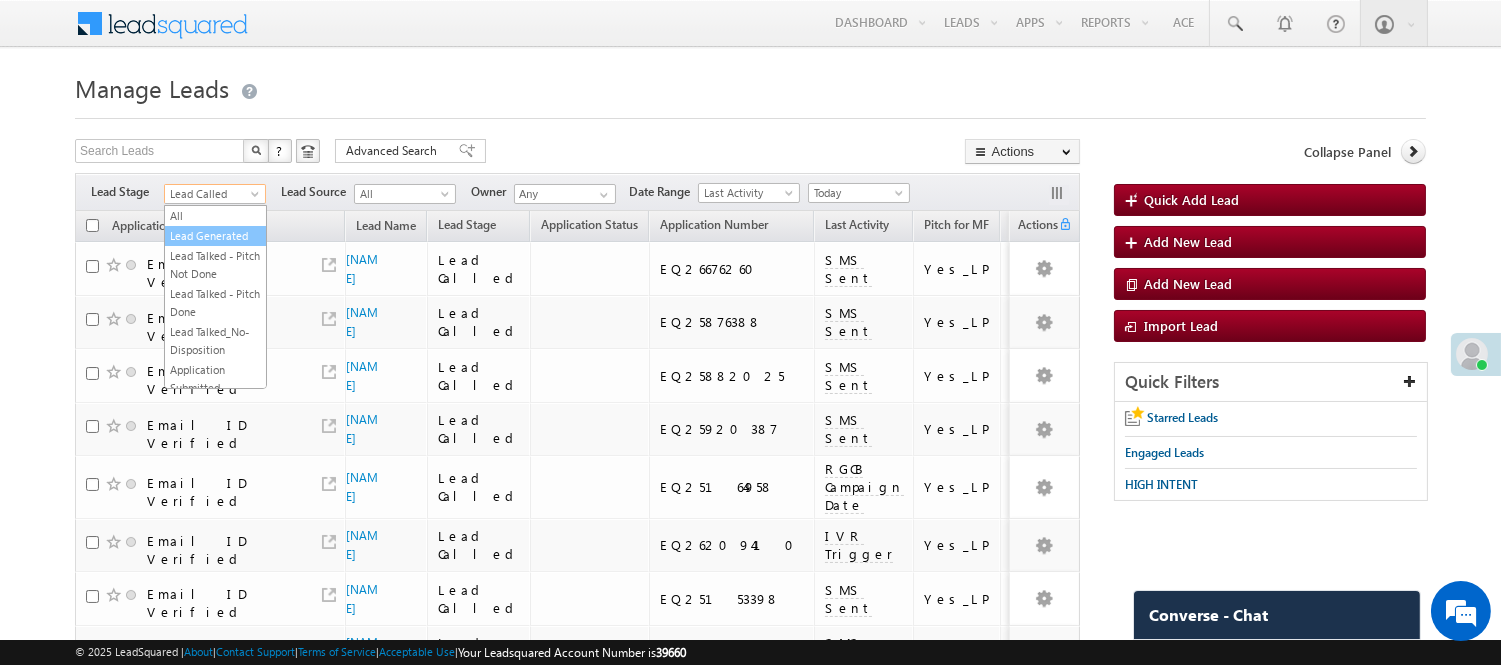 click on "Lead Generated" at bounding box center (215, 236) 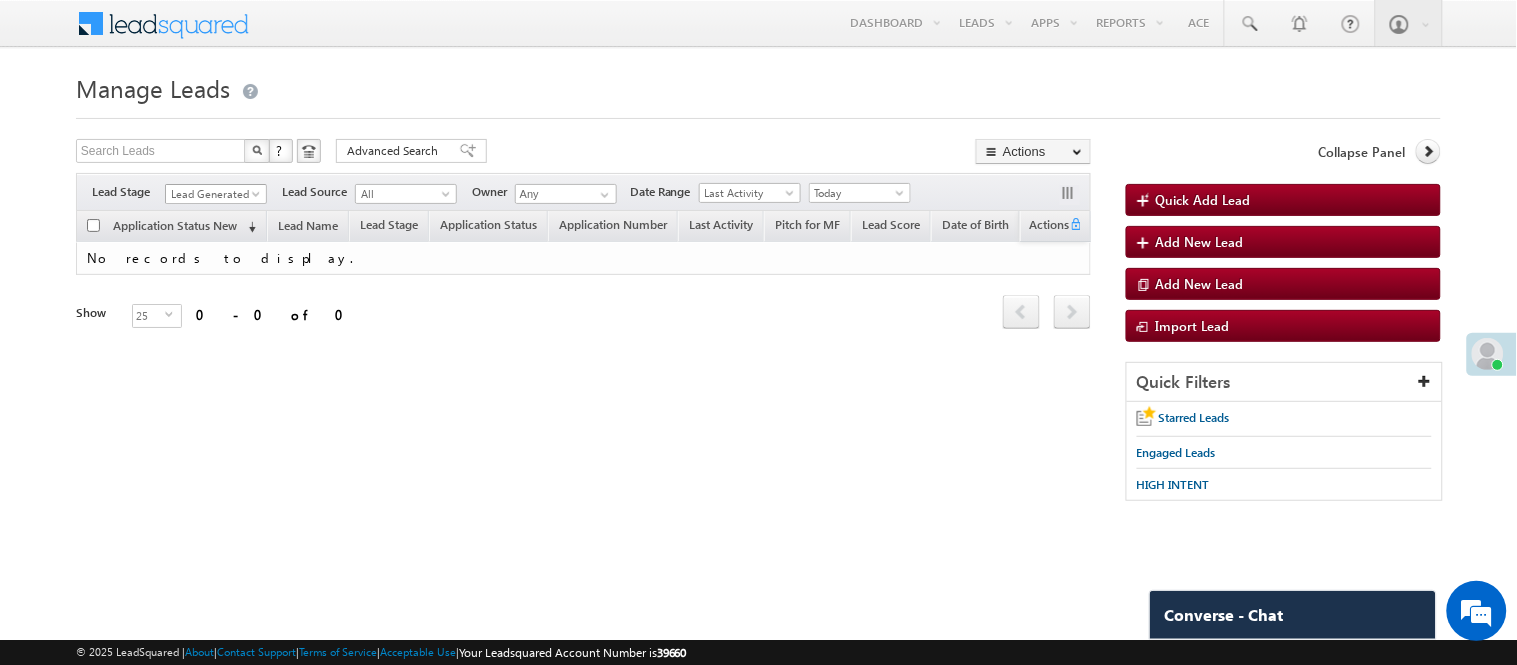 click on "Lead Generated" at bounding box center (213, 194) 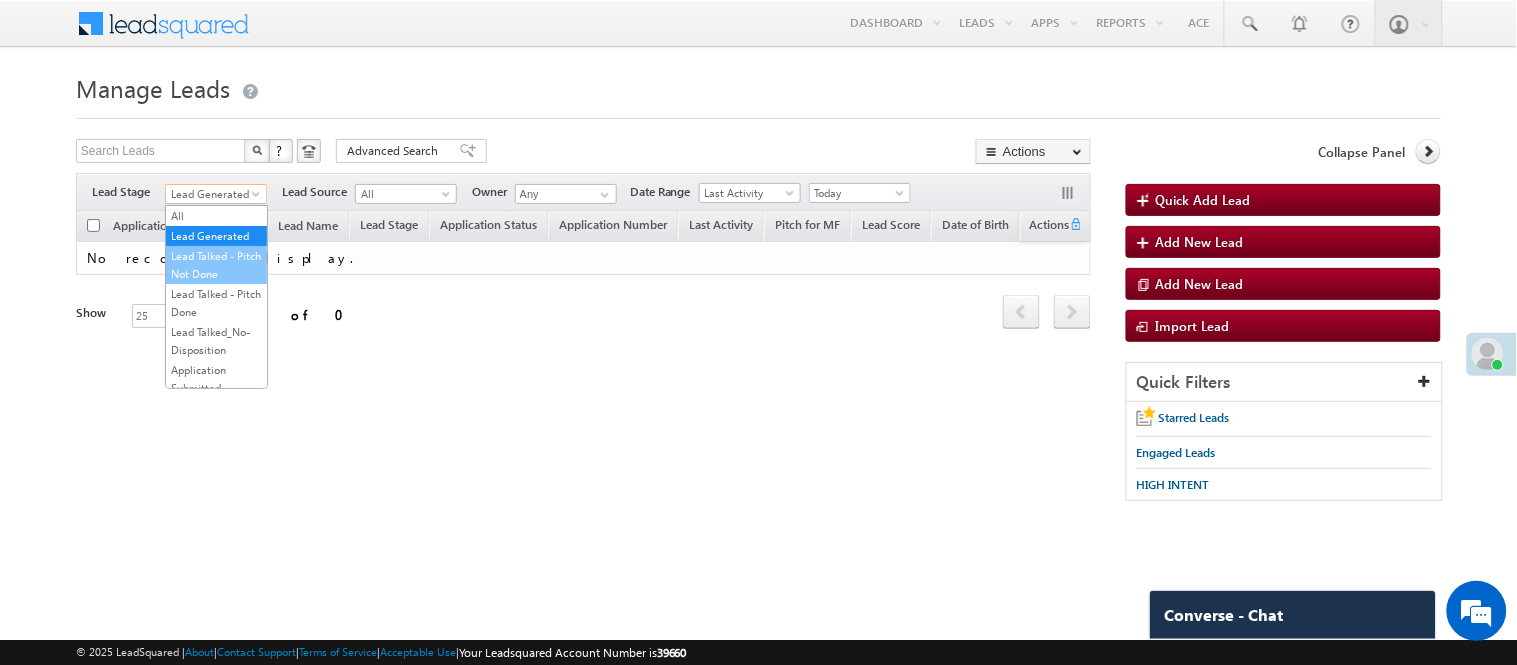 click on "Lead Talked - Pitch Not Done" at bounding box center (216, 265) 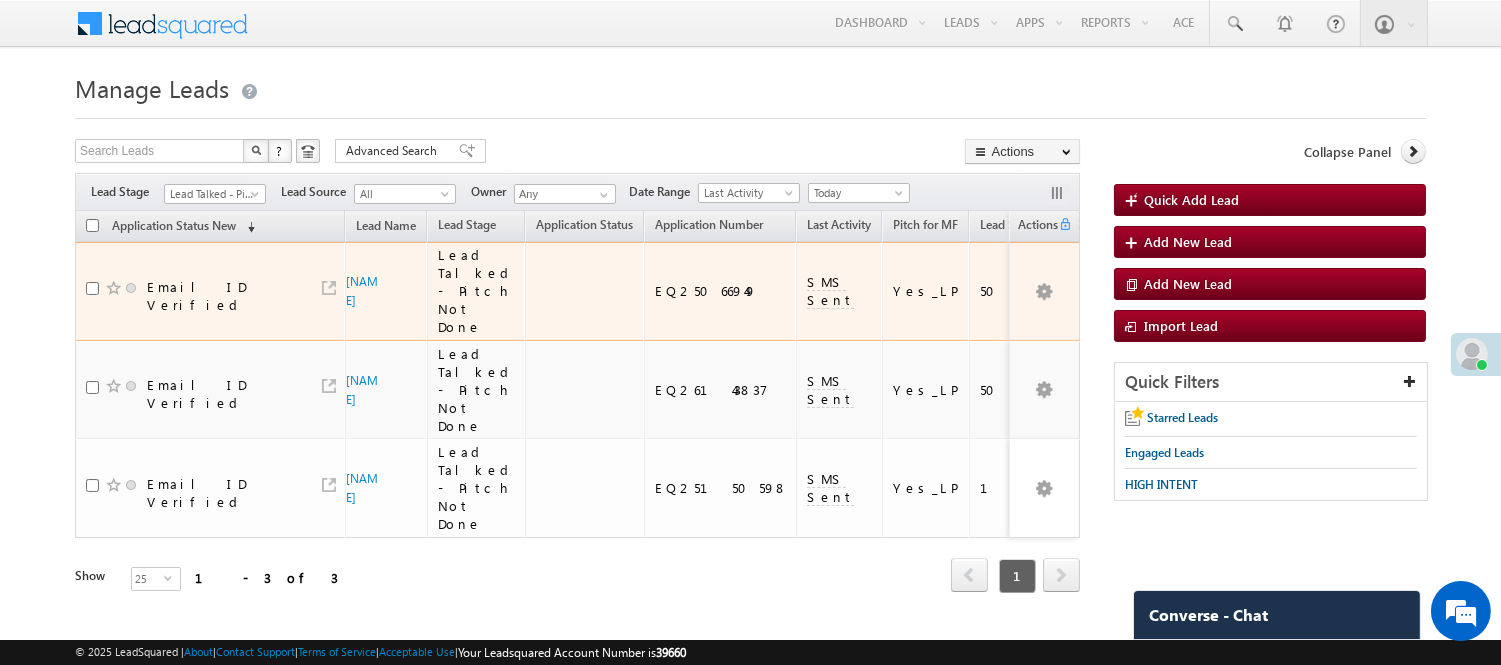 click on "Email ID Verified" at bounding box center [210, 291] 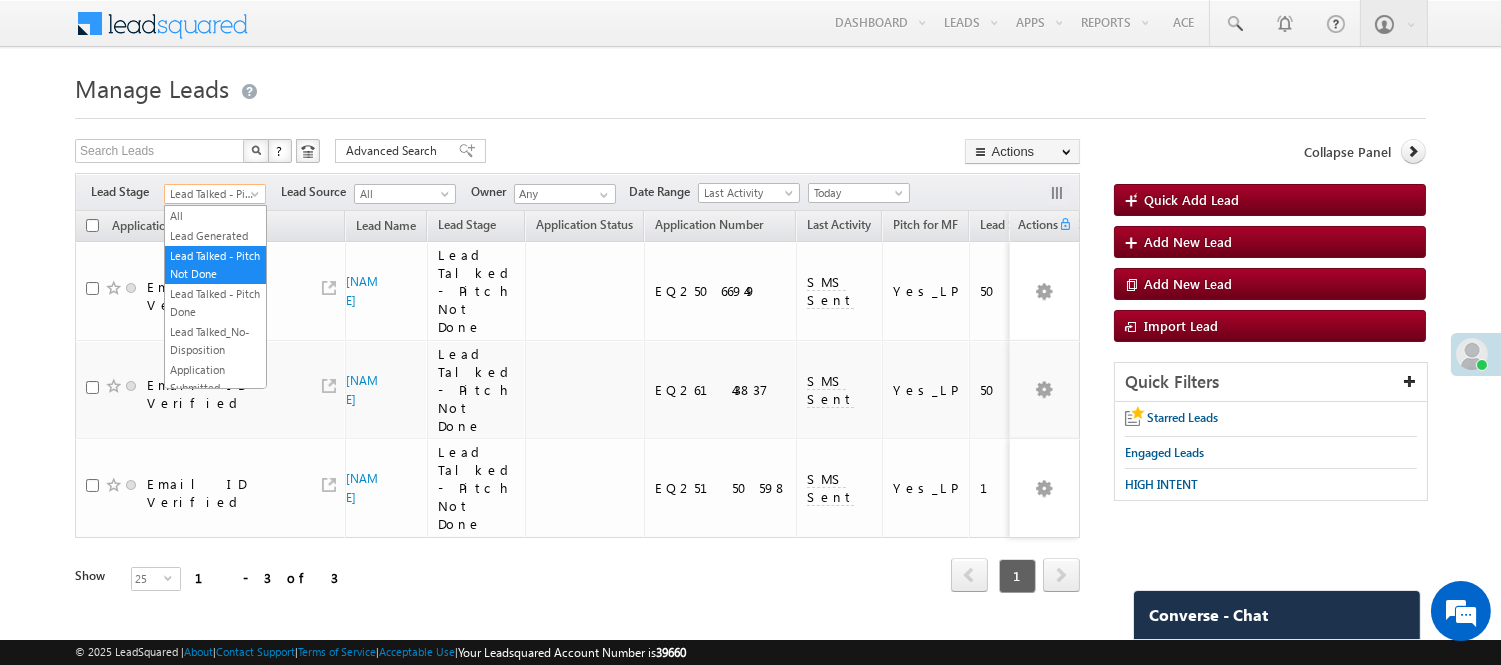 click on "Lead Talked - Pitch Not Done" at bounding box center (212, 194) 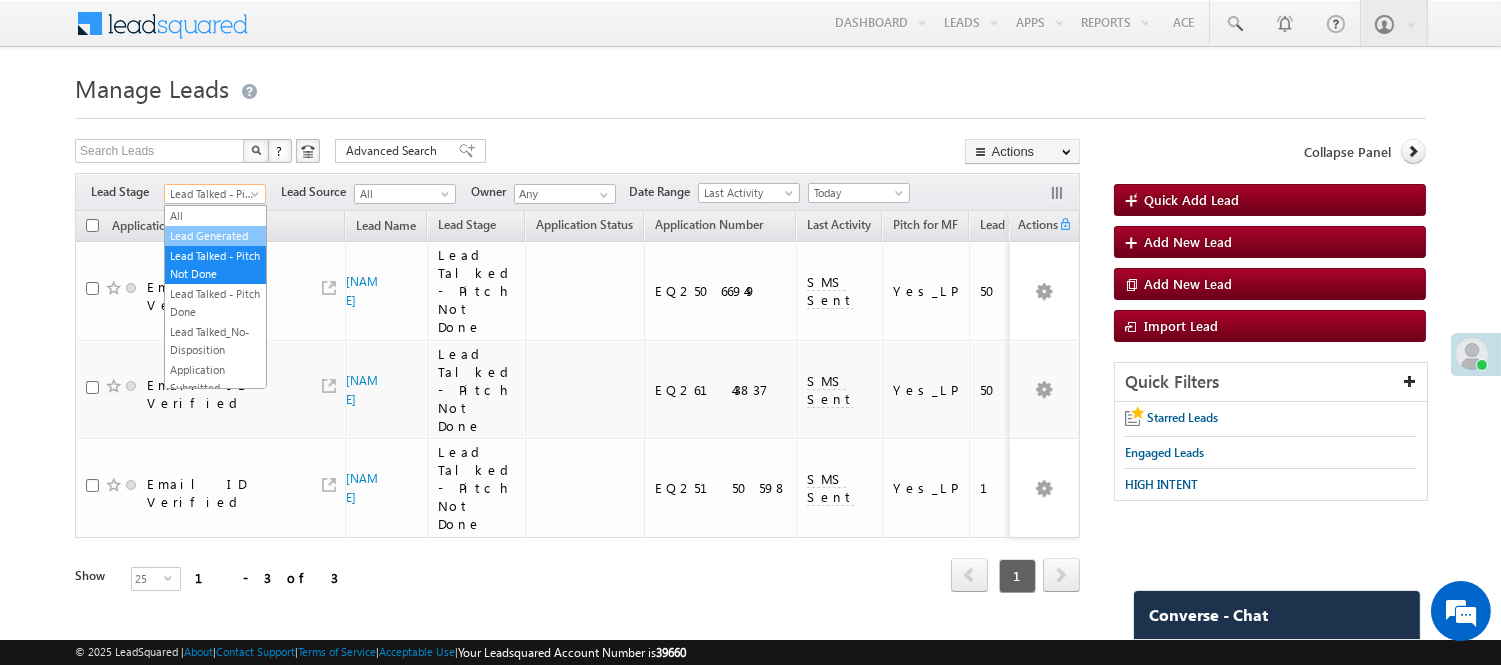 click on "Lead Generated" at bounding box center (215, 236) 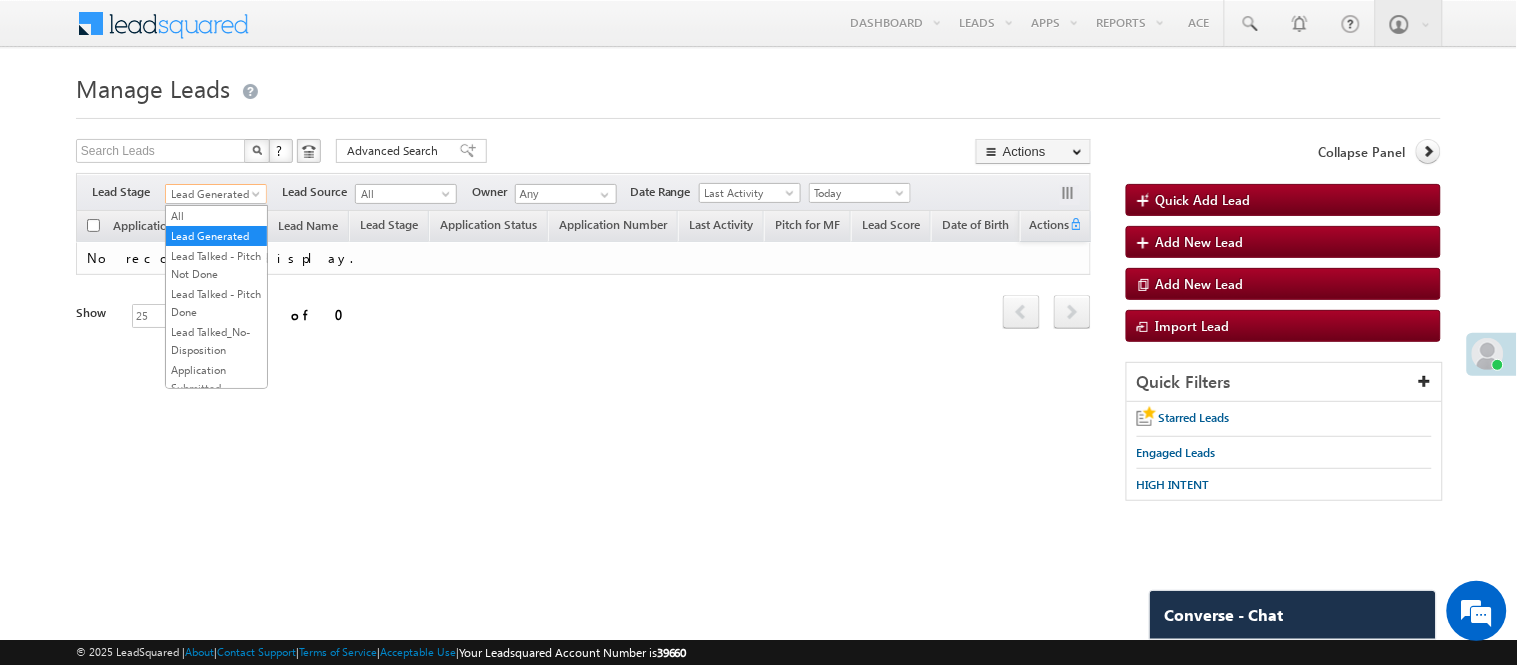 click on "Lead Generated" at bounding box center [213, 194] 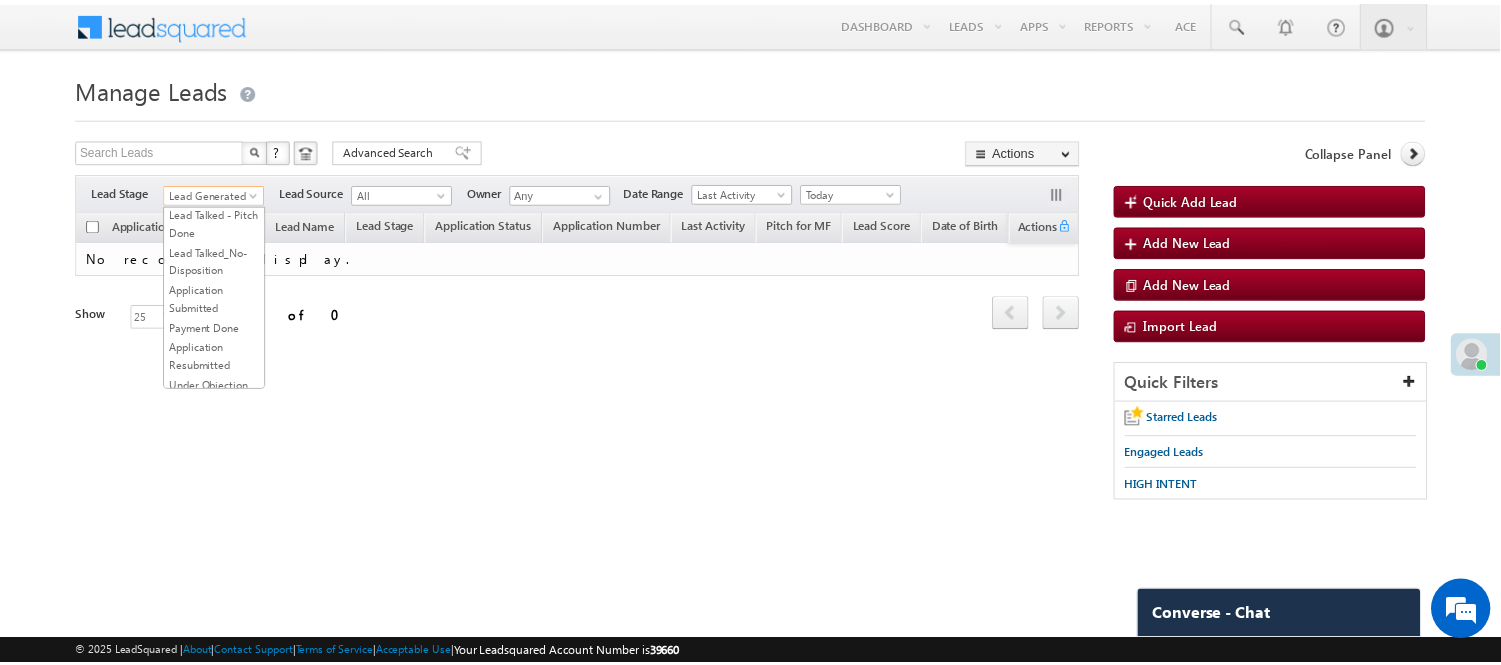 scroll, scrollTop: 222, scrollLeft: 0, axis: vertical 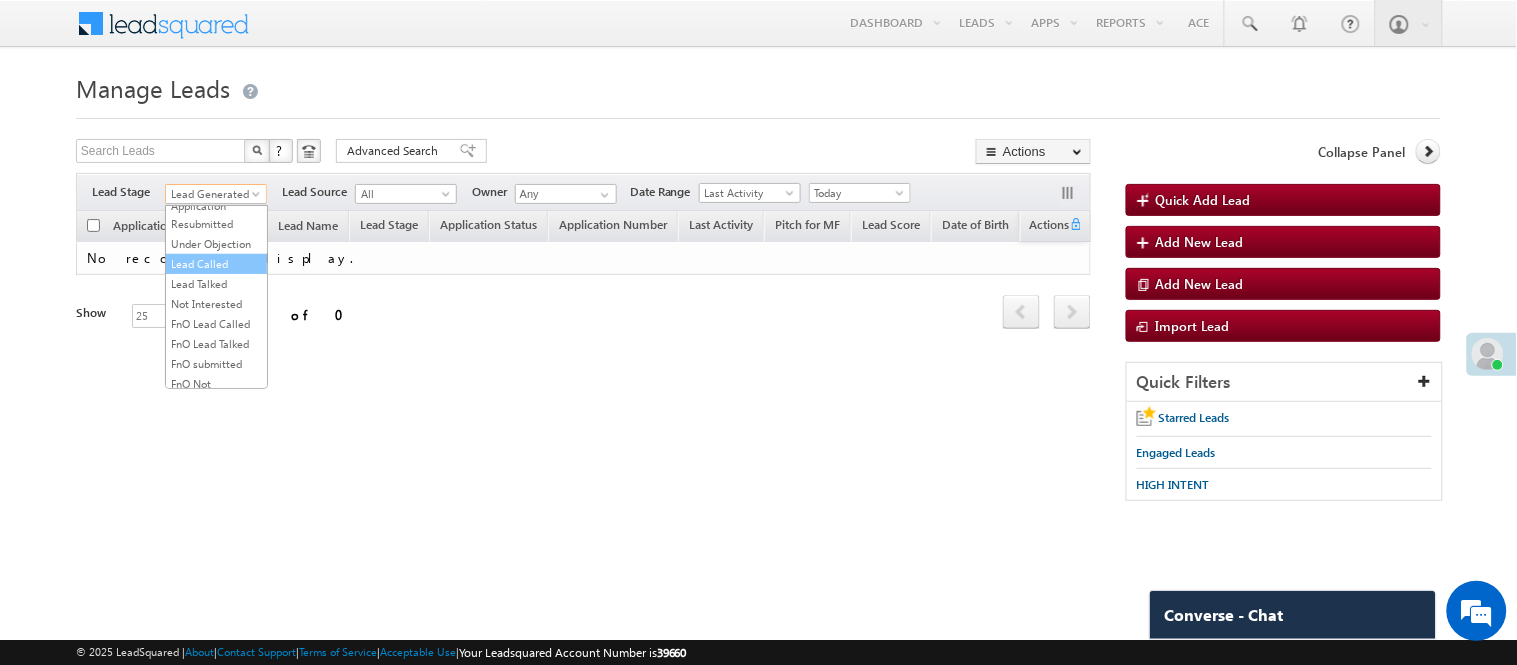 click on "Lead Called" at bounding box center [216, 264] 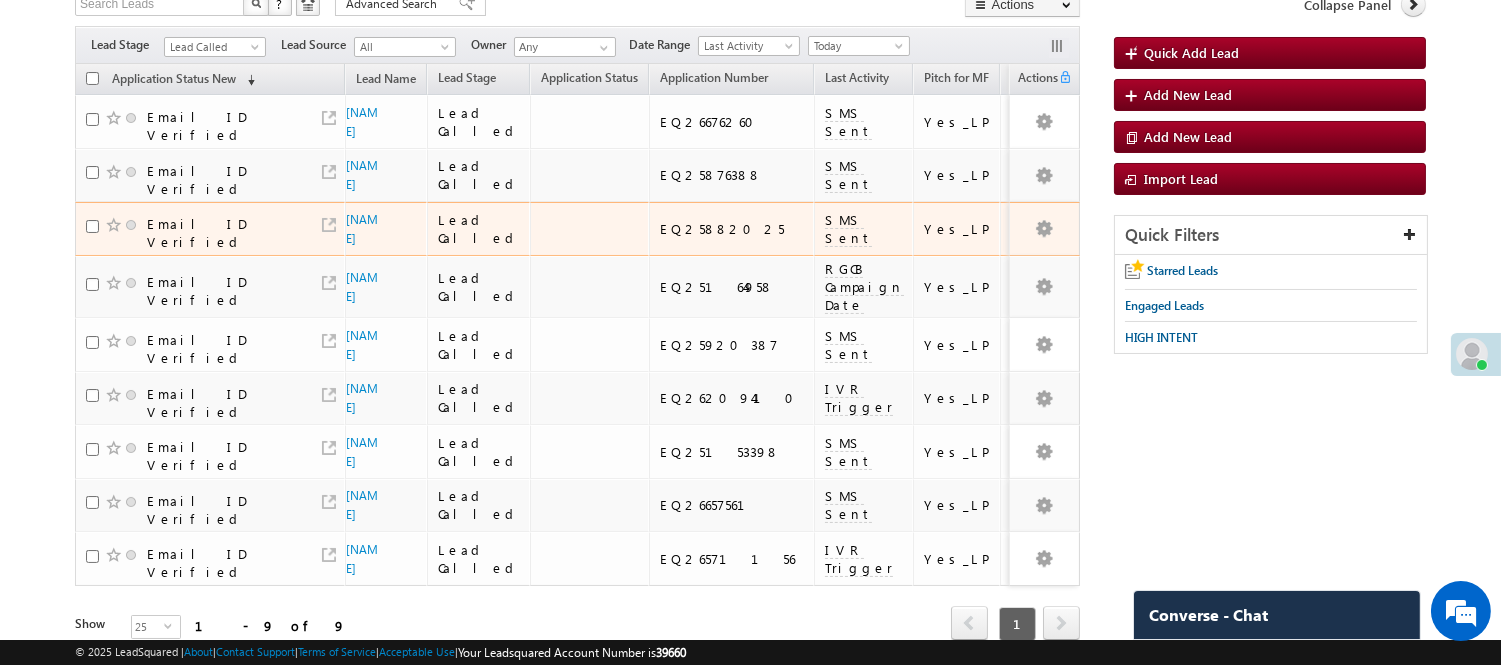 scroll, scrollTop: 142, scrollLeft: 0, axis: vertical 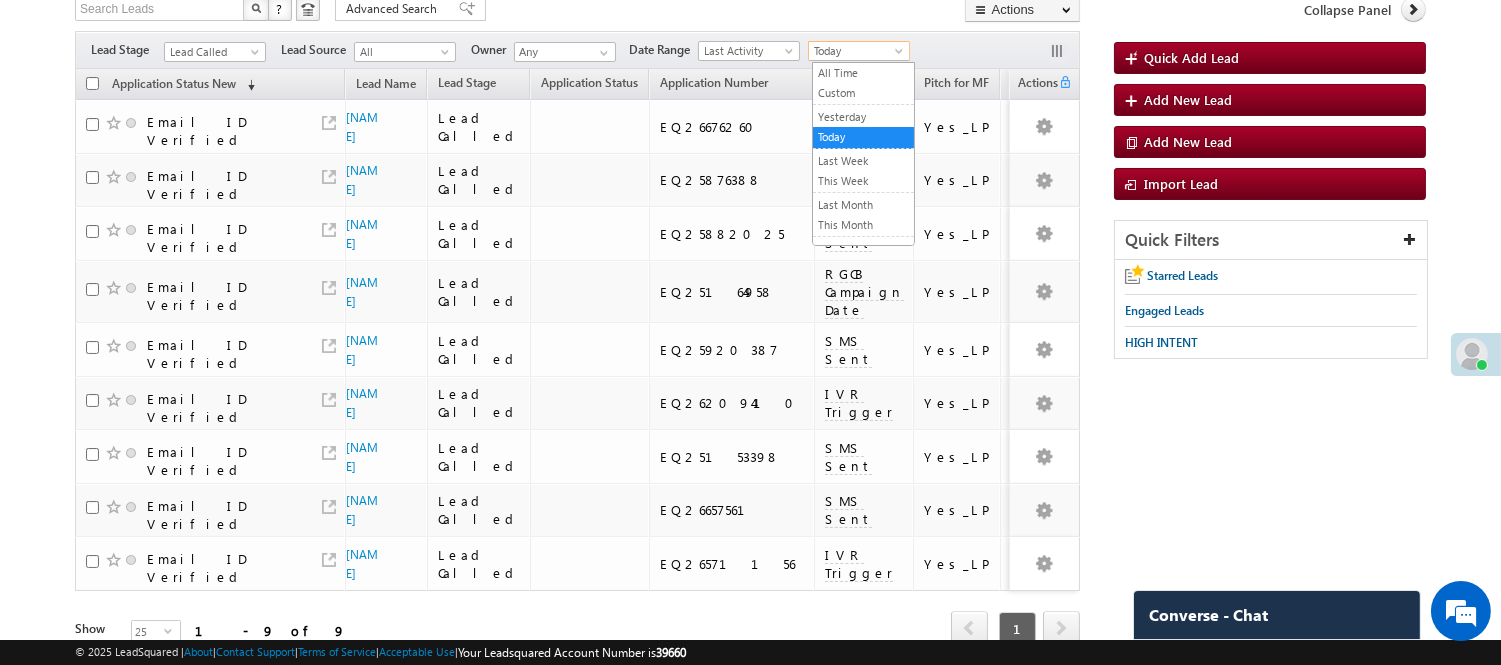 click on "Today" at bounding box center (856, 51) 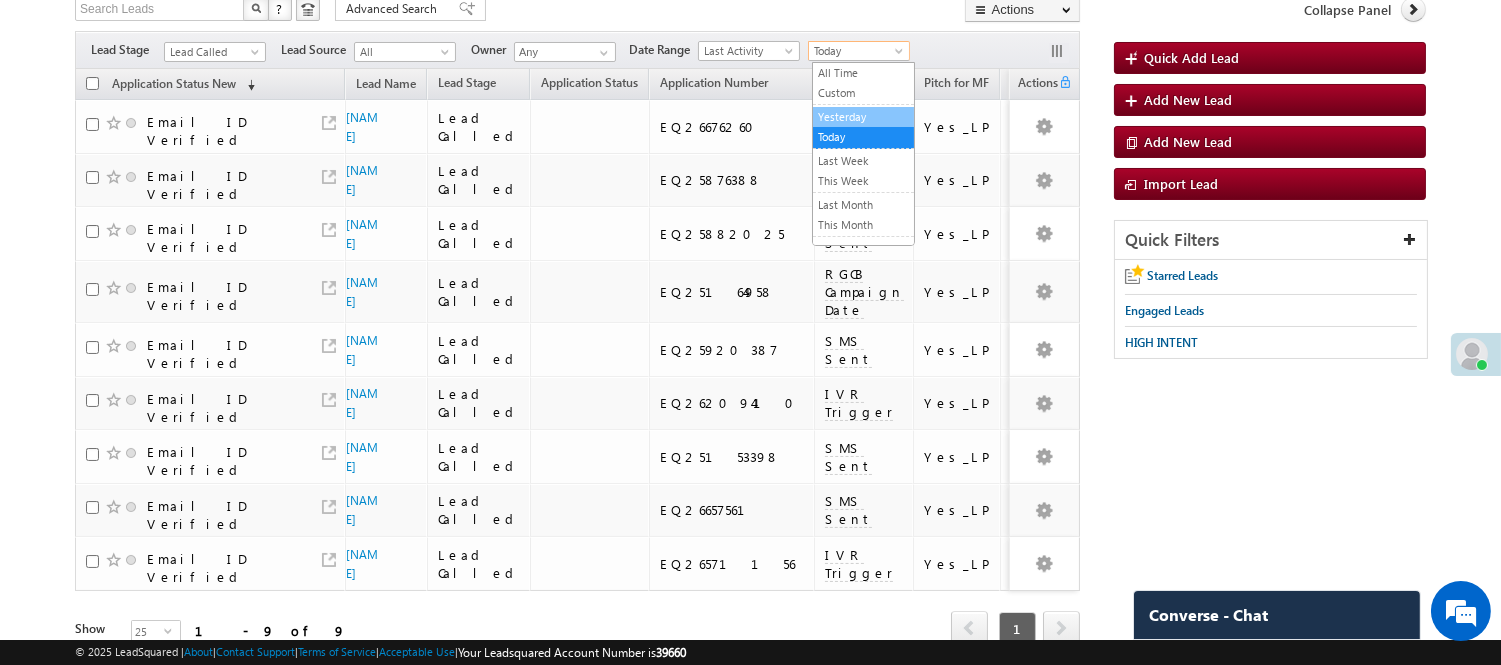 click on "Yesterday" at bounding box center (863, 117) 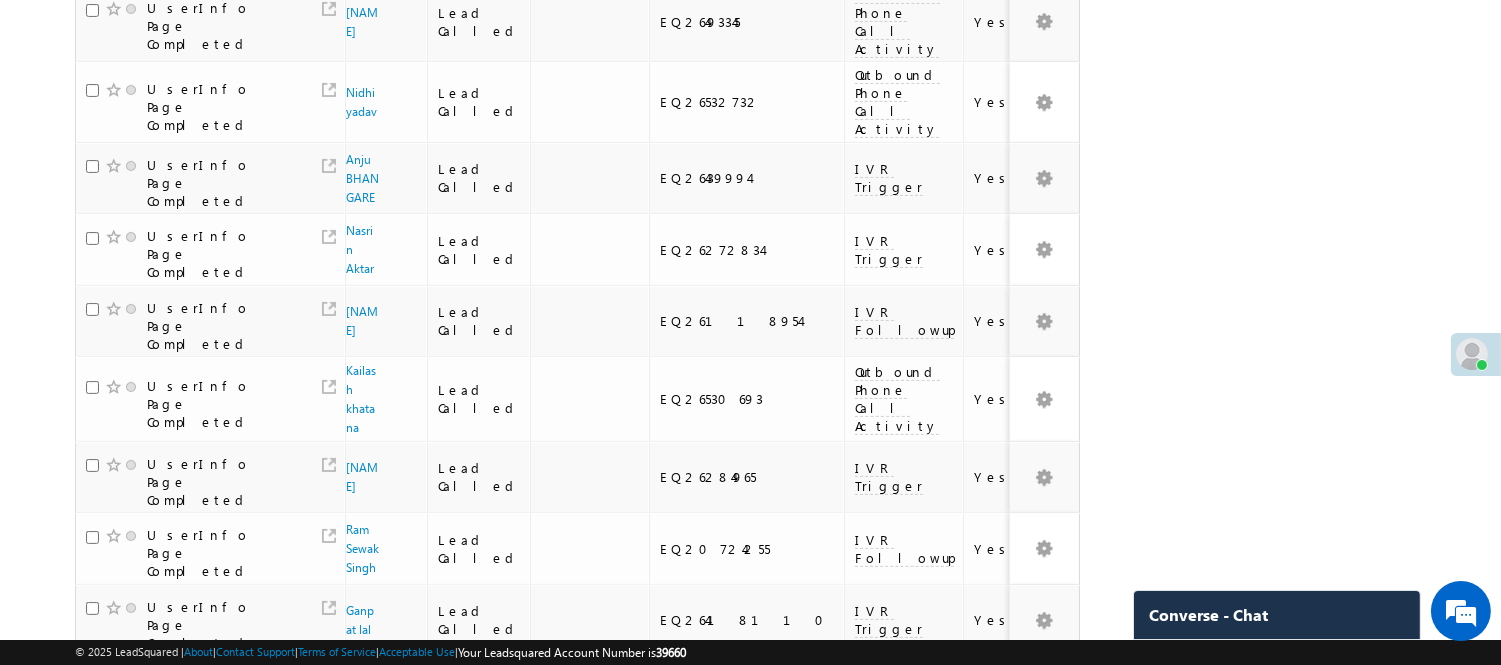 scroll, scrollTop: 1325, scrollLeft: 0, axis: vertical 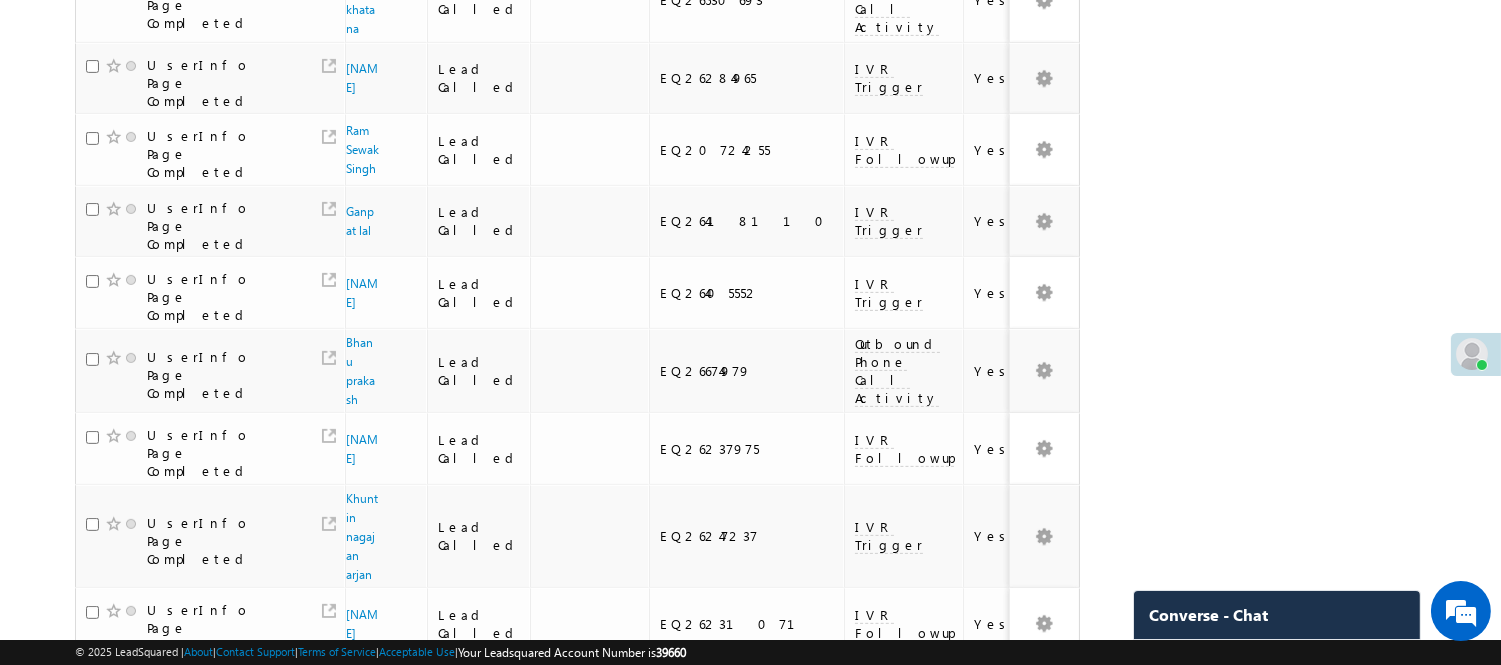 click on "3" at bounding box center (938, 841) 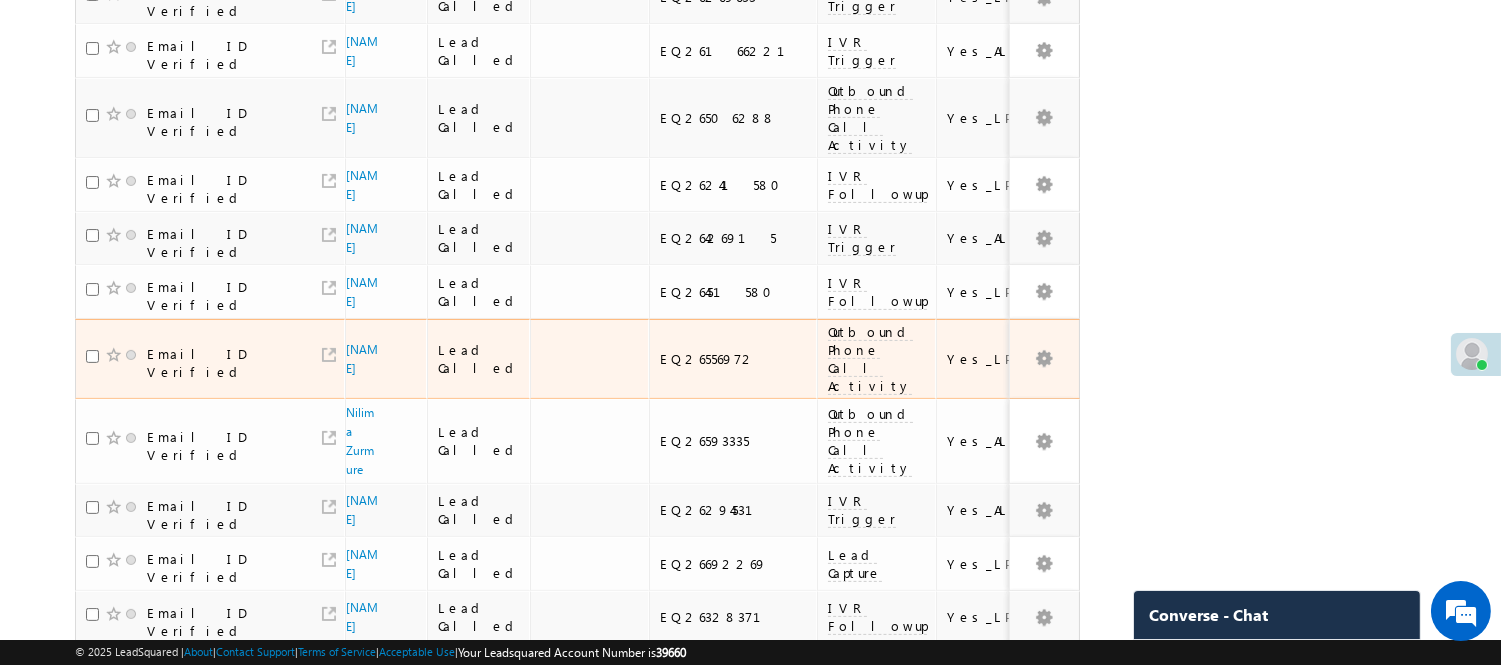 scroll, scrollTop: 1417, scrollLeft: 0, axis: vertical 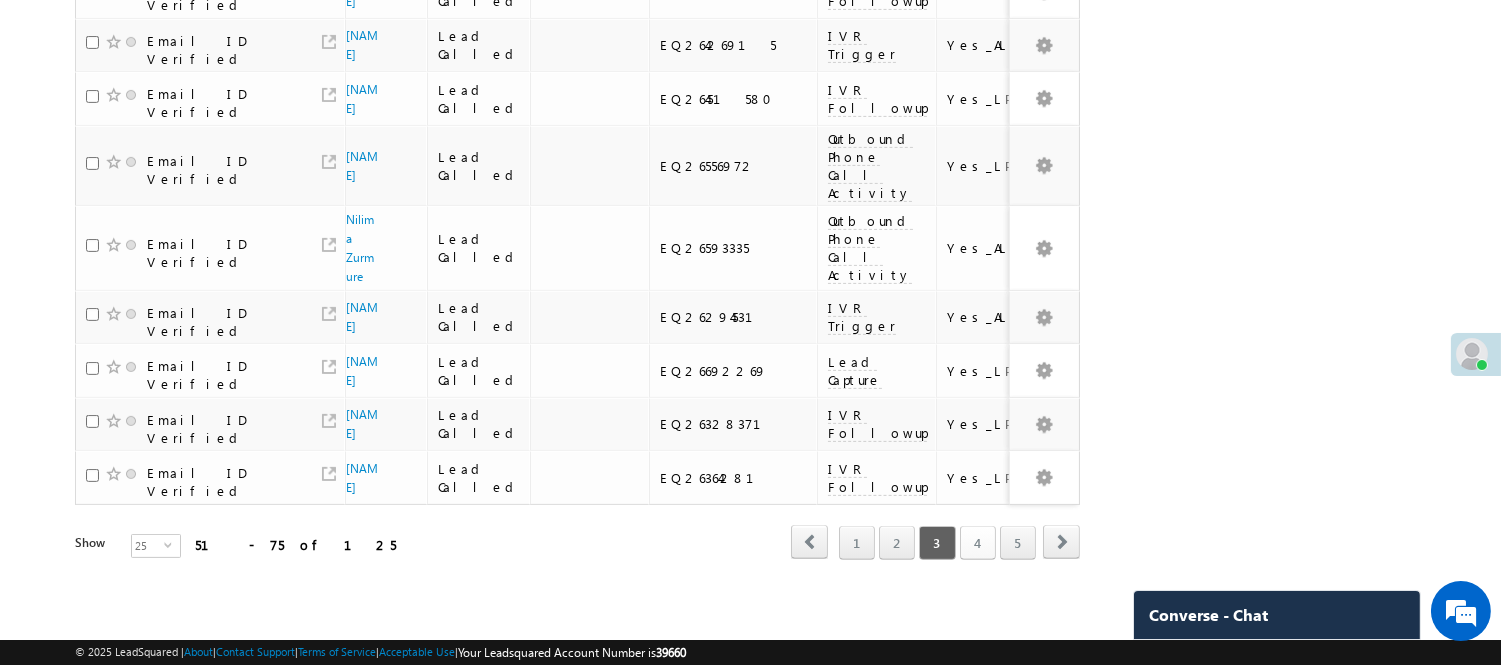 click on "4" at bounding box center (978, 543) 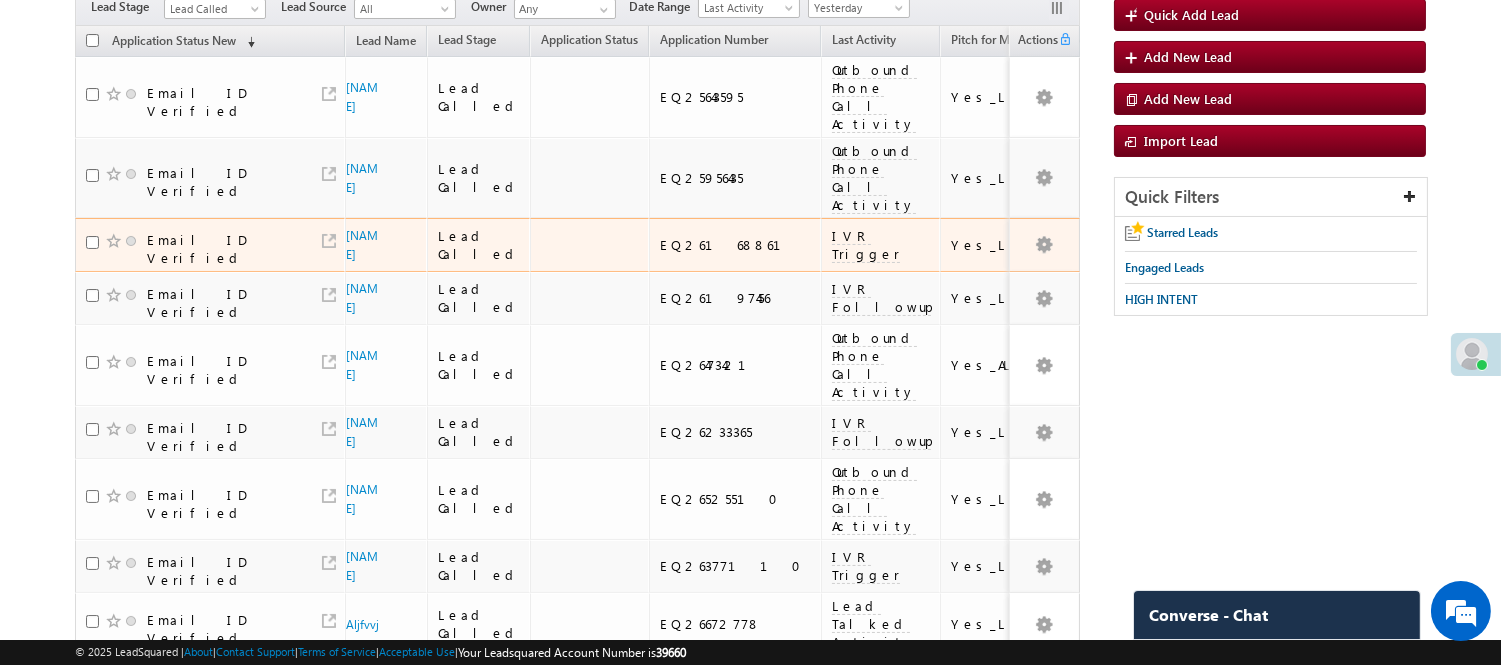 scroll, scrollTop: 0, scrollLeft: 0, axis: both 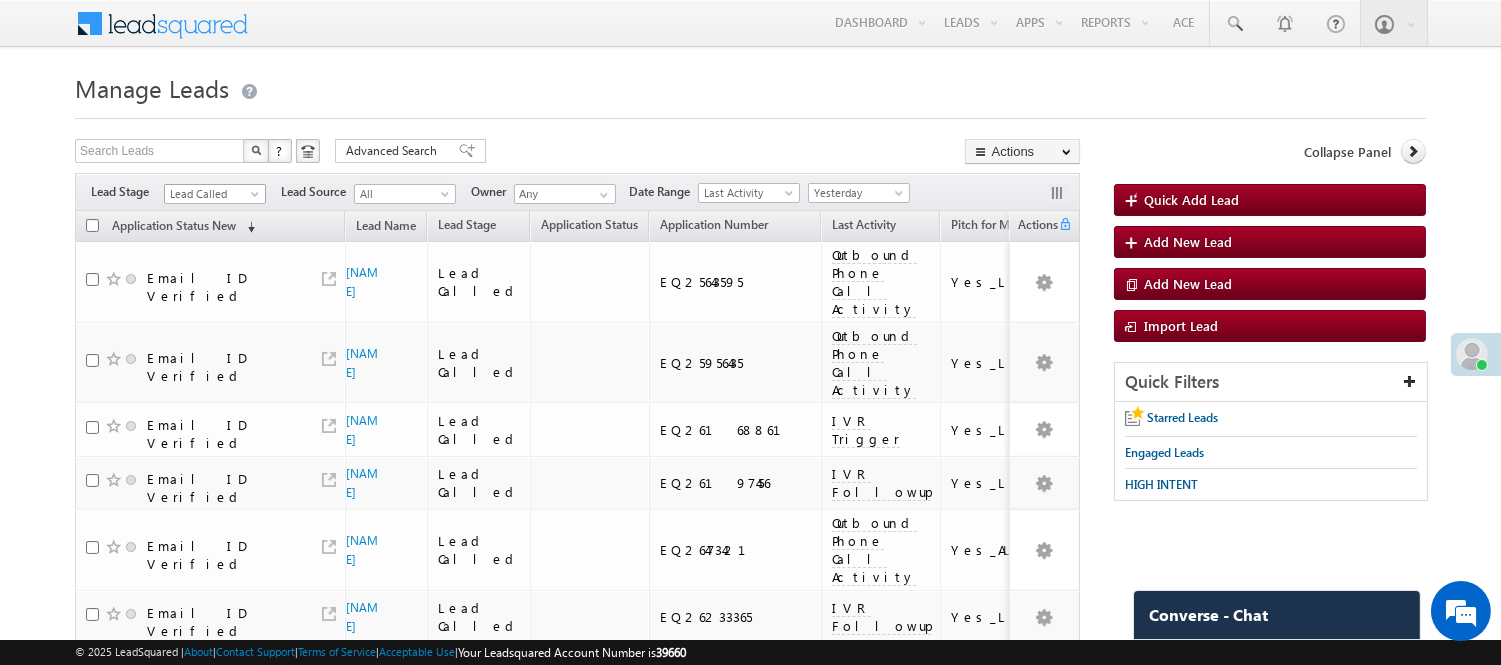 click on "Lead Called" at bounding box center [212, 194] 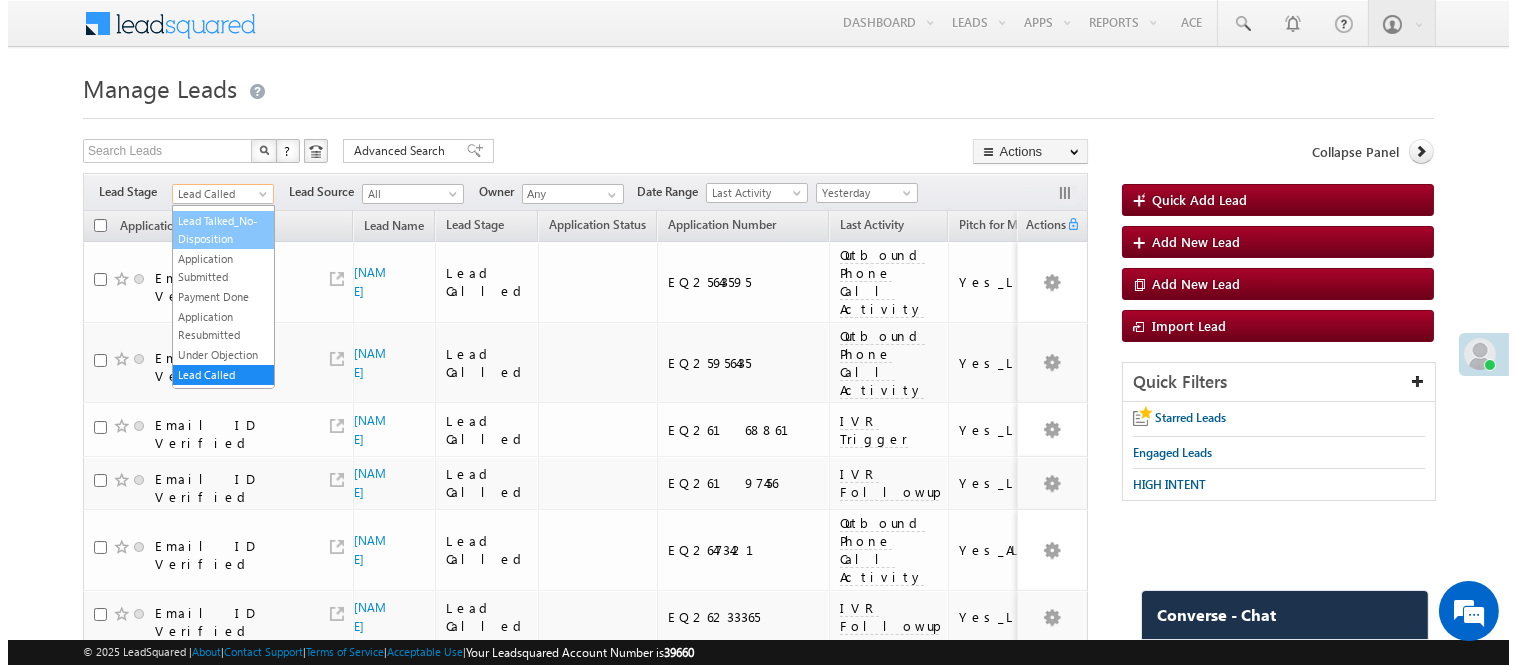 scroll, scrollTop: 0, scrollLeft: 0, axis: both 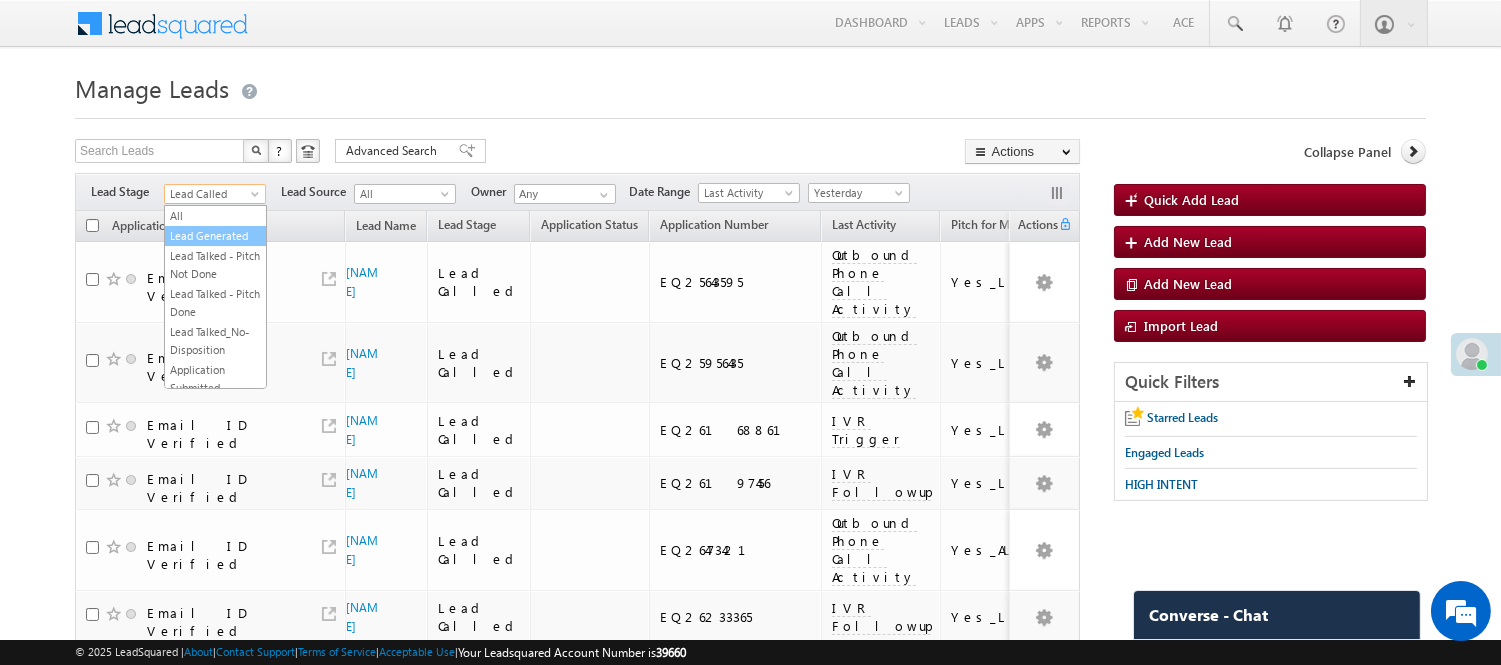 click on "Lead Generated" at bounding box center [215, 236] 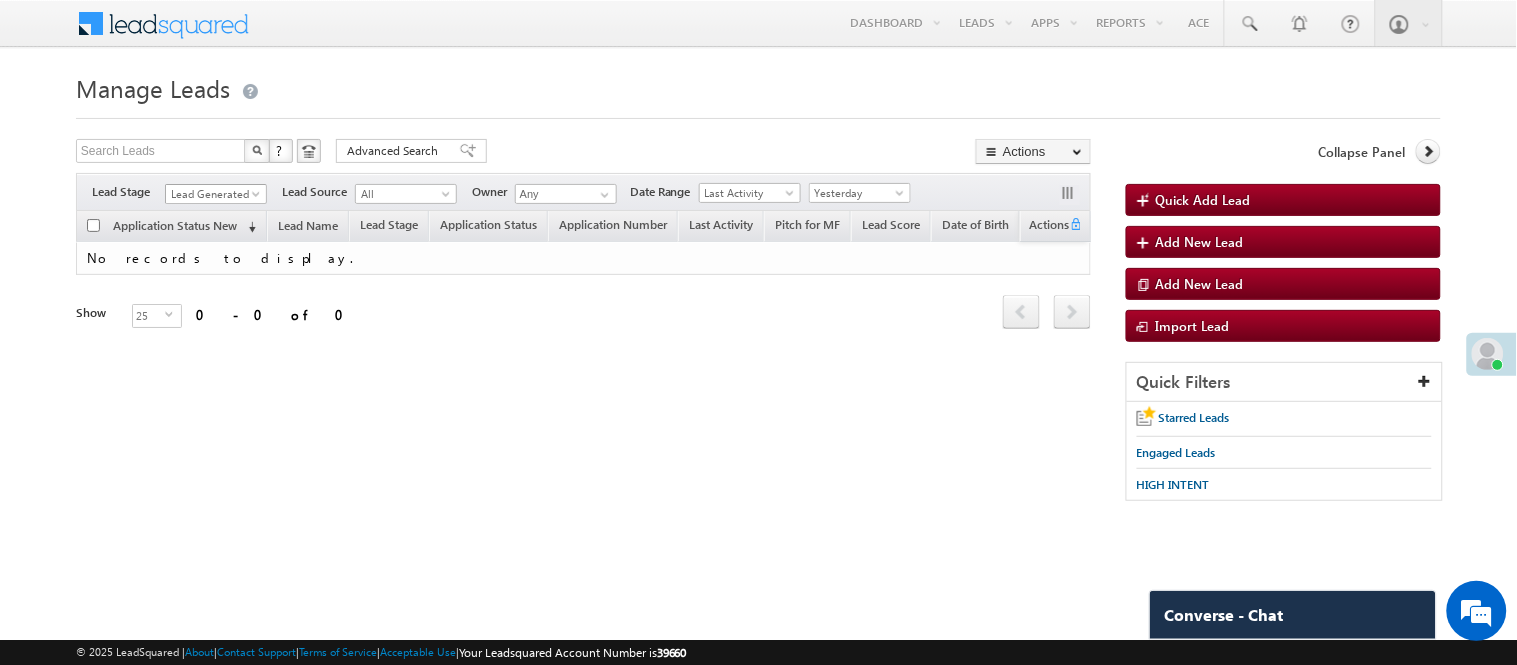 click on "Lead Generated" at bounding box center [213, 194] 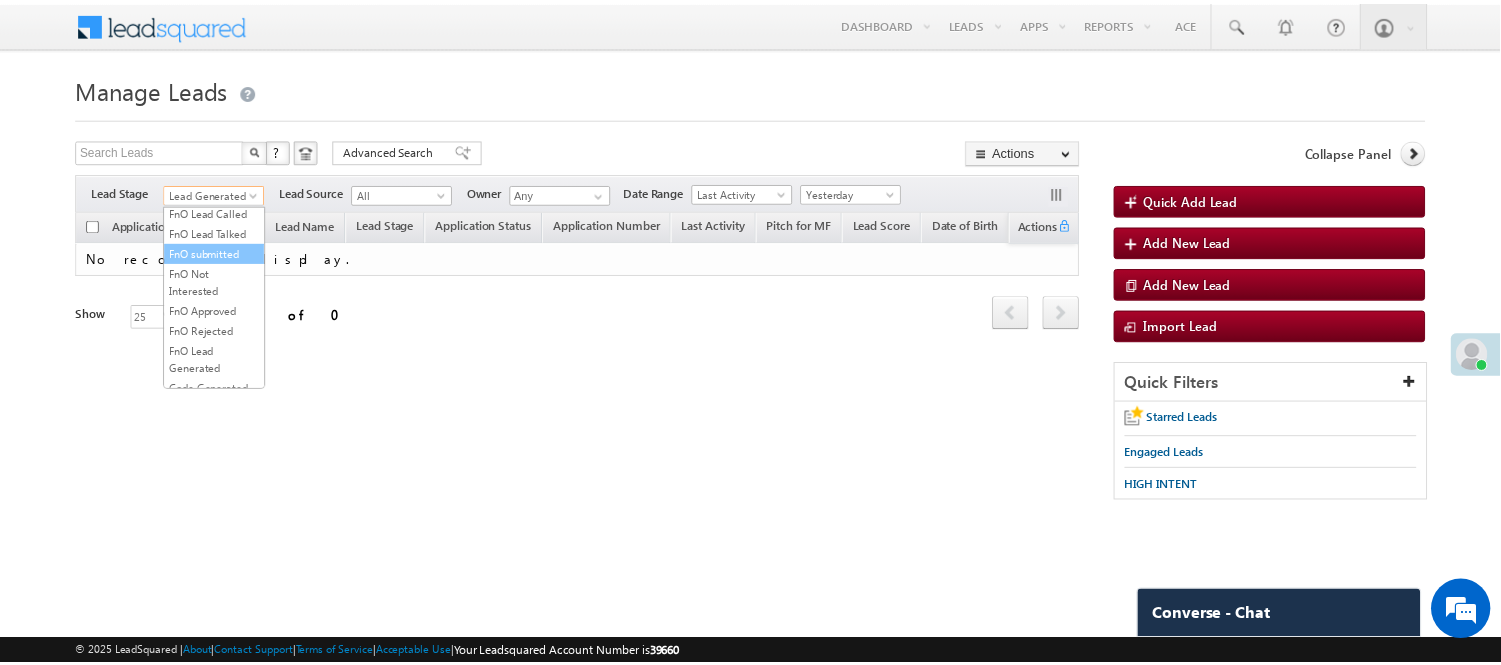 scroll, scrollTop: 496, scrollLeft: 0, axis: vertical 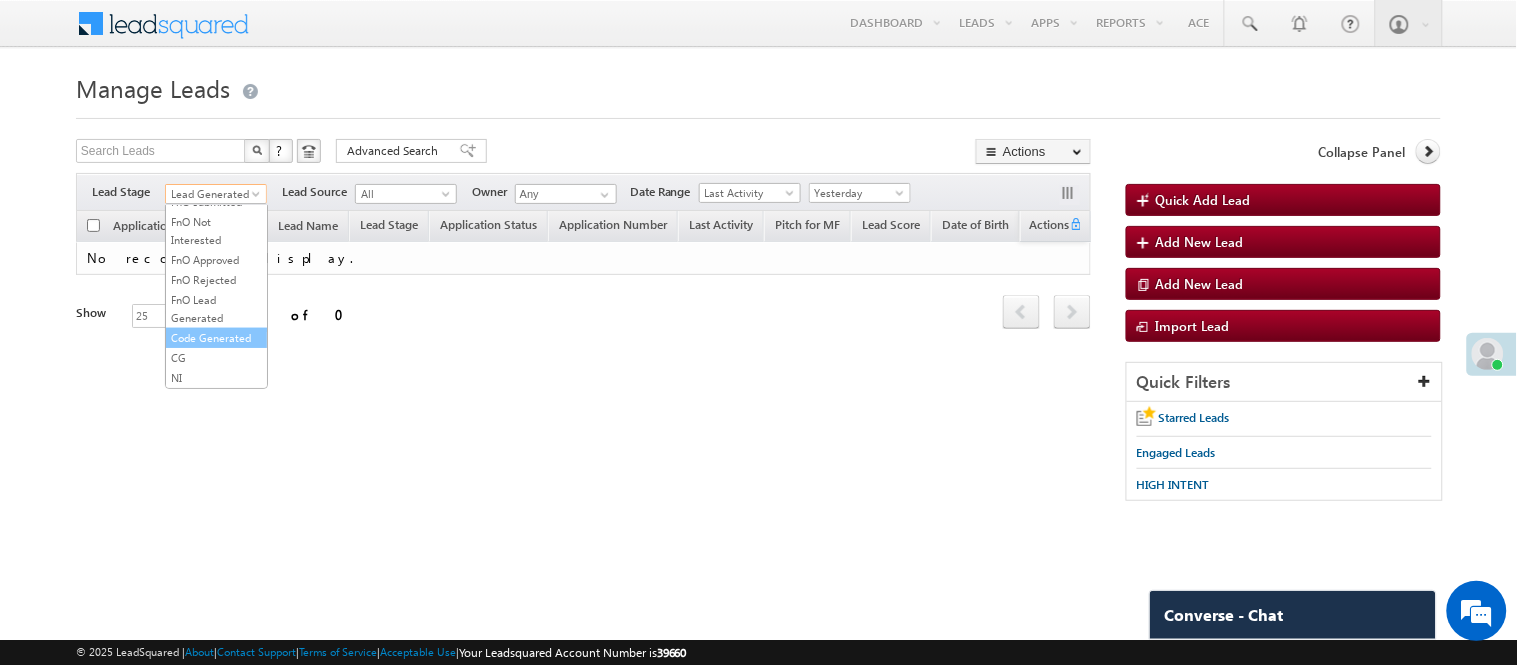 click on "Code Generated" at bounding box center [216, 338] 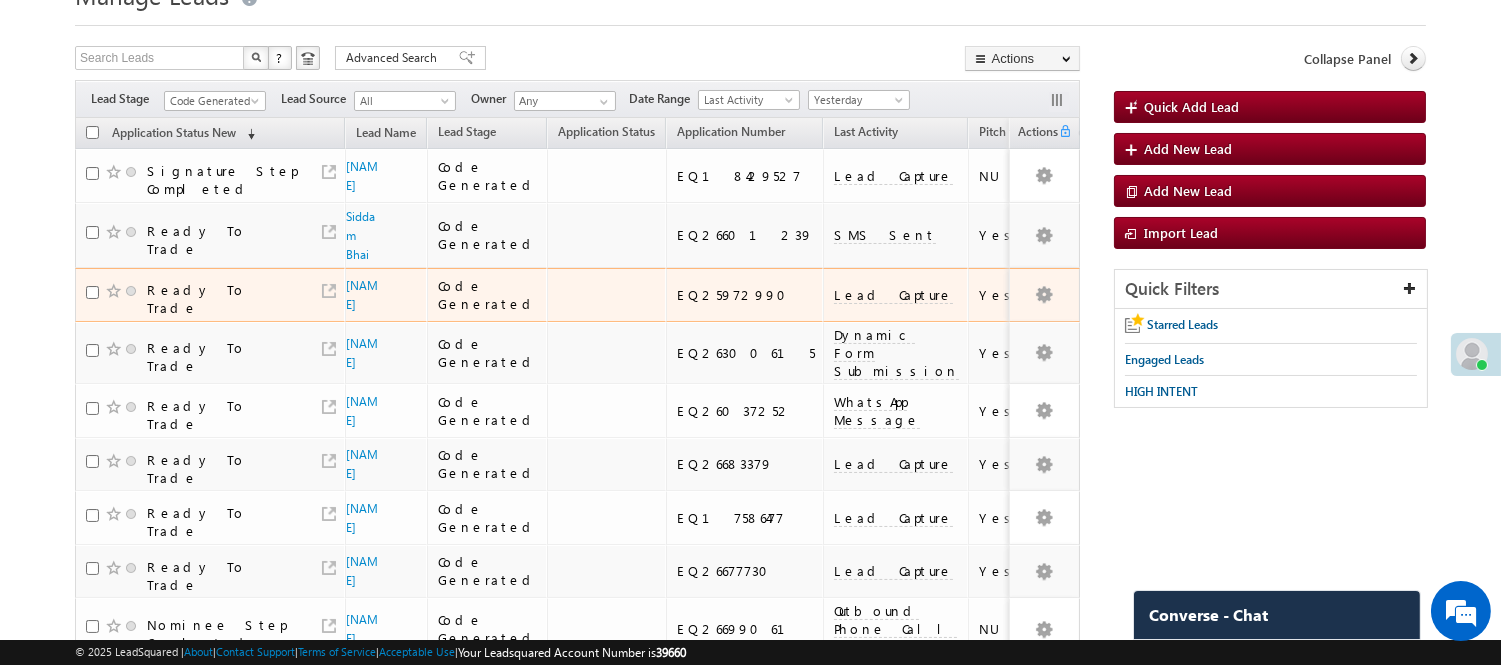 scroll, scrollTop: 0, scrollLeft: 0, axis: both 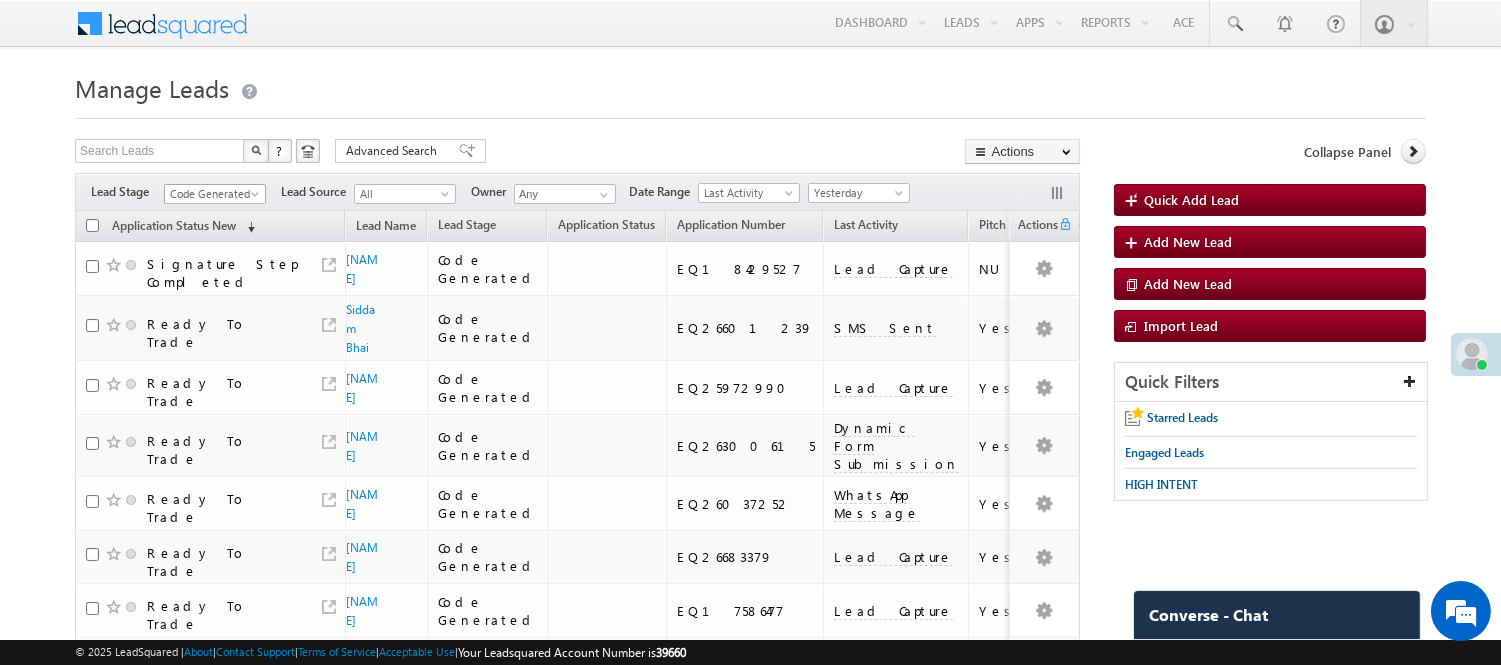 click on "Code Generated" at bounding box center (212, 194) 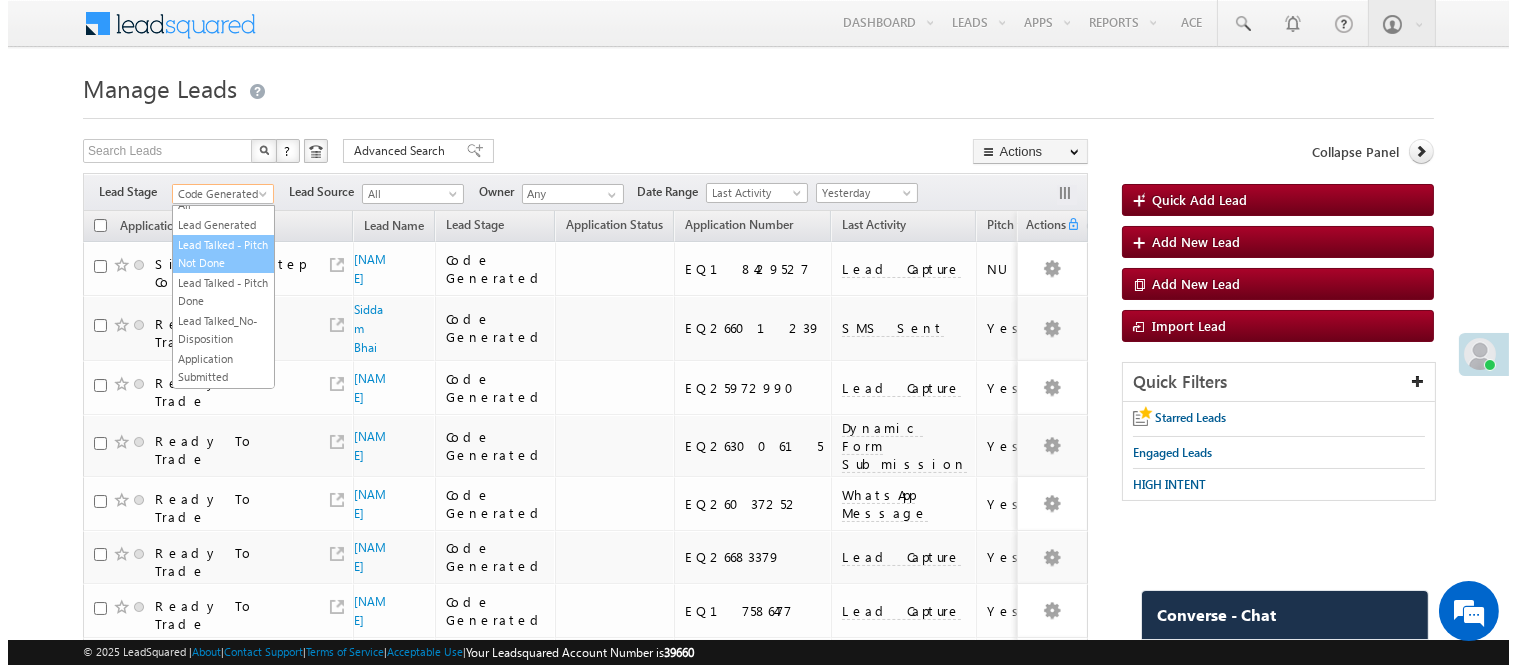 scroll, scrollTop: 0, scrollLeft: 0, axis: both 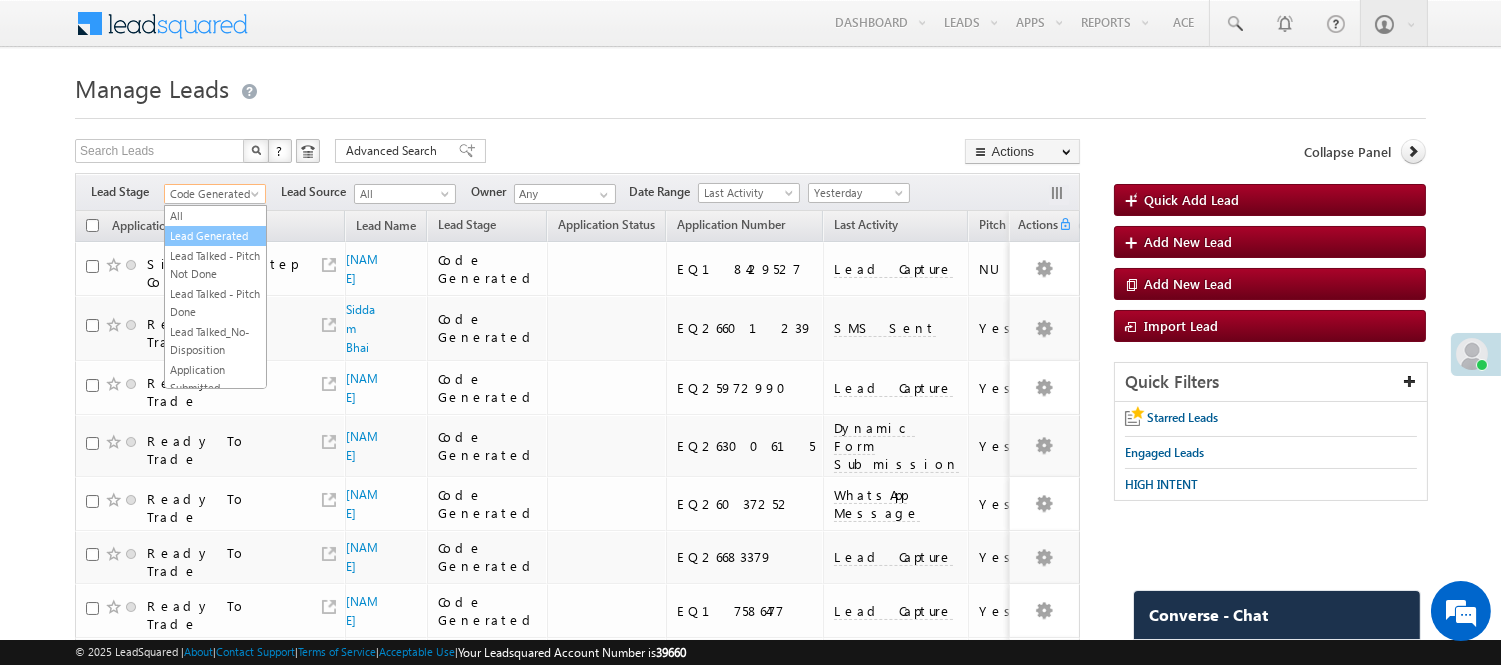 click on "Lead Generated" at bounding box center [215, 236] 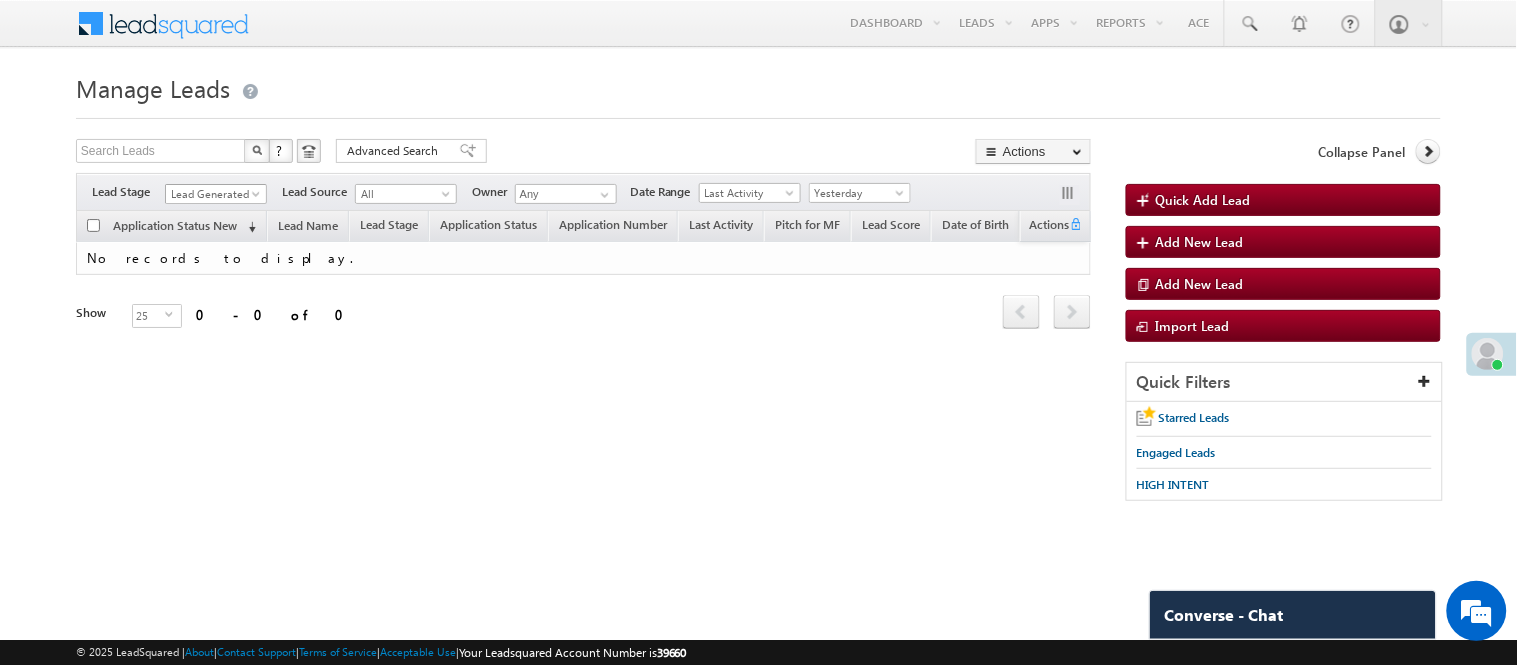 click on "Lead Generated" at bounding box center [213, 194] 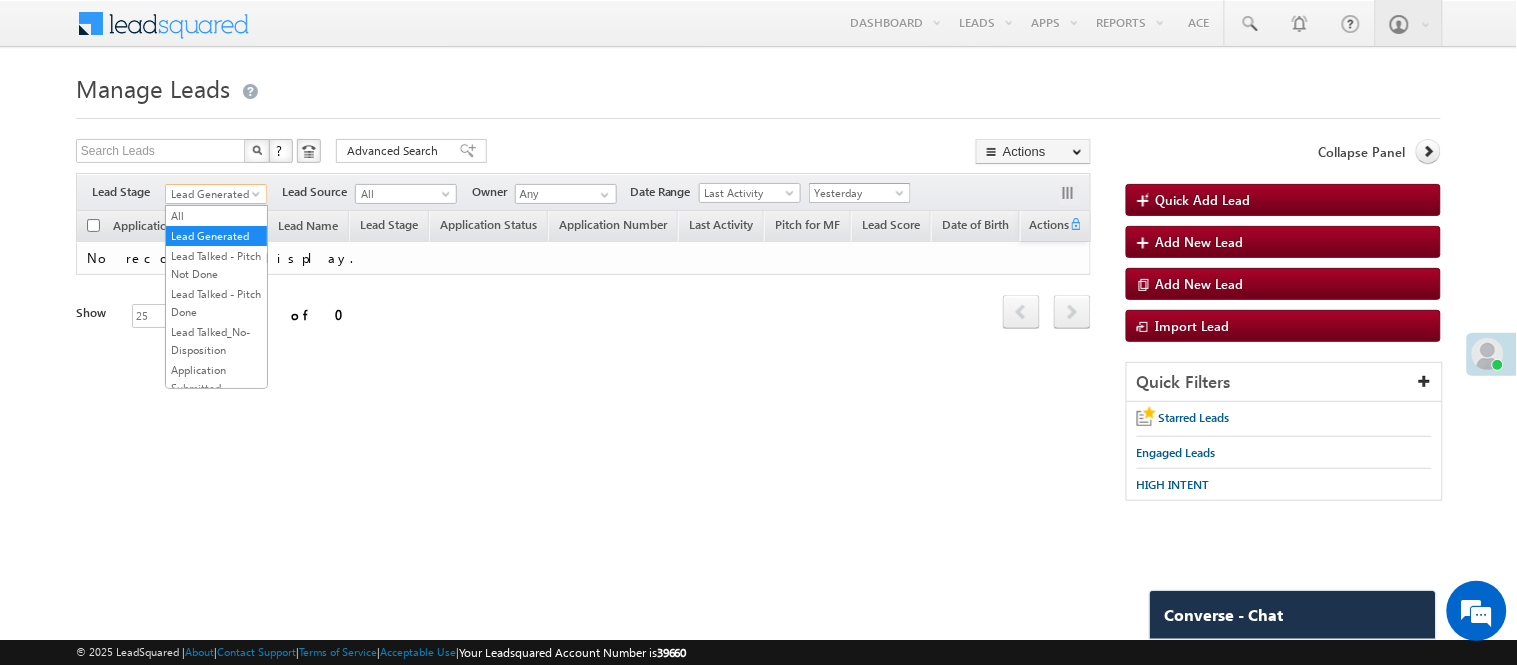click on "Yesterday" at bounding box center (857, 193) 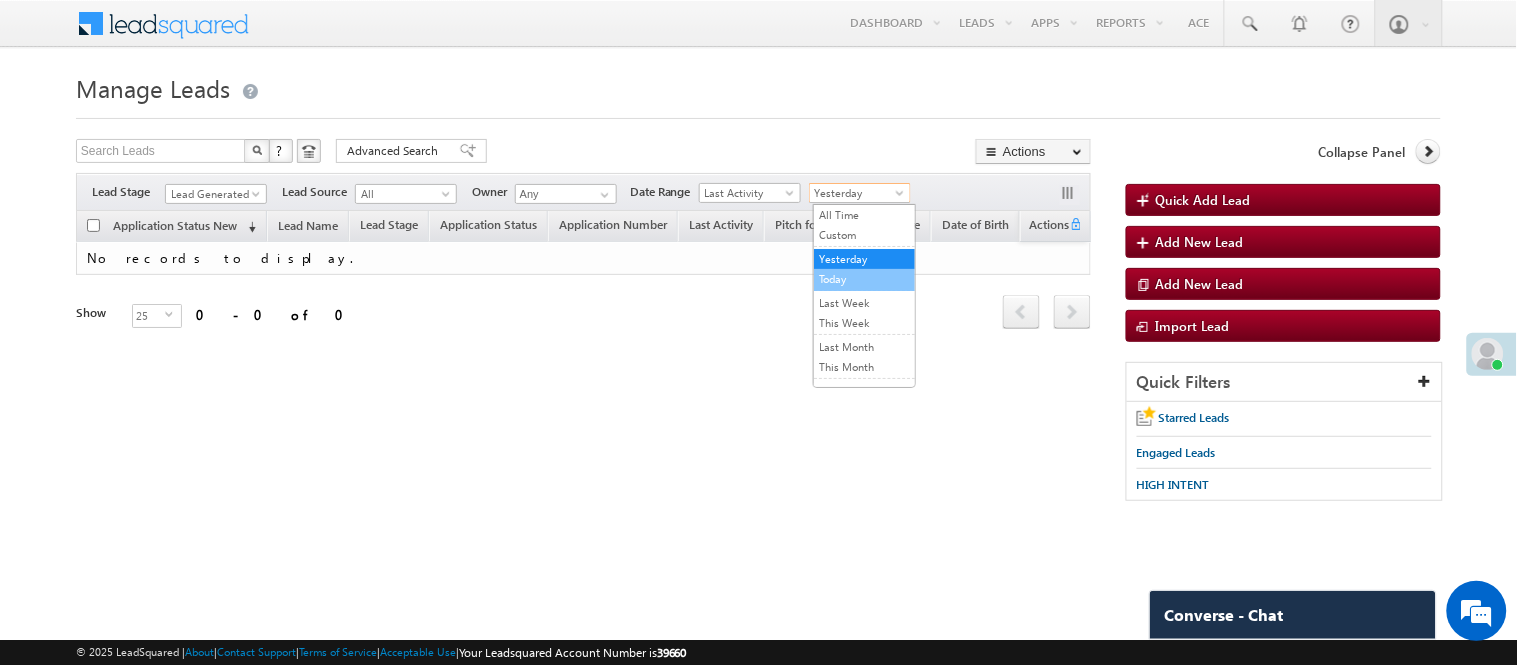 click on "Today" at bounding box center (864, 279) 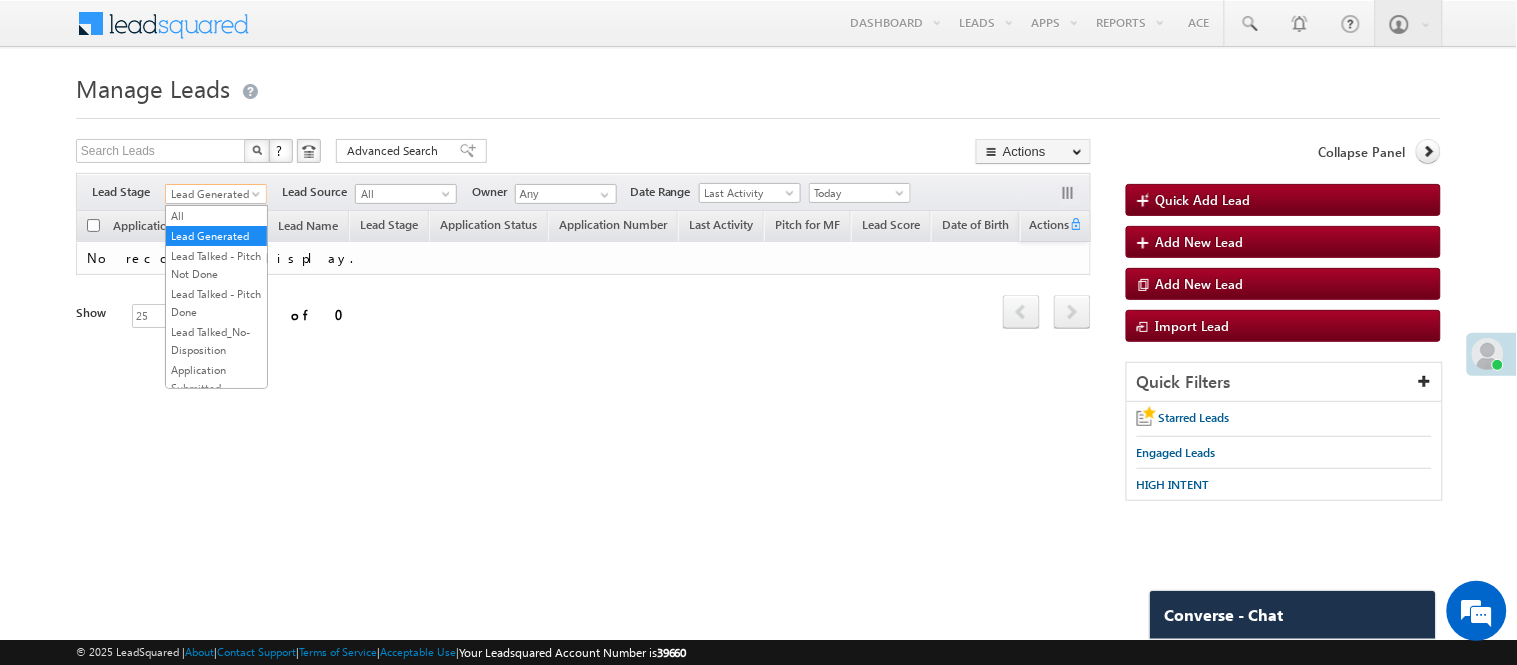 click on "Lead Generated" at bounding box center [213, 194] 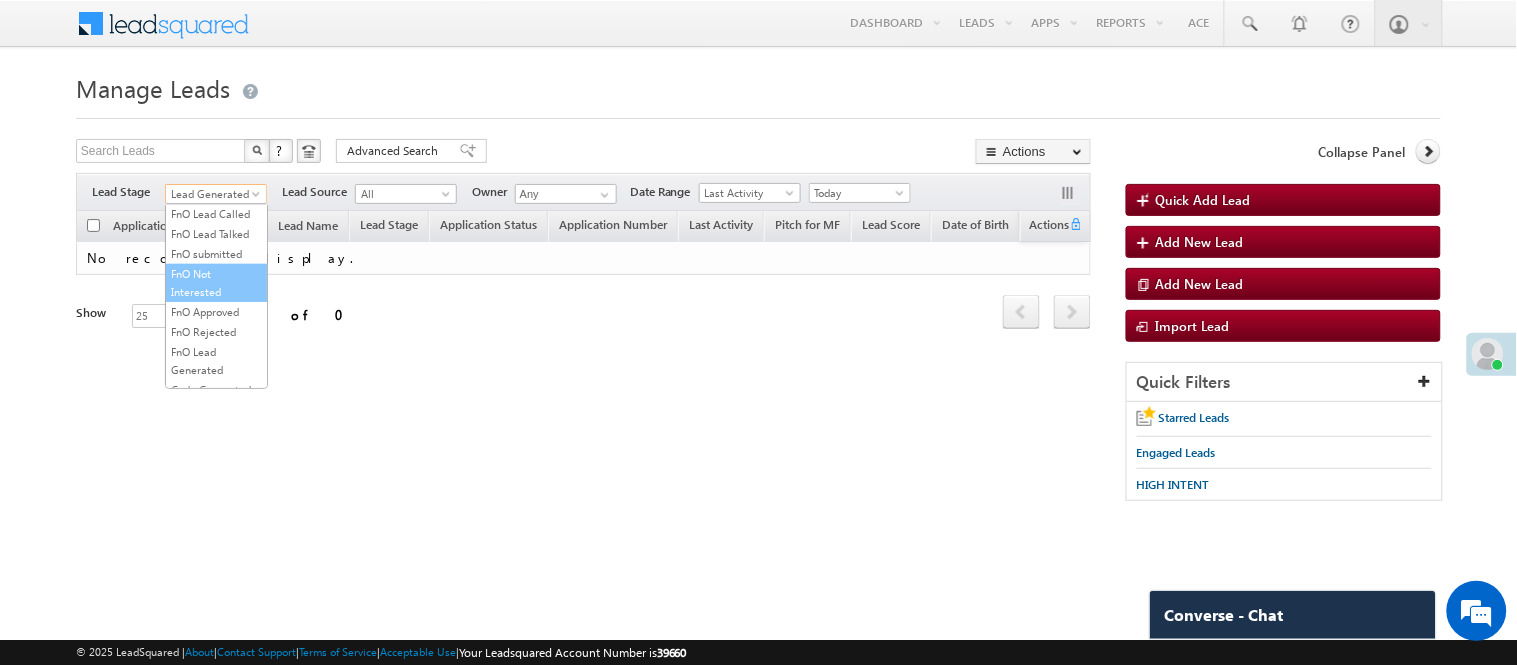 scroll, scrollTop: 496, scrollLeft: 0, axis: vertical 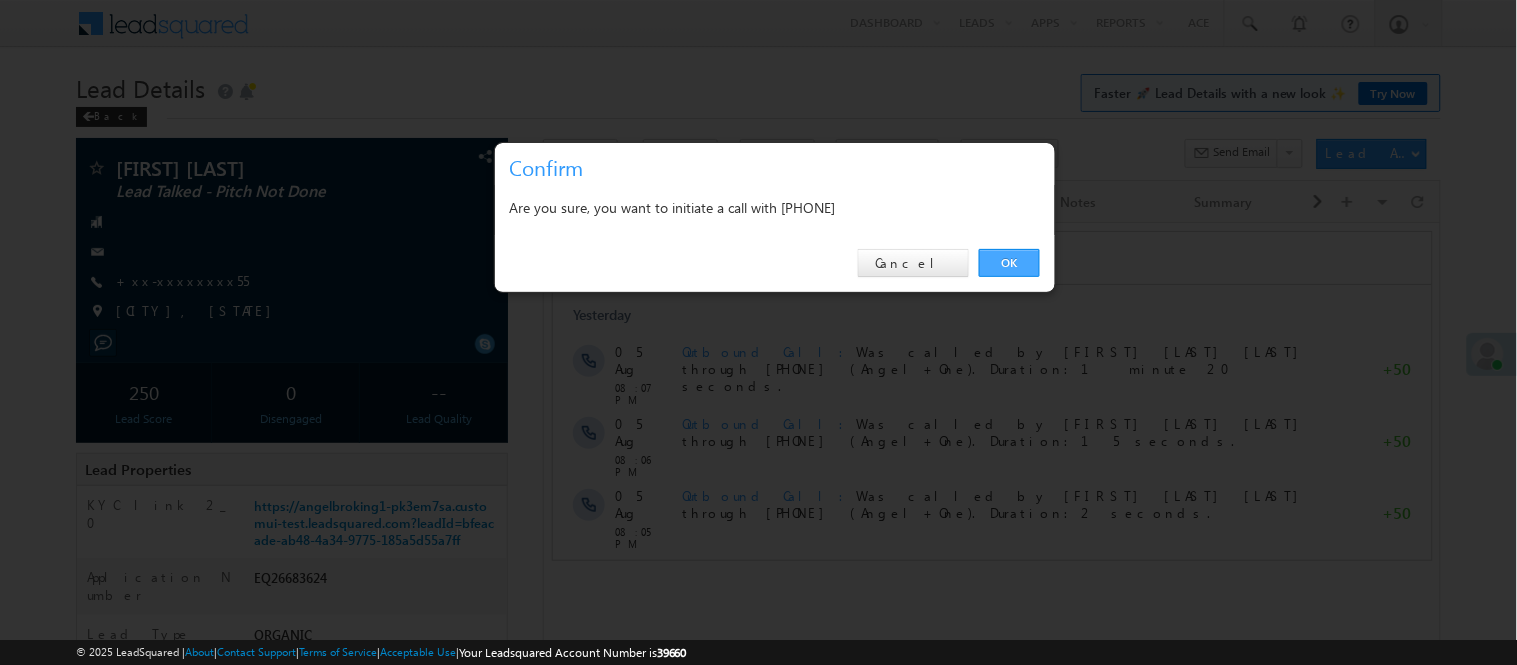 click on "OK" at bounding box center [1009, 263] 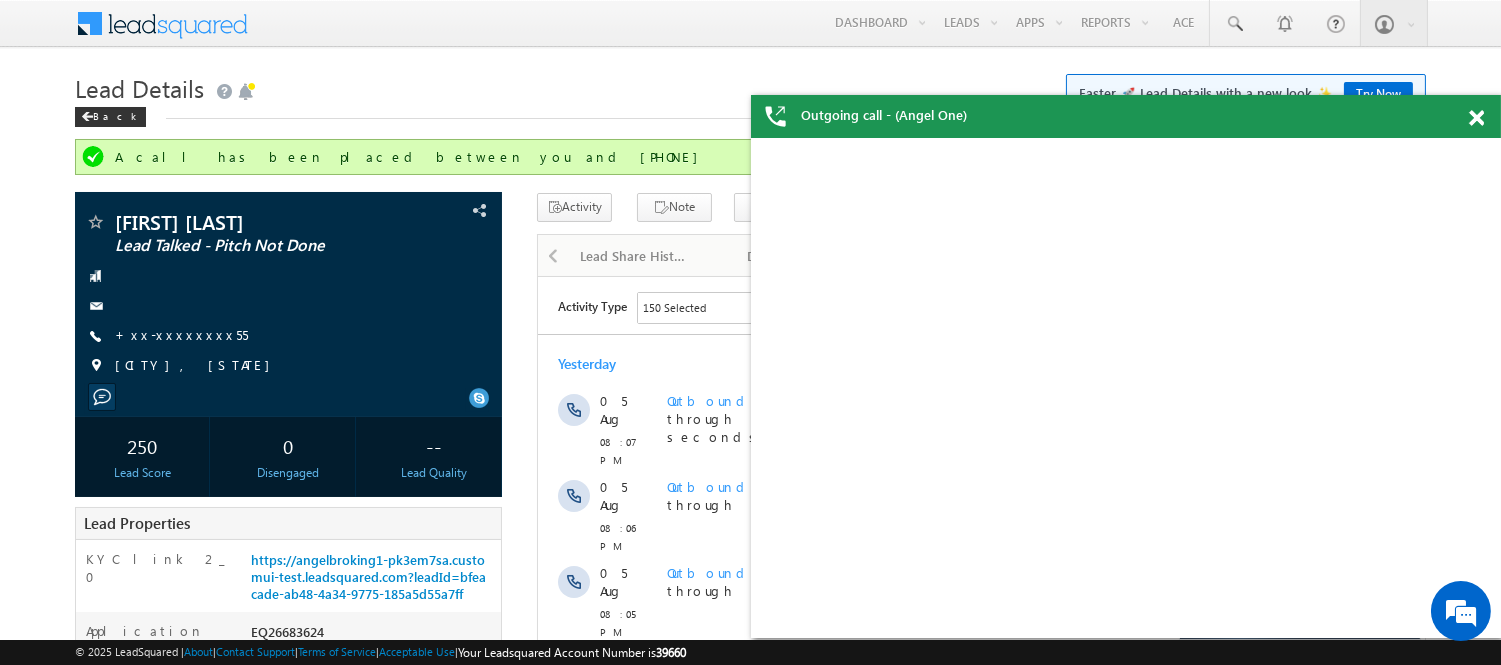 scroll, scrollTop: 0, scrollLeft: 0, axis: both 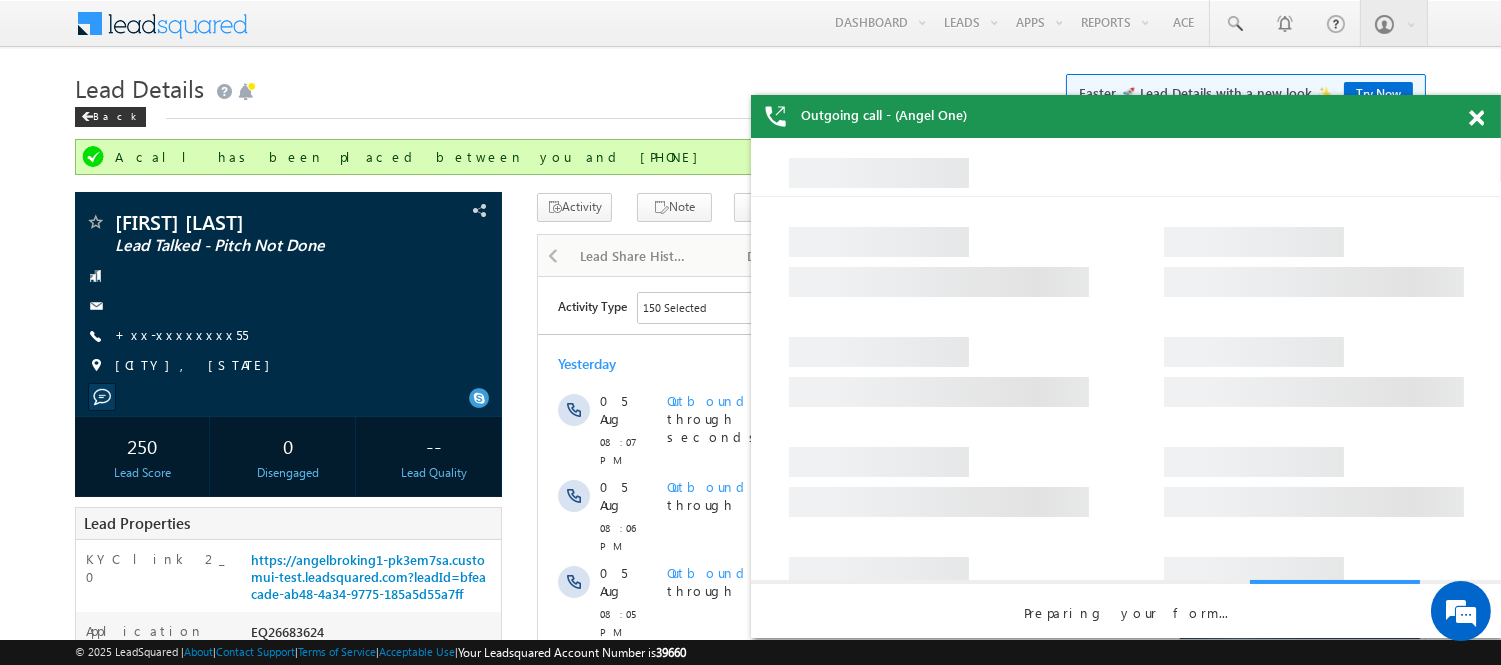click at bounding box center (1476, 118) 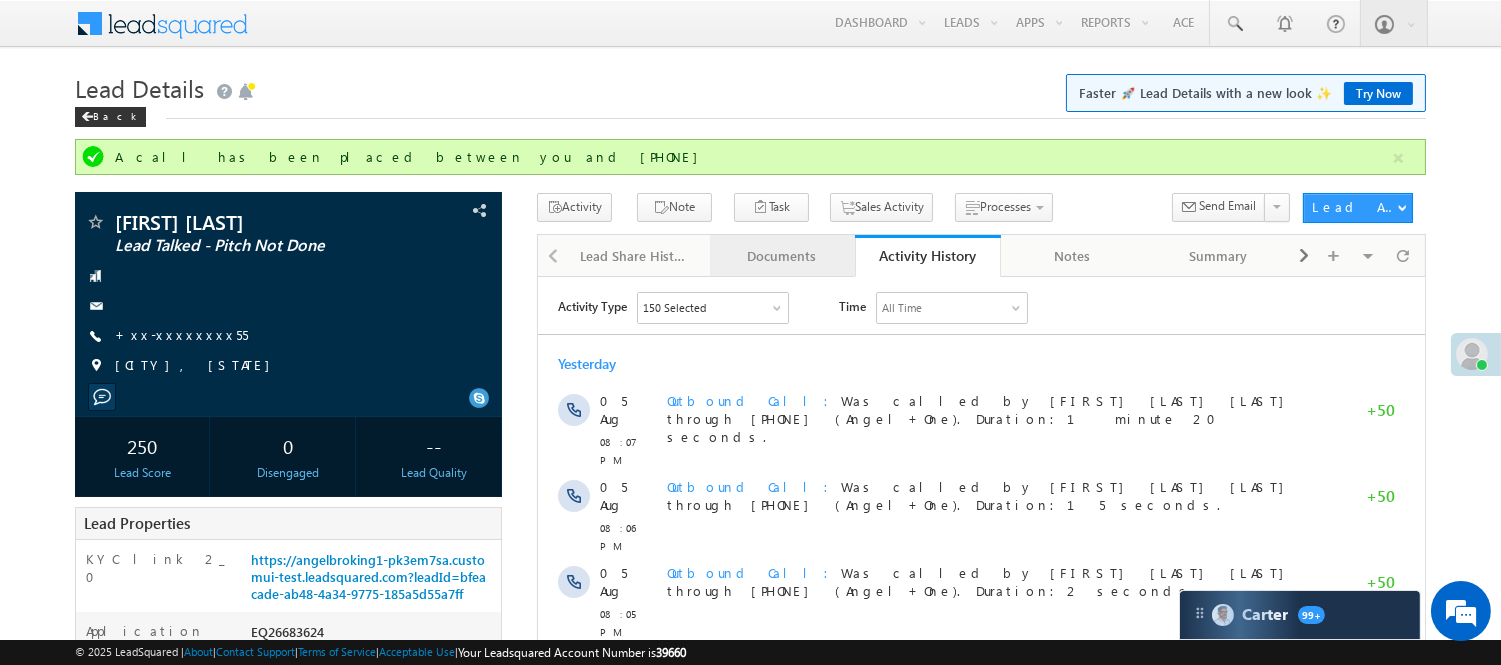 scroll, scrollTop: 0, scrollLeft: 0, axis: both 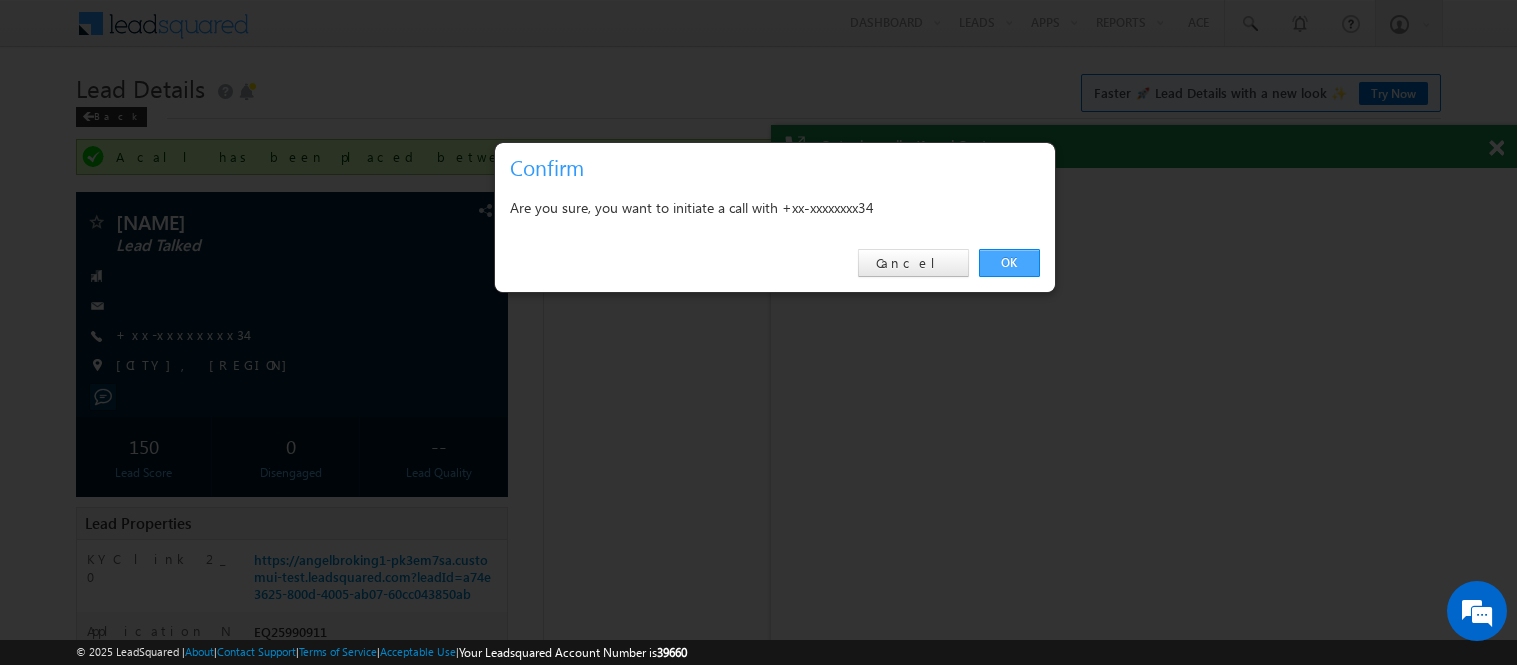 click on "OK" at bounding box center [1009, 263] 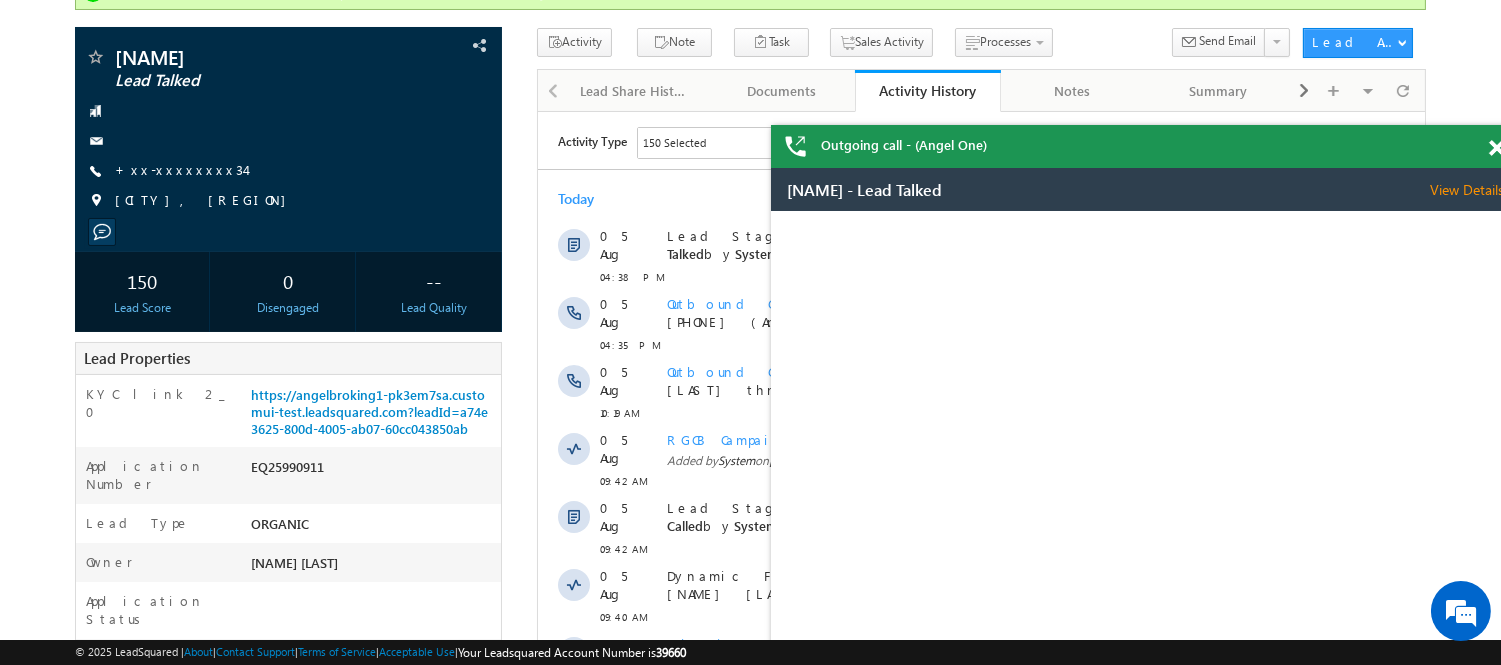 scroll, scrollTop: 165, scrollLeft: 0, axis: vertical 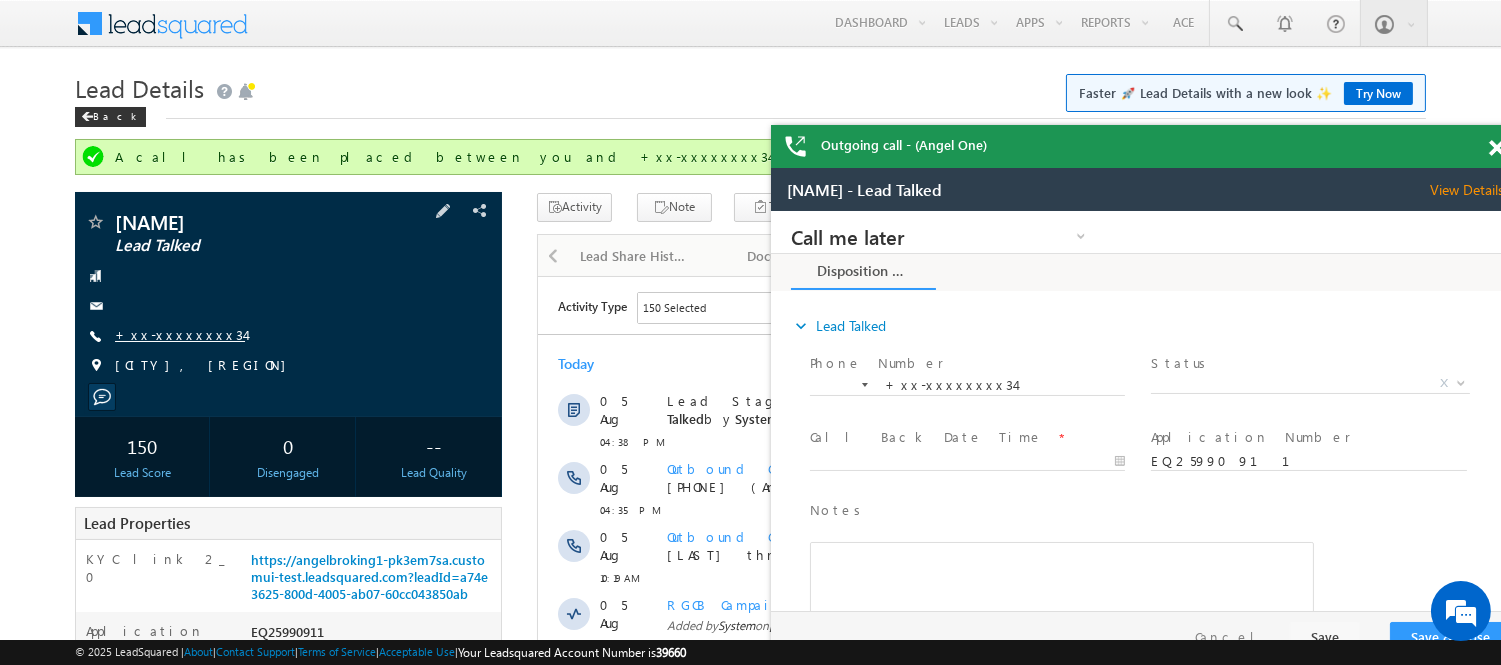 click on "+xx-xxxxxxxx34" at bounding box center (180, 334) 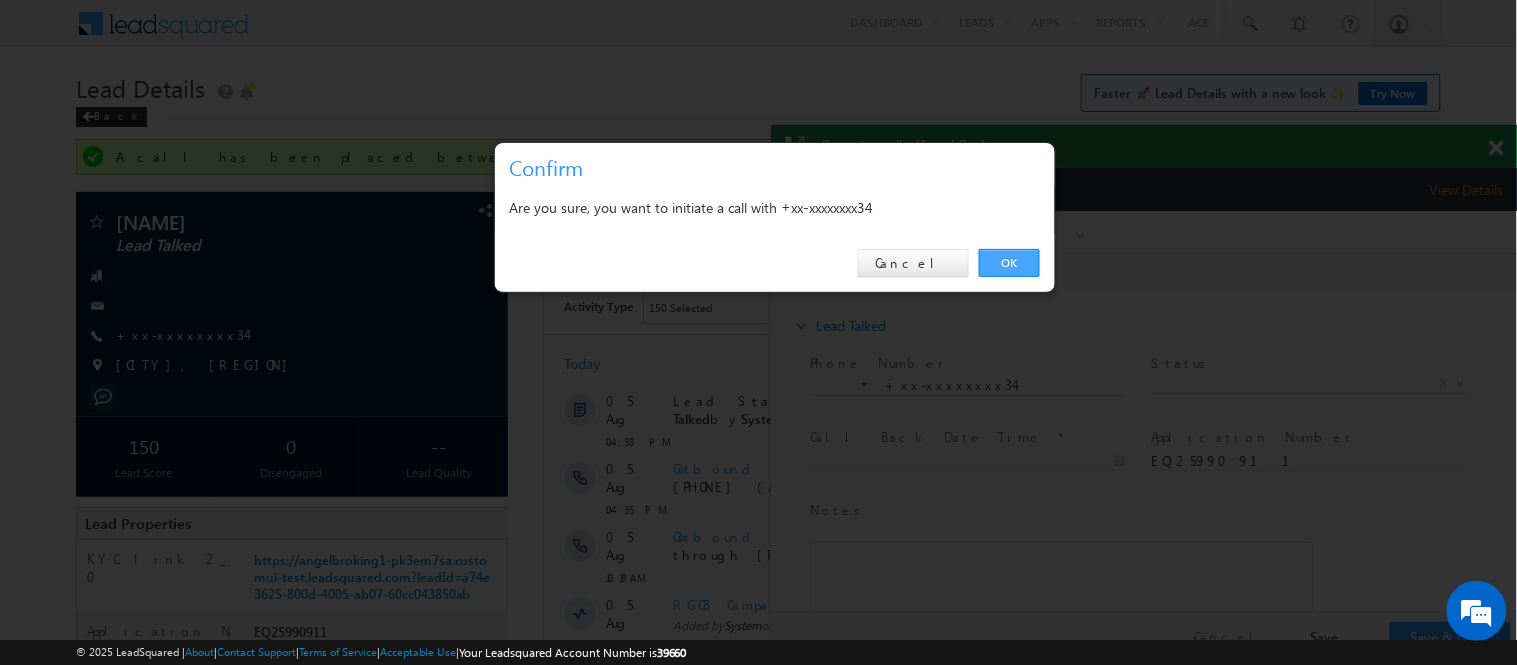 click on "OK" at bounding box center [1009, 263] 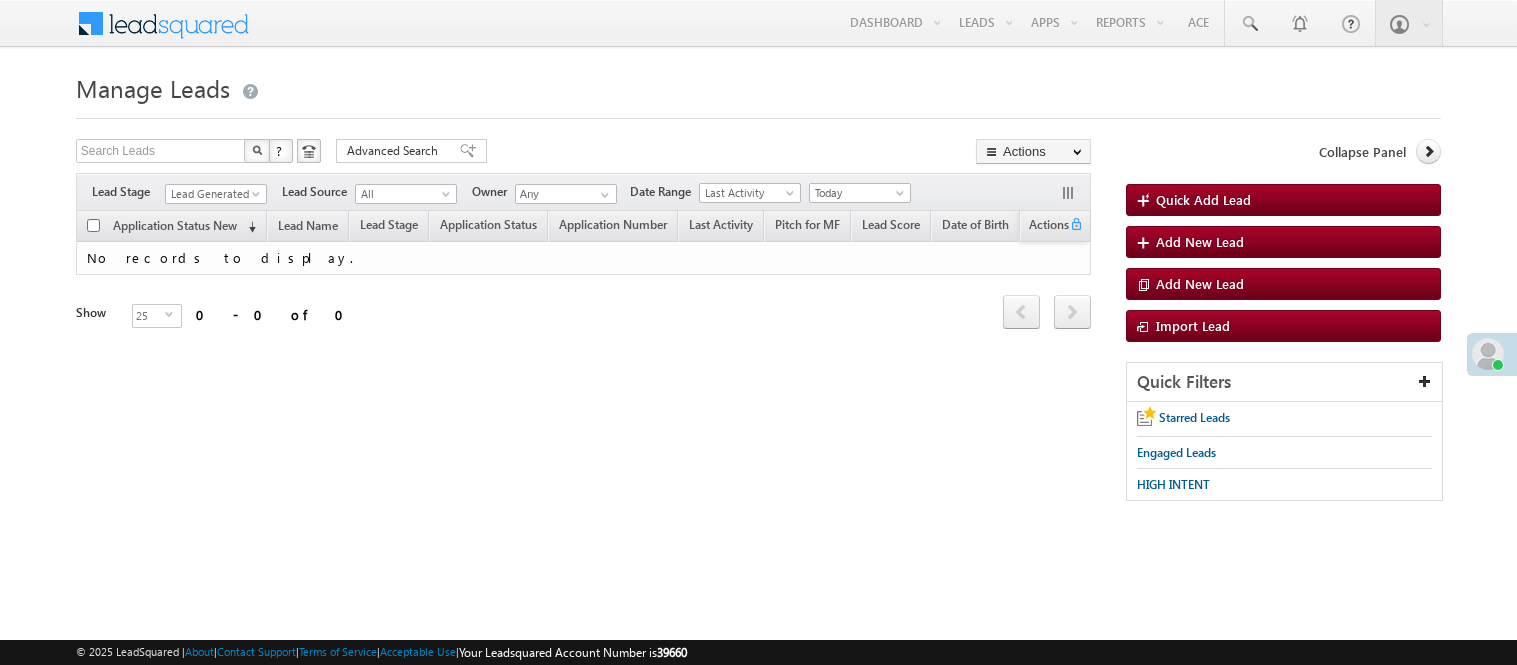 scroll, scrollTop: 0, scrollLeft: 0, axis: both 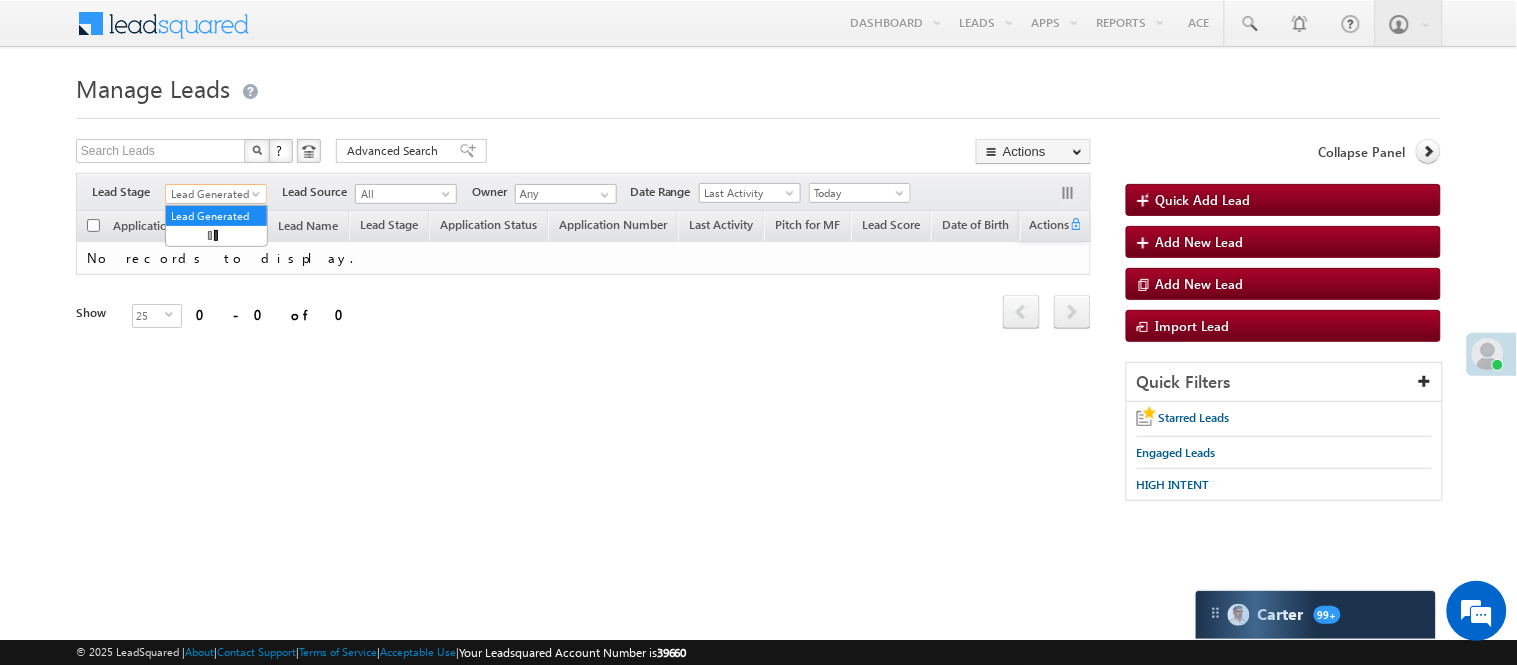 click on "Lead Generated" at bounding box center (213, 194) 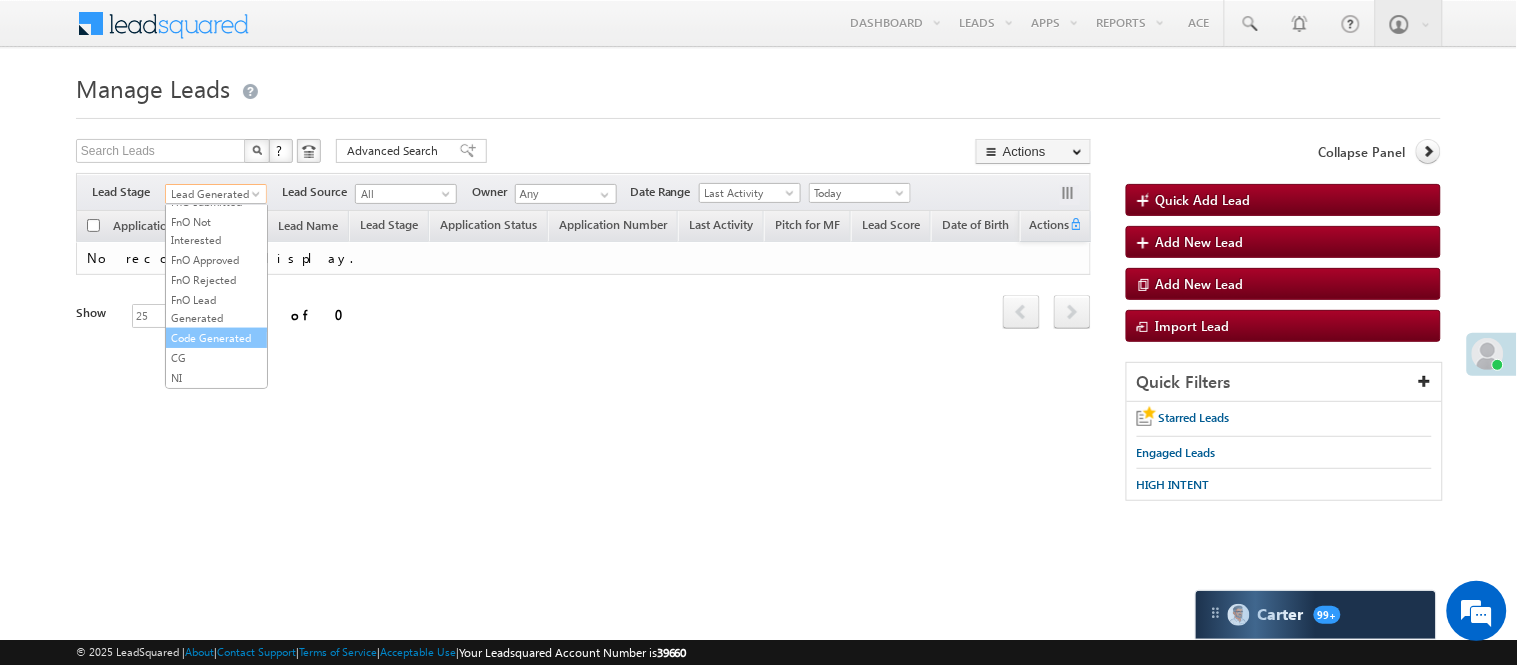 scroll, scrollTop: 496, scrollLeft: 0, axis: vertical 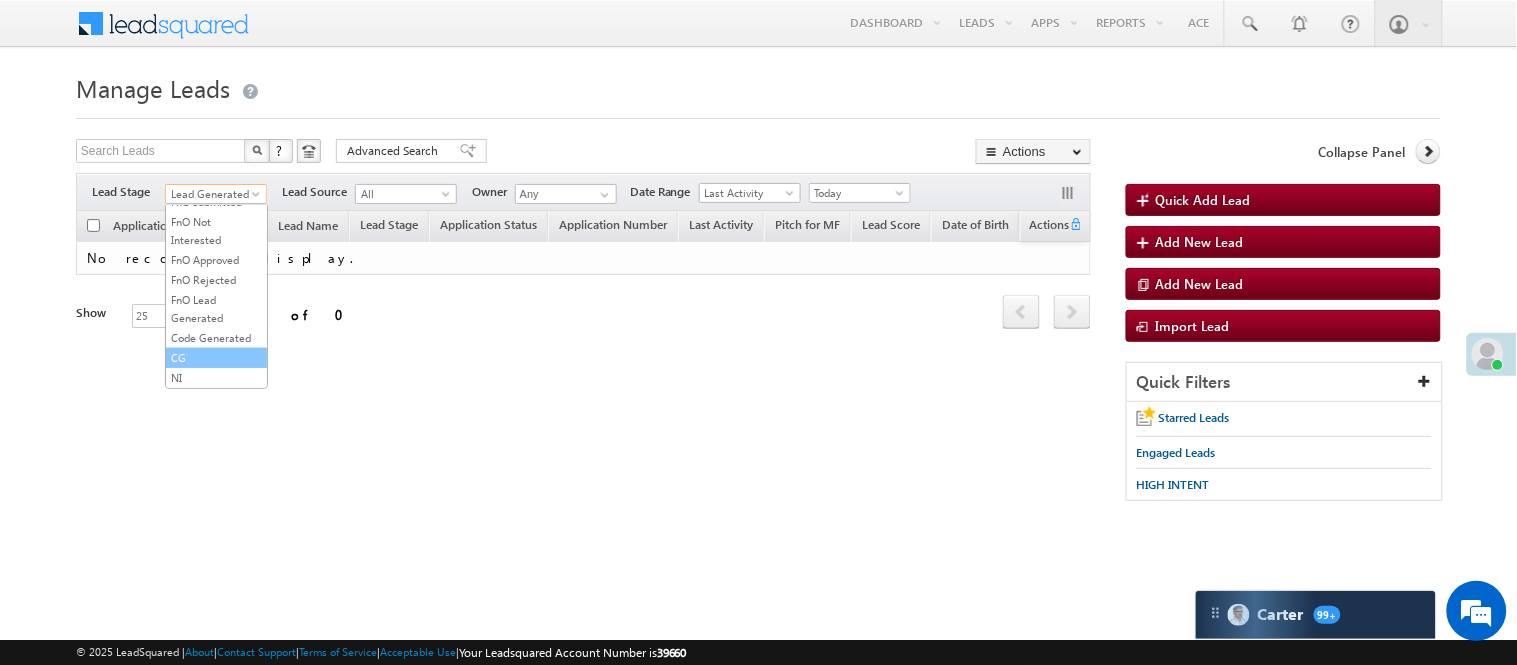 click on "Code Generated" at bounding box center (216, 338) 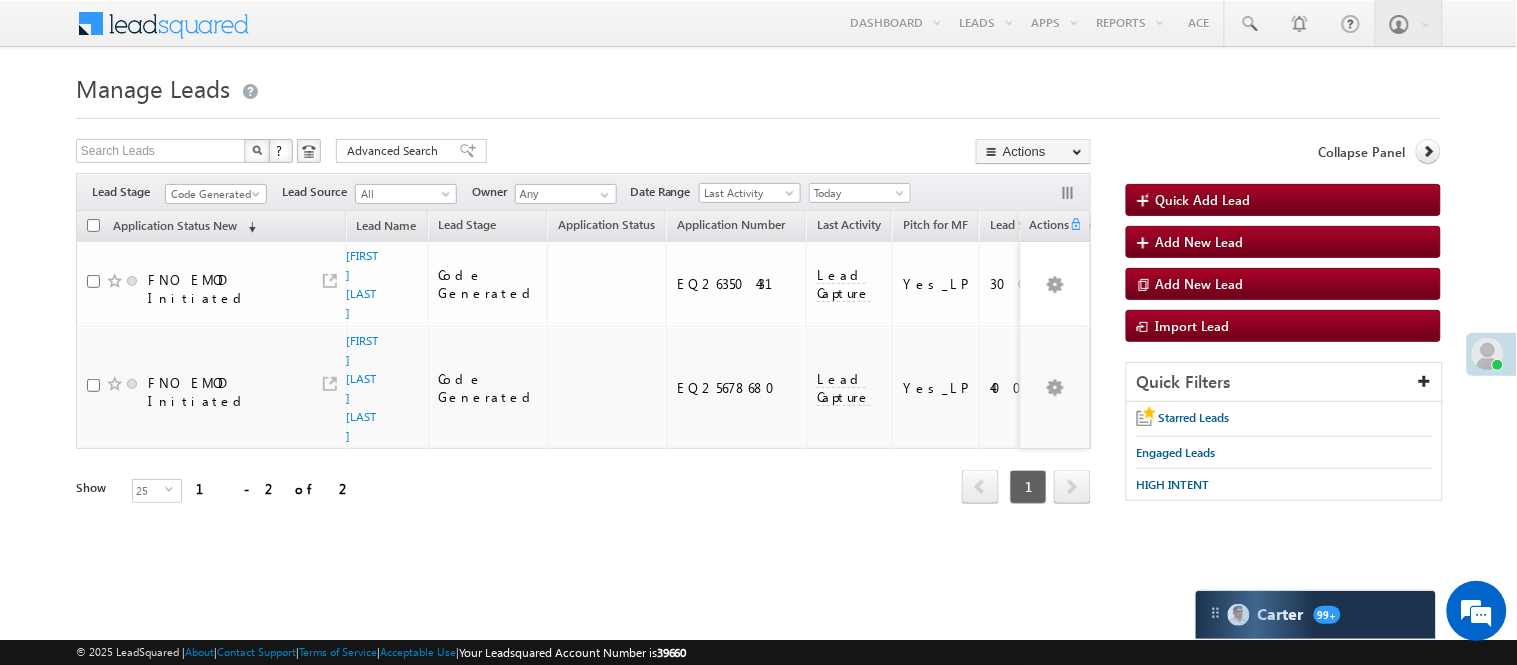 click on "Code Generated" at bounding box center (213, 194) 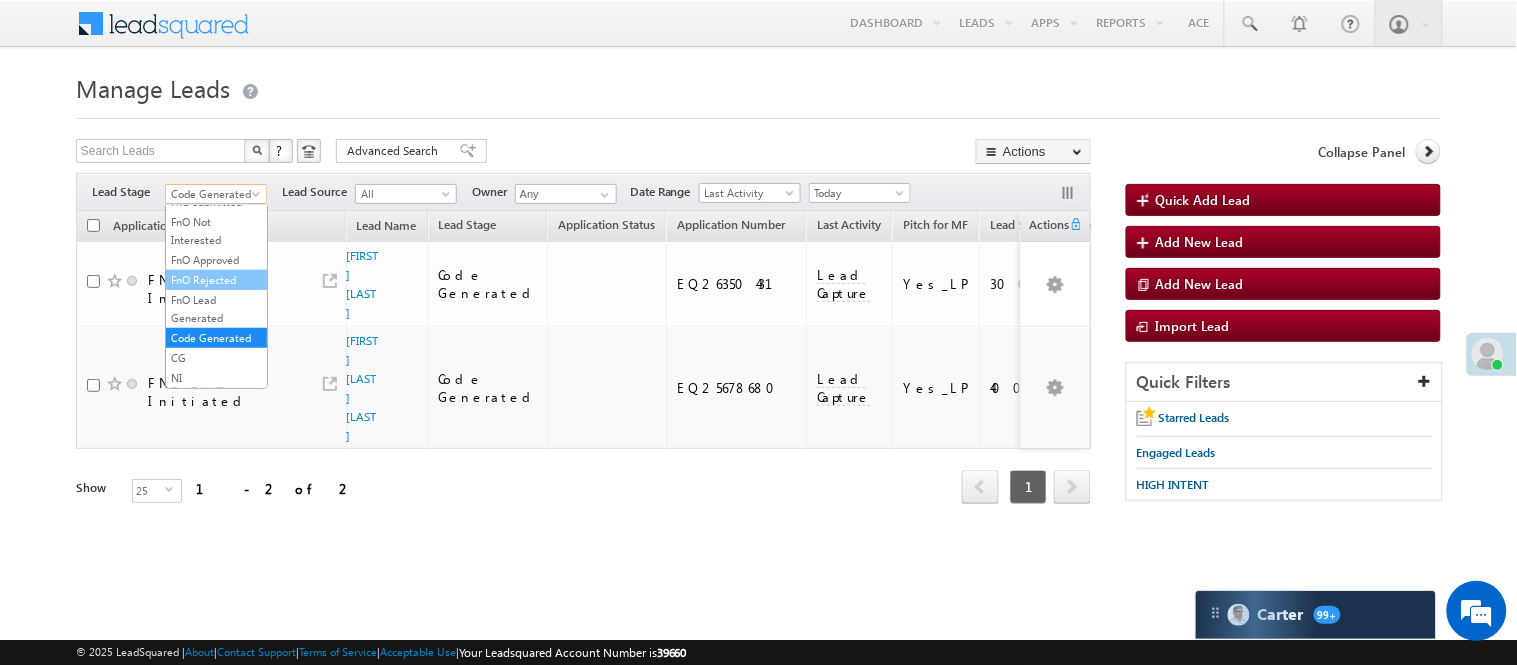 scroll, scrollTop: 0, scrollLeft: 0, axis: both 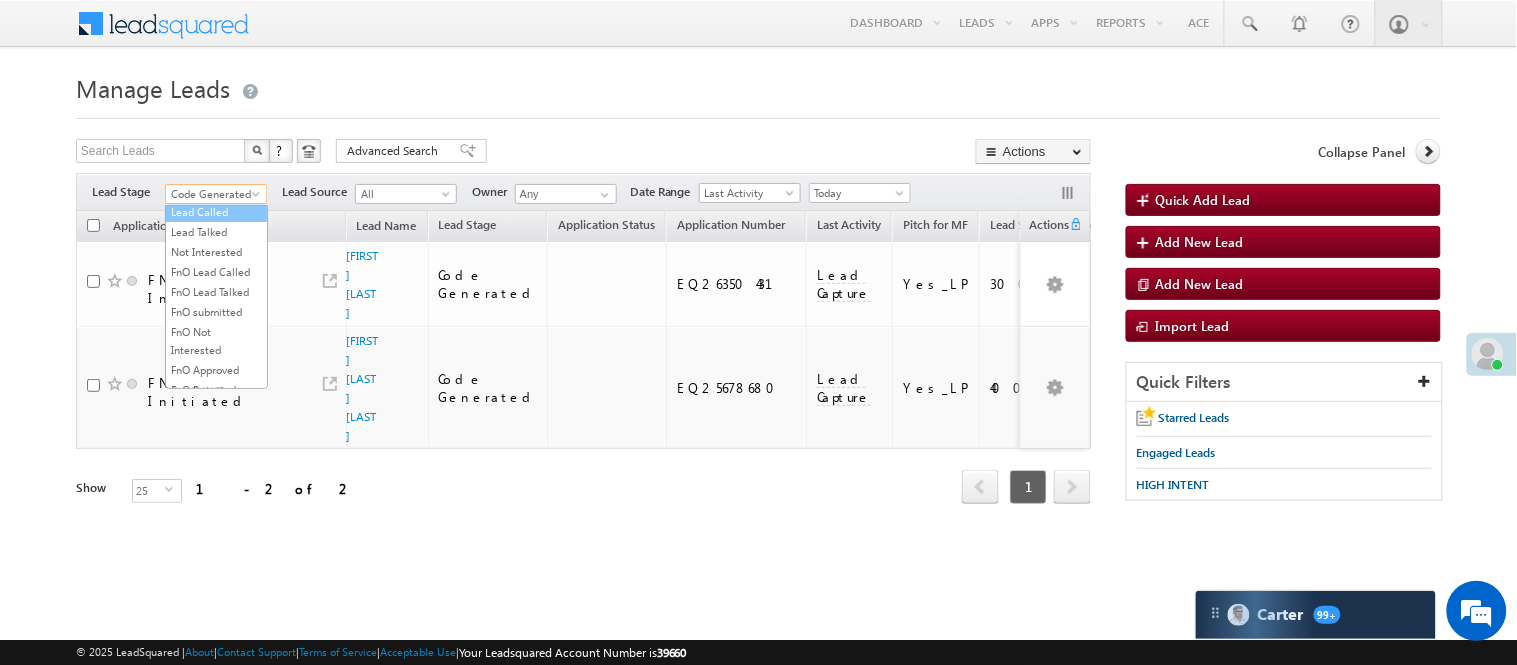 click on "Lead Called" at bounding box center (216, 212) 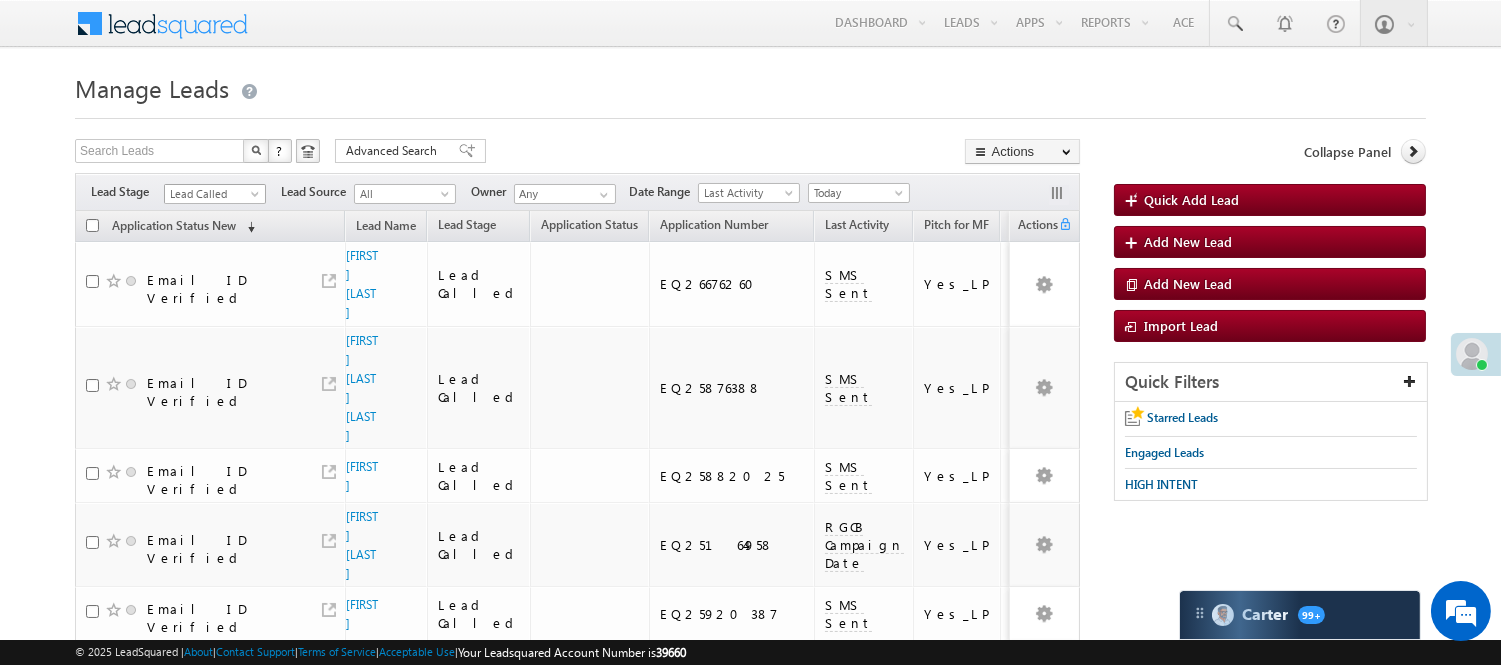click on "Lead Called" at bounding box center (212, 194) 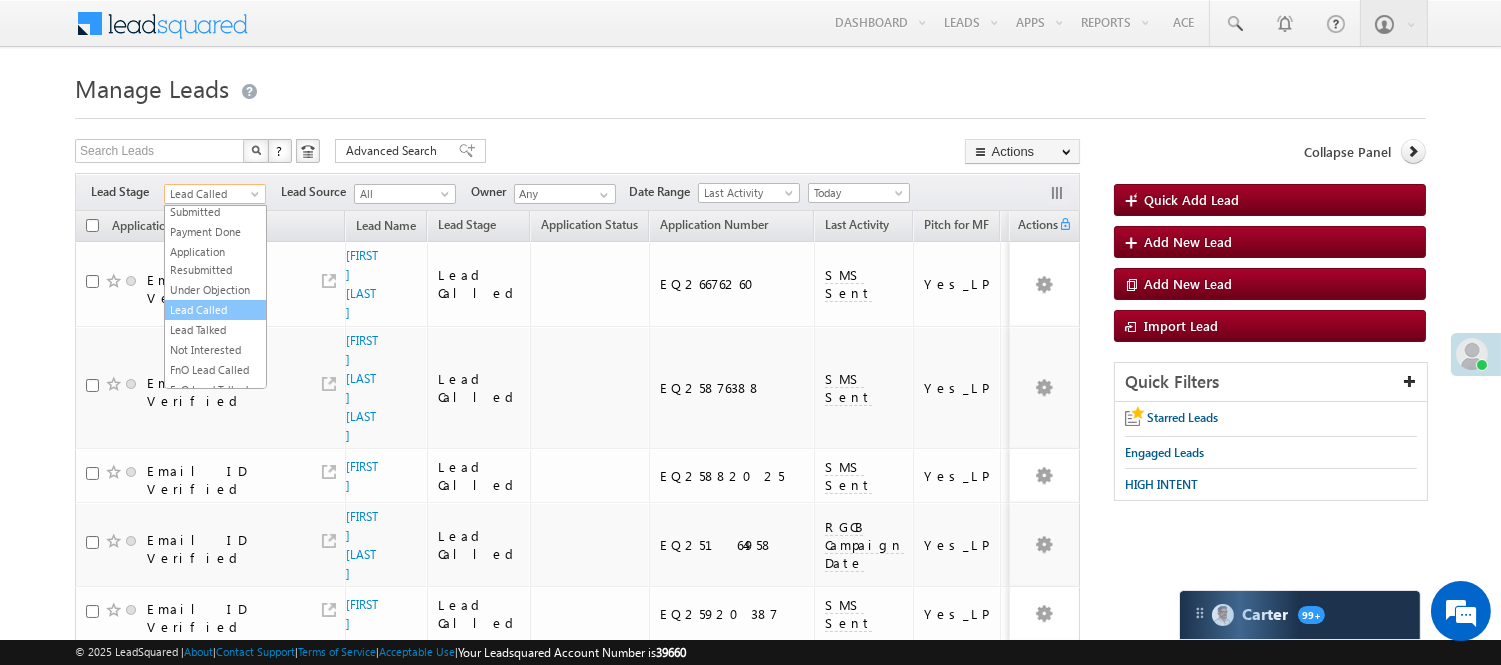 scroll, scrollTop: 0, scrollLeft: 0, axis: both 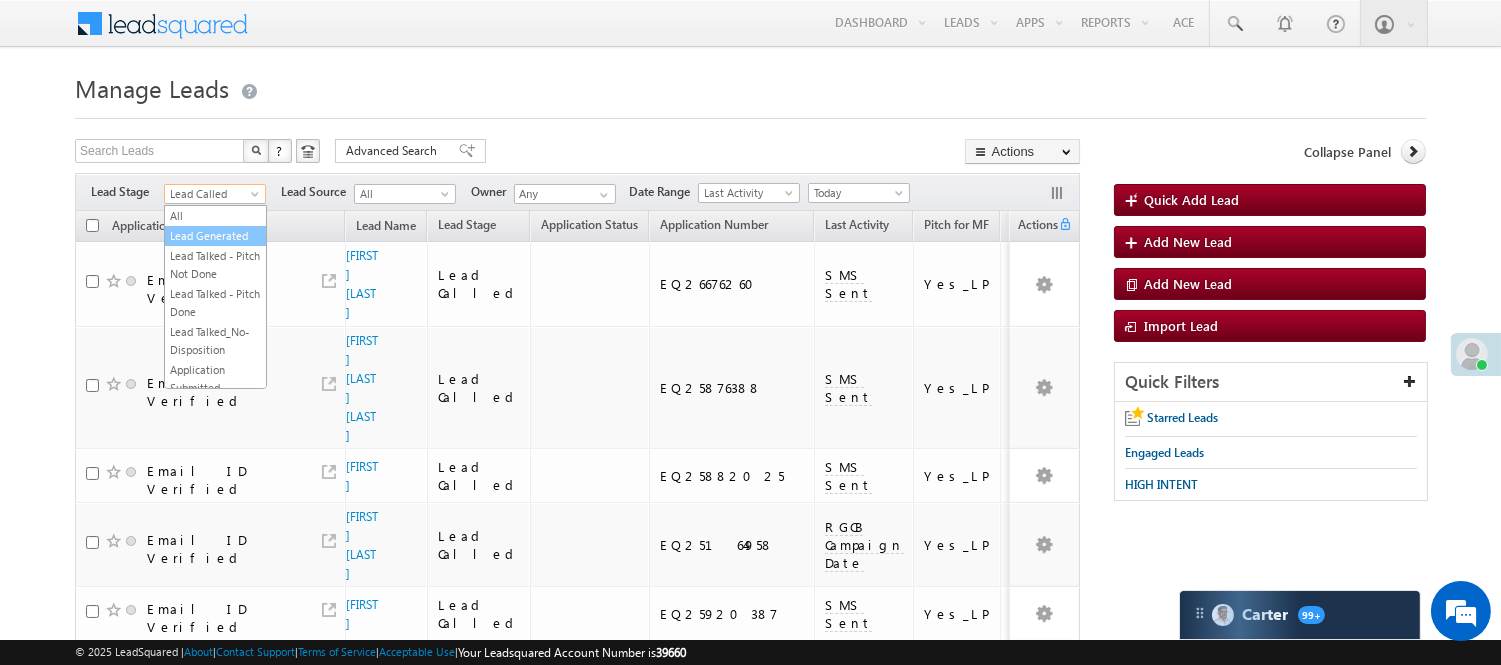 click on "Lead Generated" at bounding box center [215, 236] 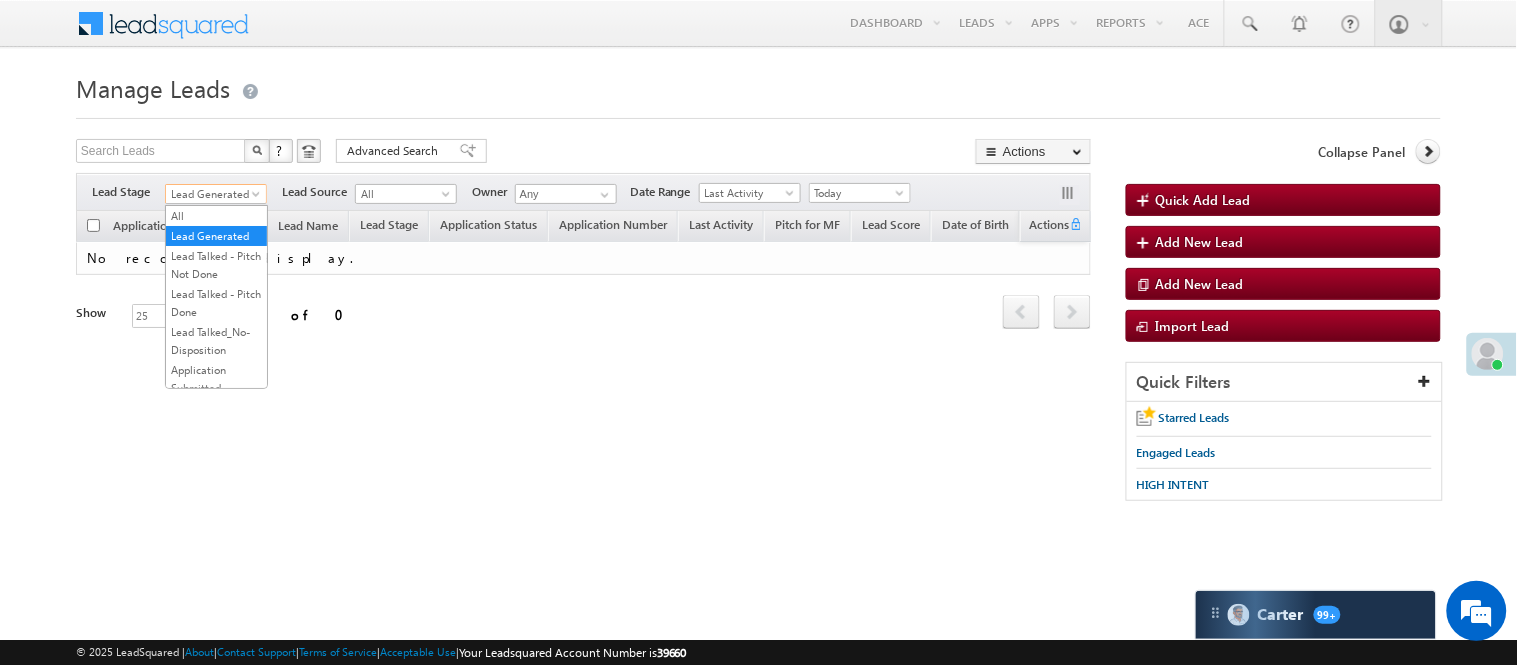 click on "Lead Generated" at bounding box center (213, 194) 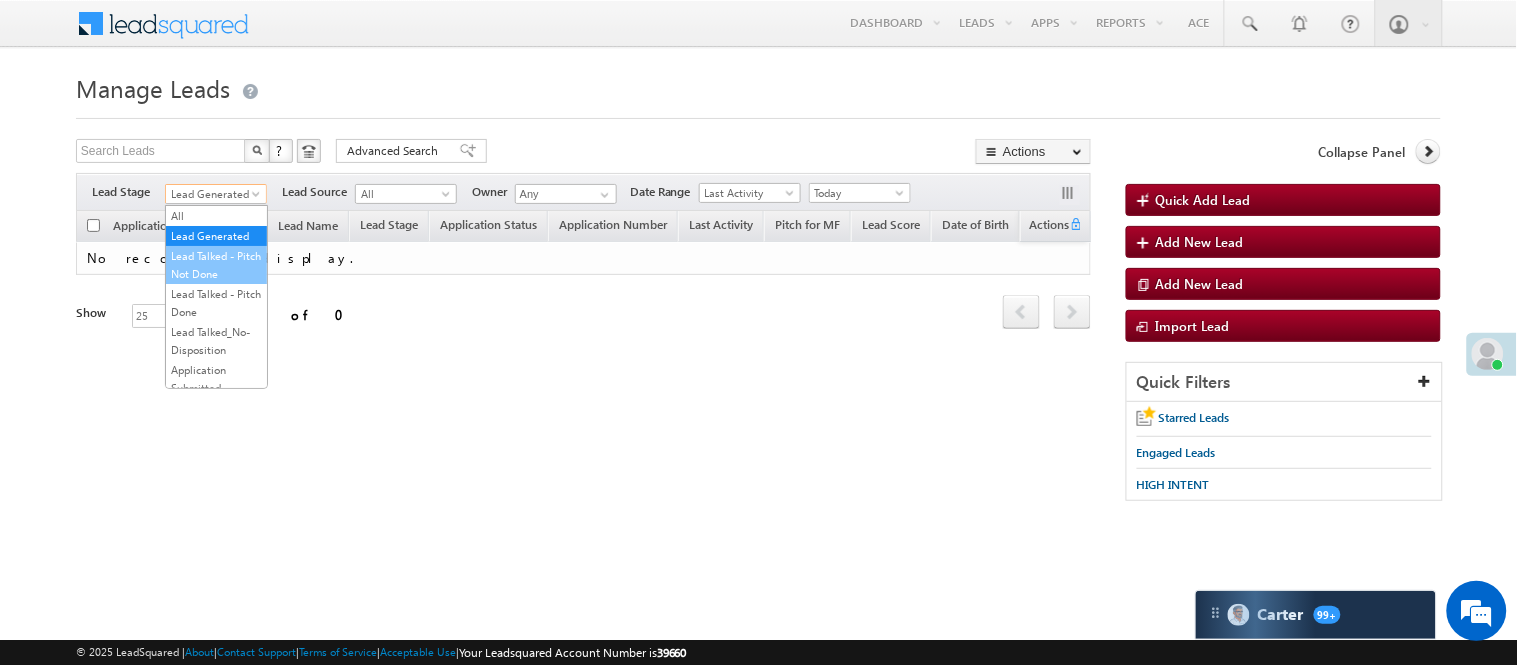 click on "Lead Talked - Pitch Not Done" at bounding box center [216, 265] 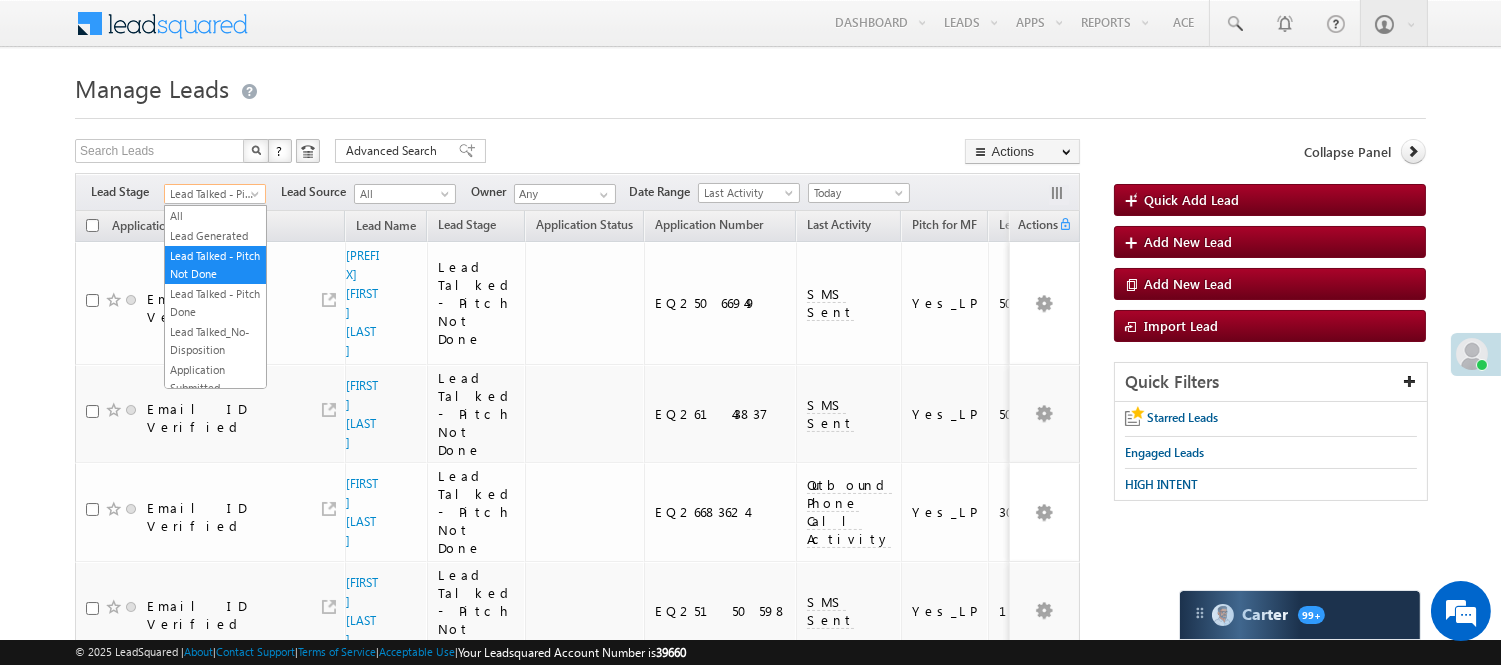click on "Lead Talked - Pitch Not Done" at bounding box center [212, 194] 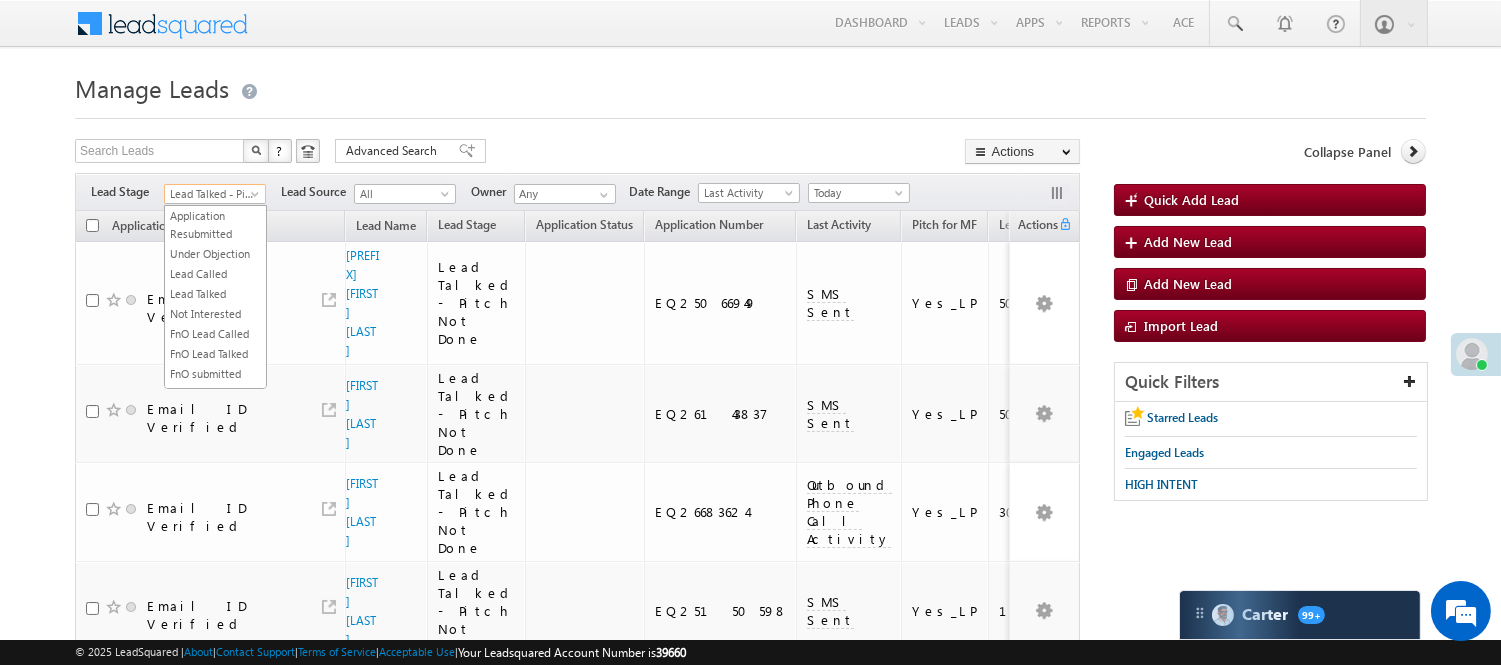 scroll, scrollTop: 333, scrollLeft: 0, axis: vertical 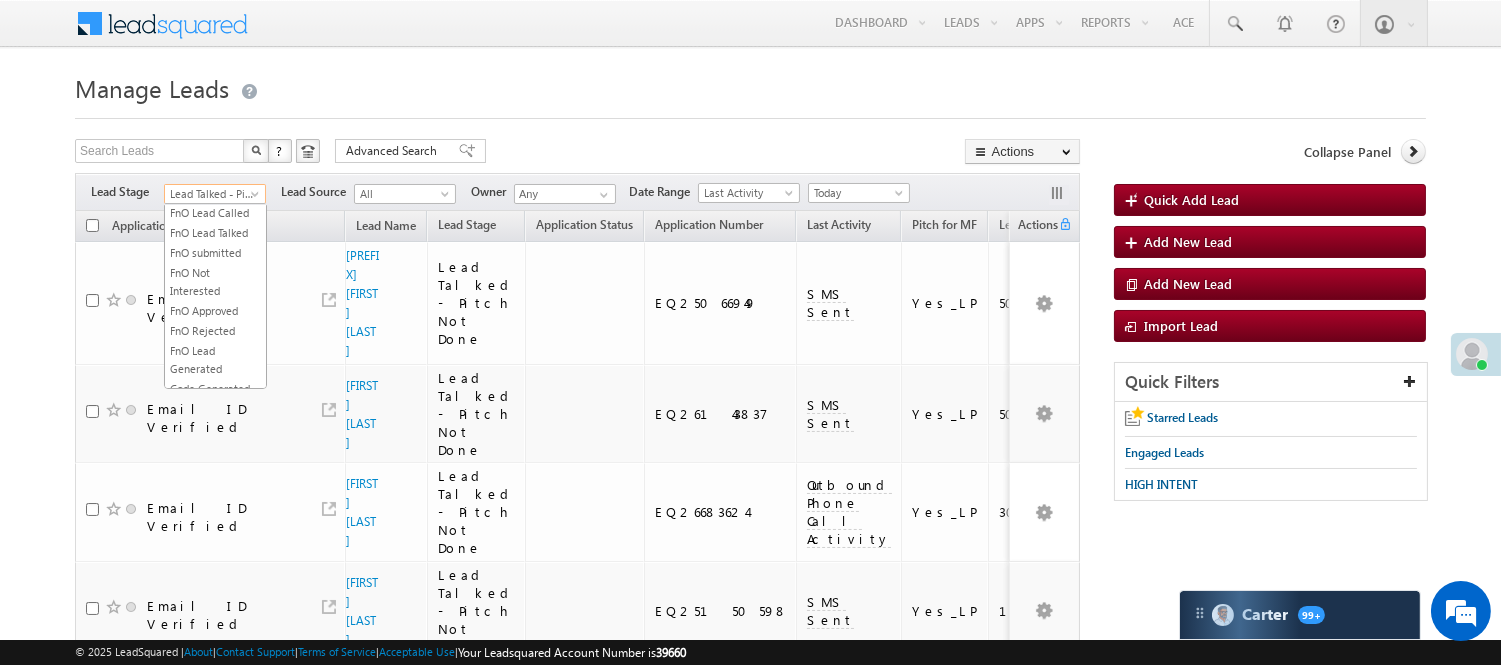 click on "Lead Called" at bounding box center (215, 153) 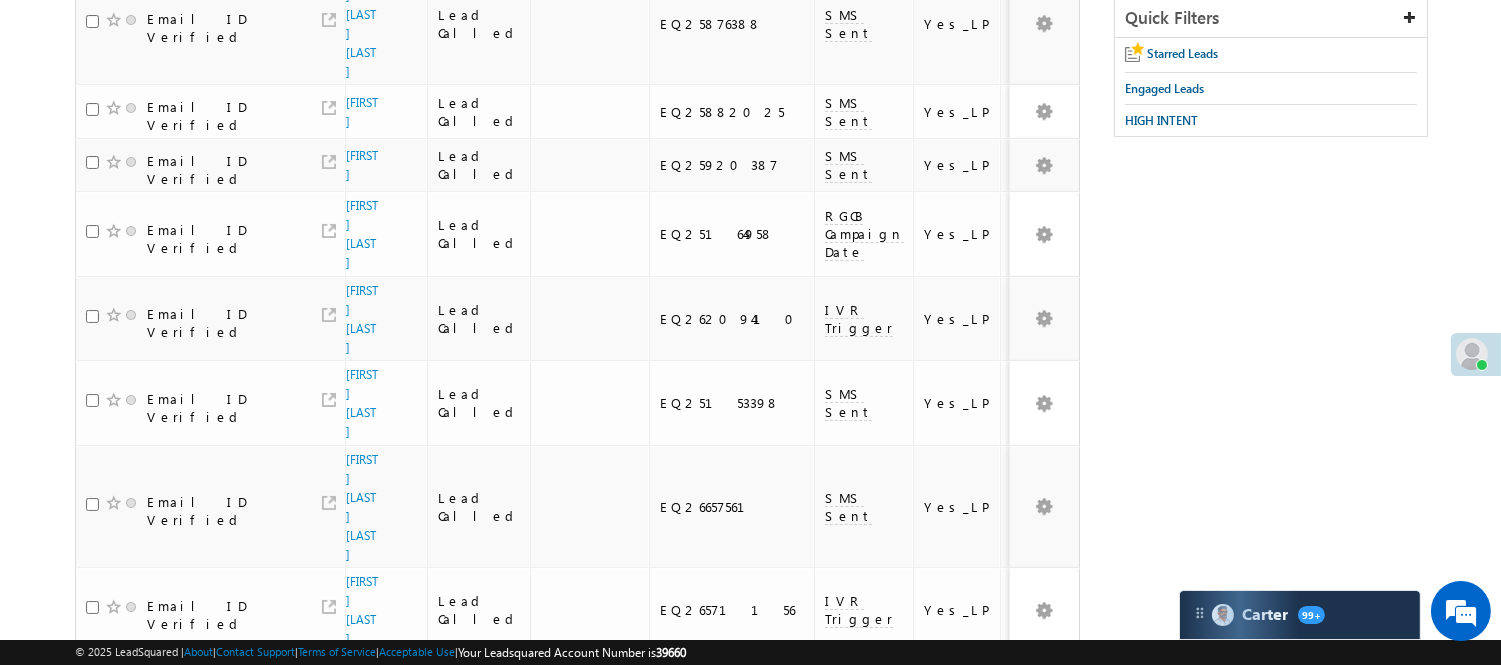 scroll, scrollTop: 31, scrollLeft: 0, axis: vertical 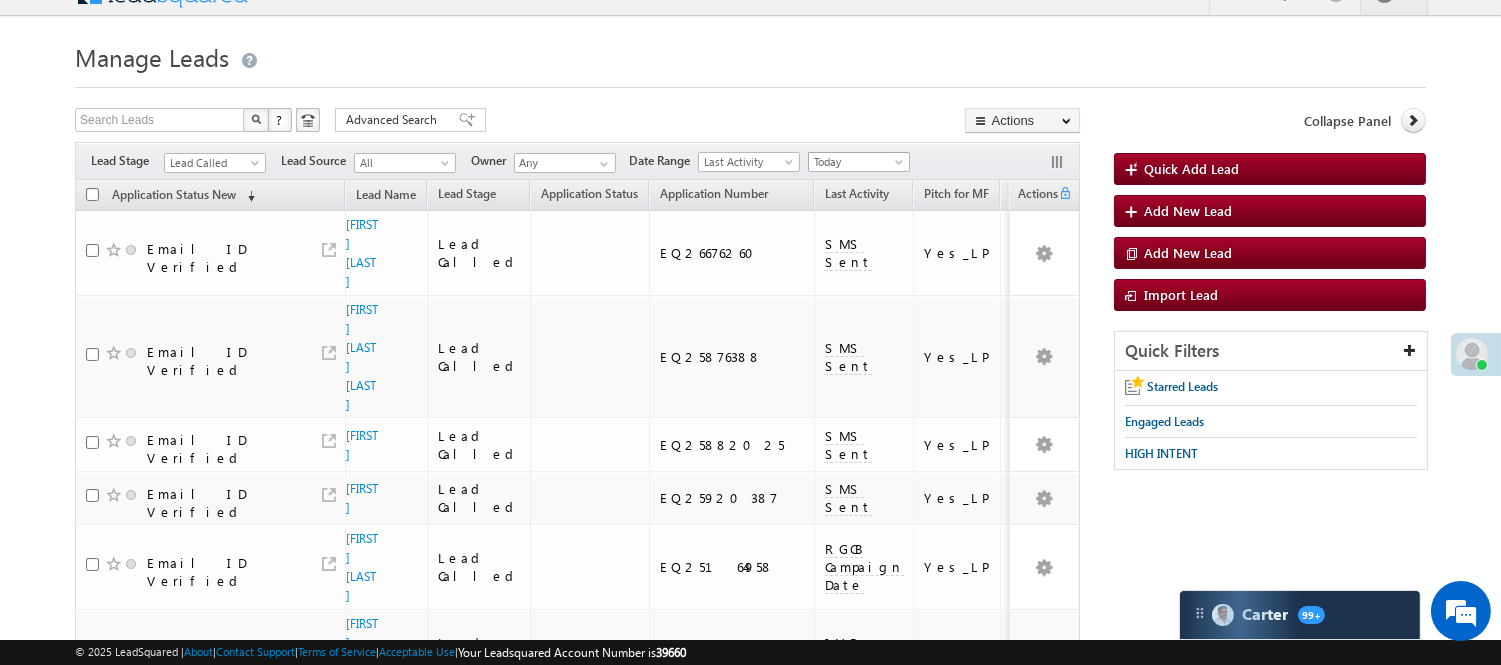 click on "Today" at bounding box center [856, 162] 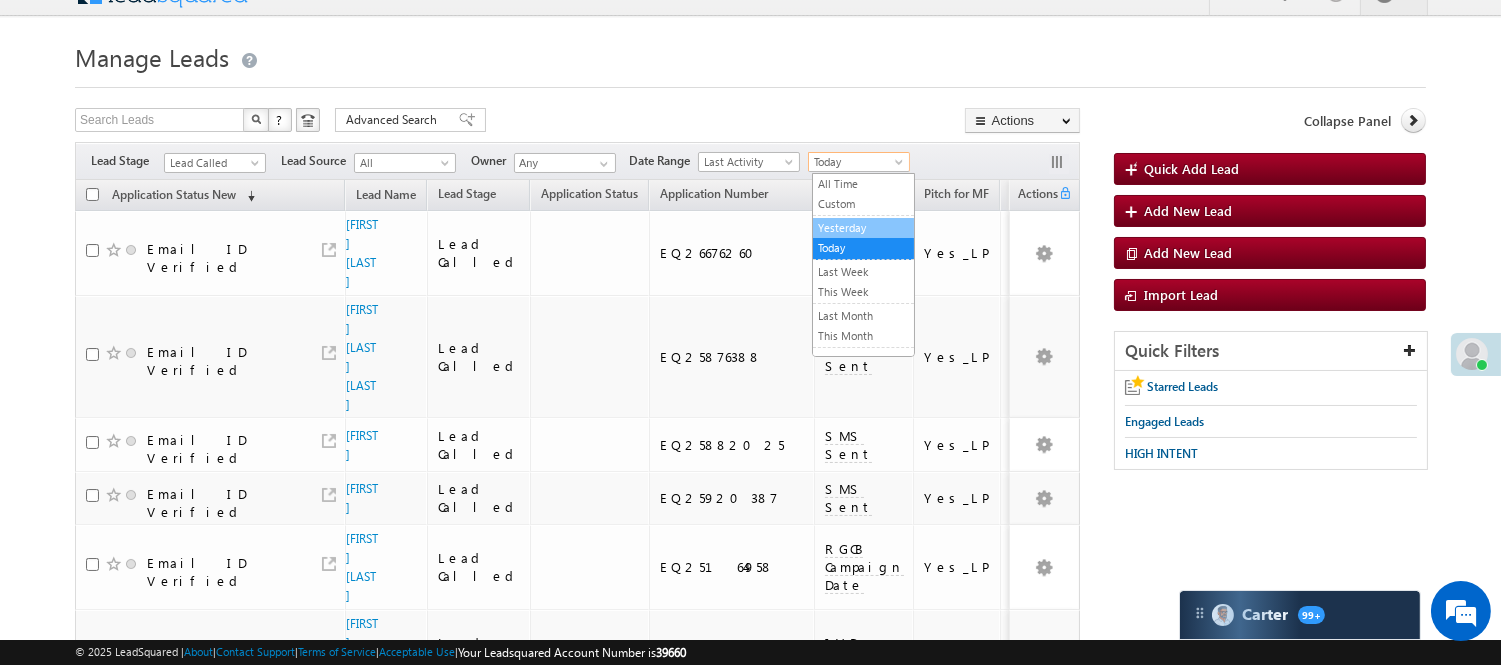 click on "Custom" at bounding box center [863, 205] 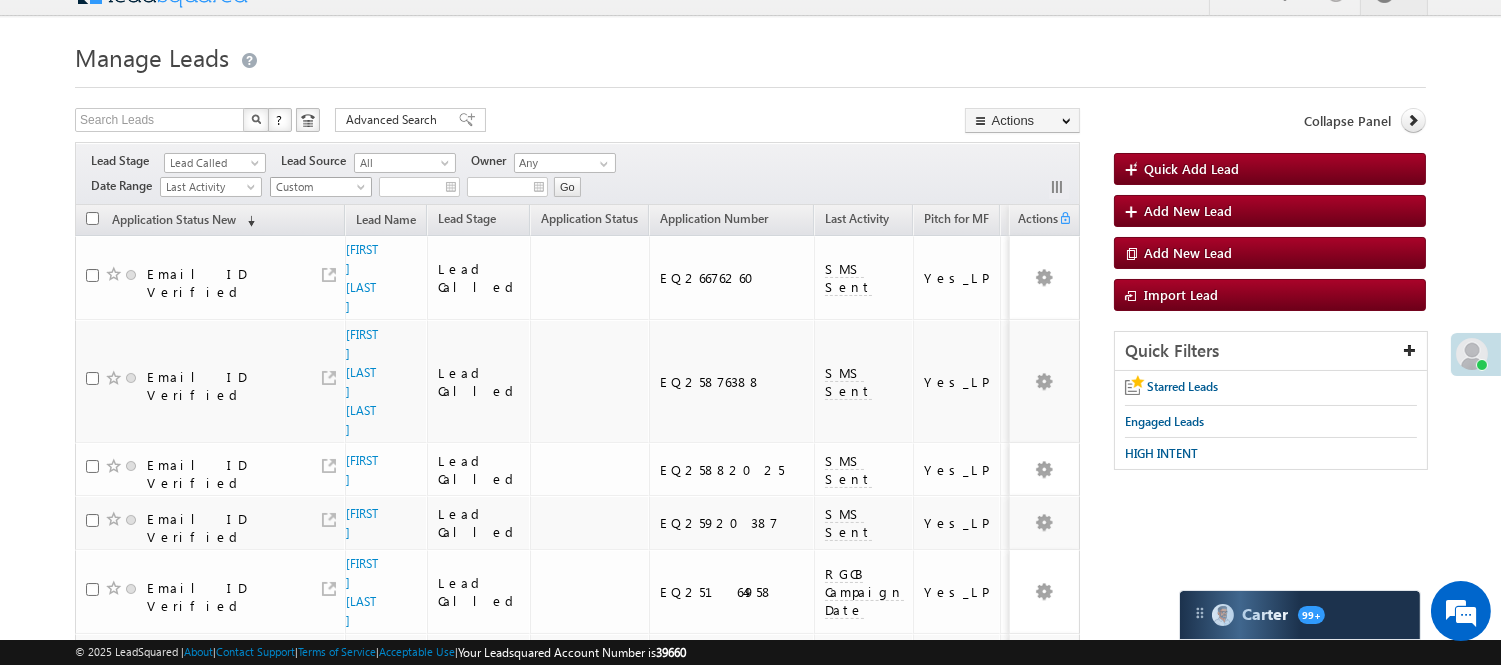 click on "Custom" at bounding box center [318, 187] 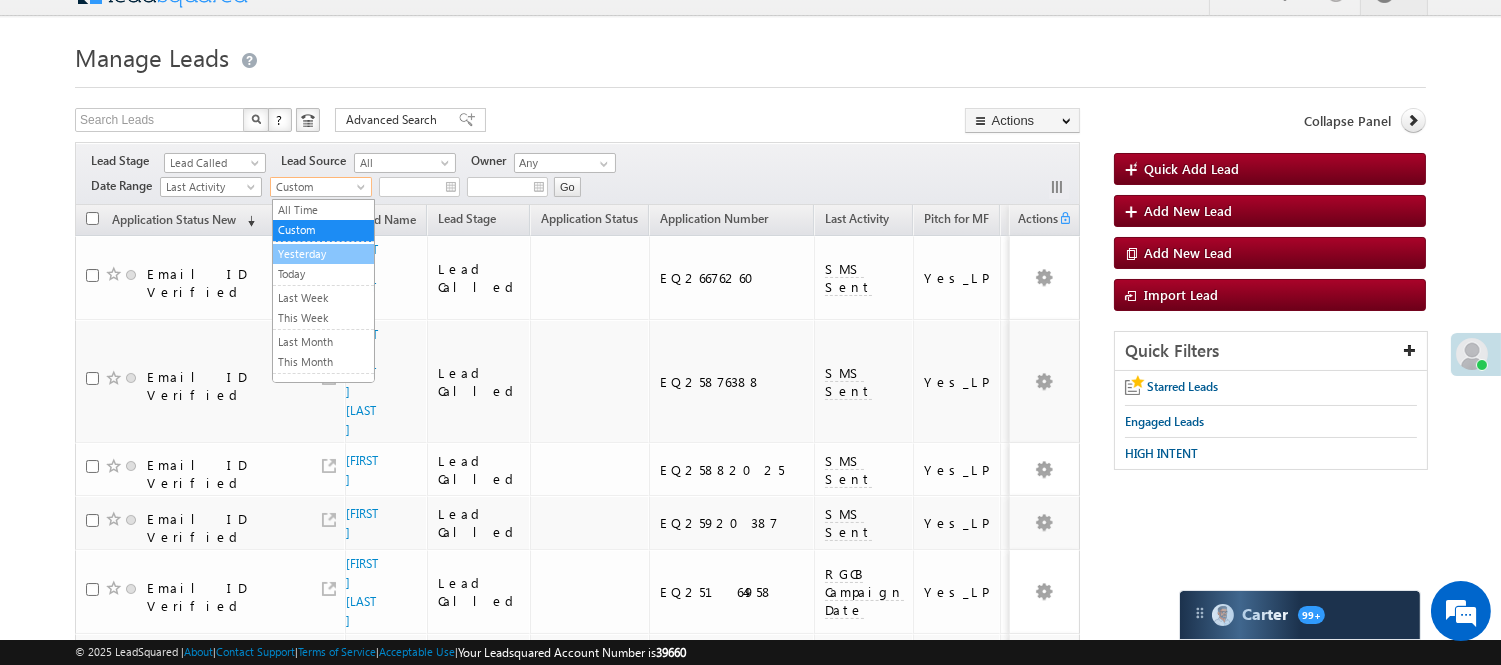click on "Yesterday" at bounding box center (323, 254) 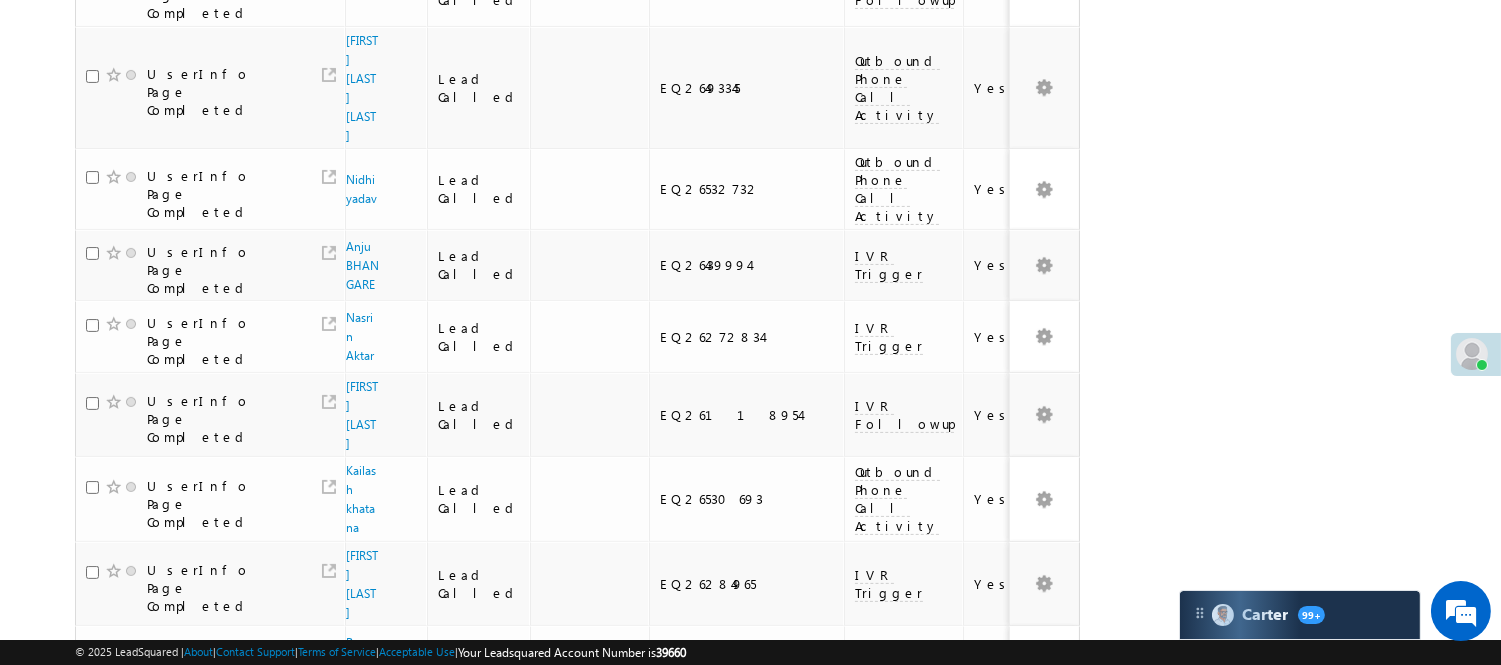 scroll, scrollTop: 1325, scrollLeft: 0, axis: vertical 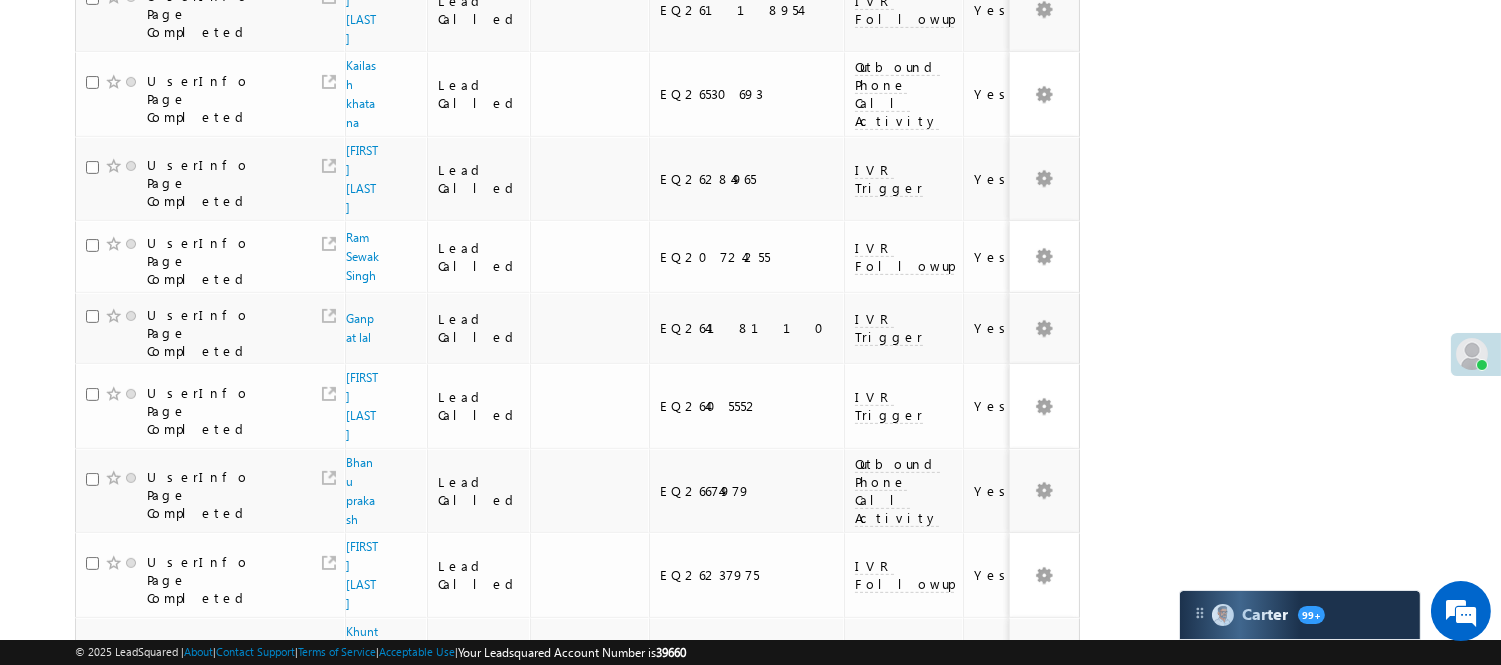 click on "2" at bounding box center [898, 1000] 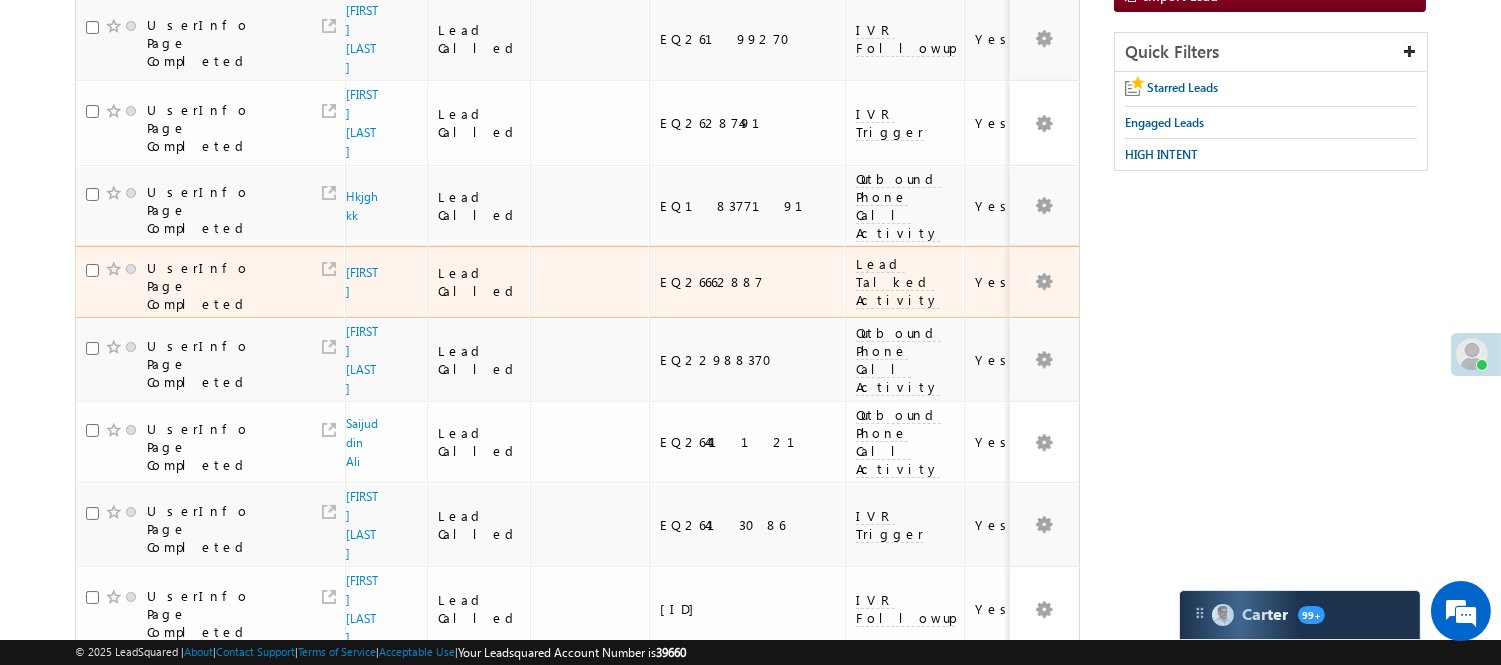 scroll, scrollTop: 103, scrollLeft: 0, axis: vertical 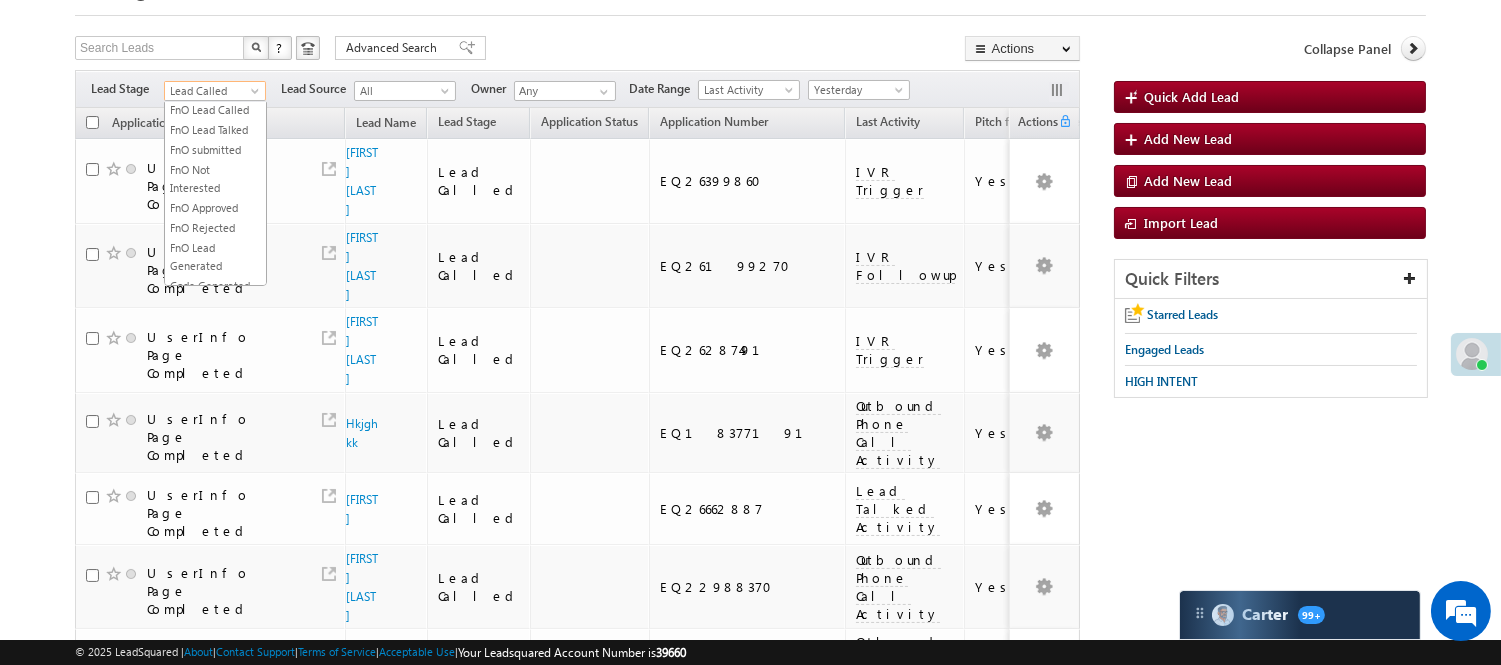 click on "Lead Called" at bounding box center (212, 91) 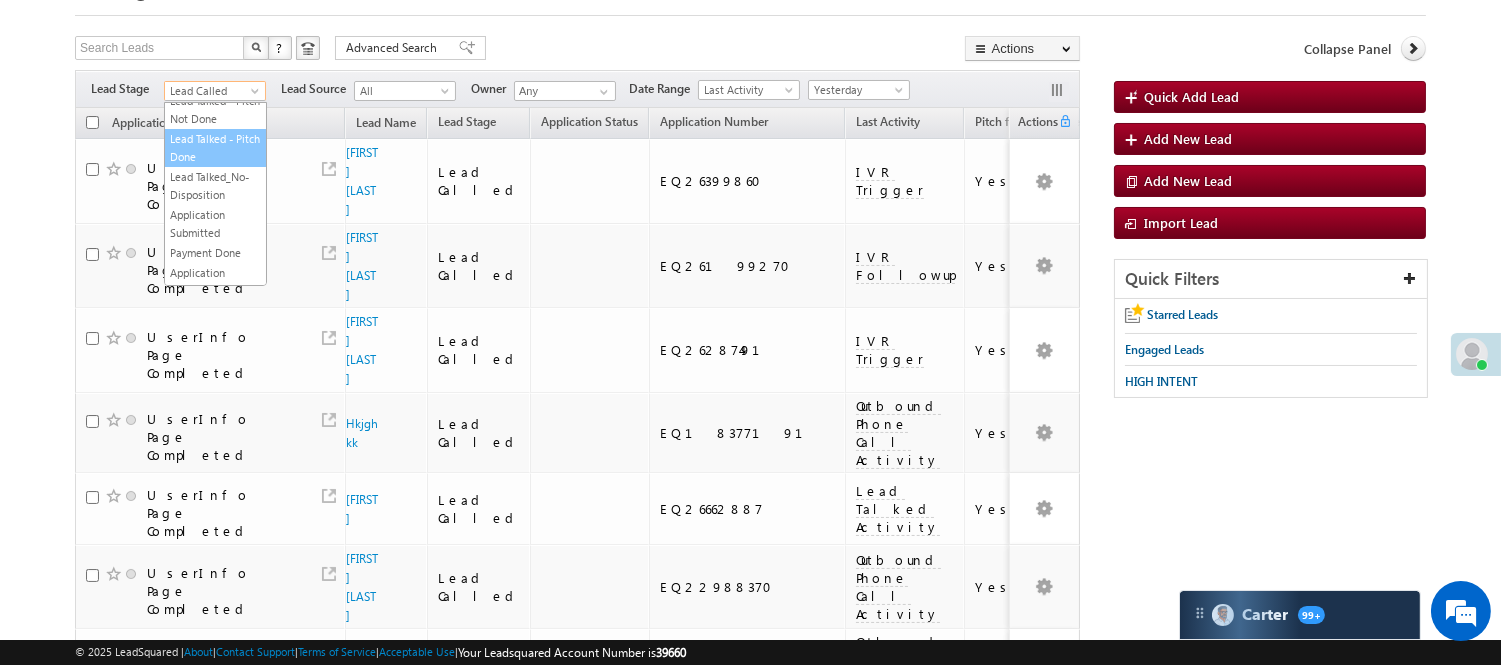 scroll, scrollTop: 0, scrollLeft: 0, axis: both 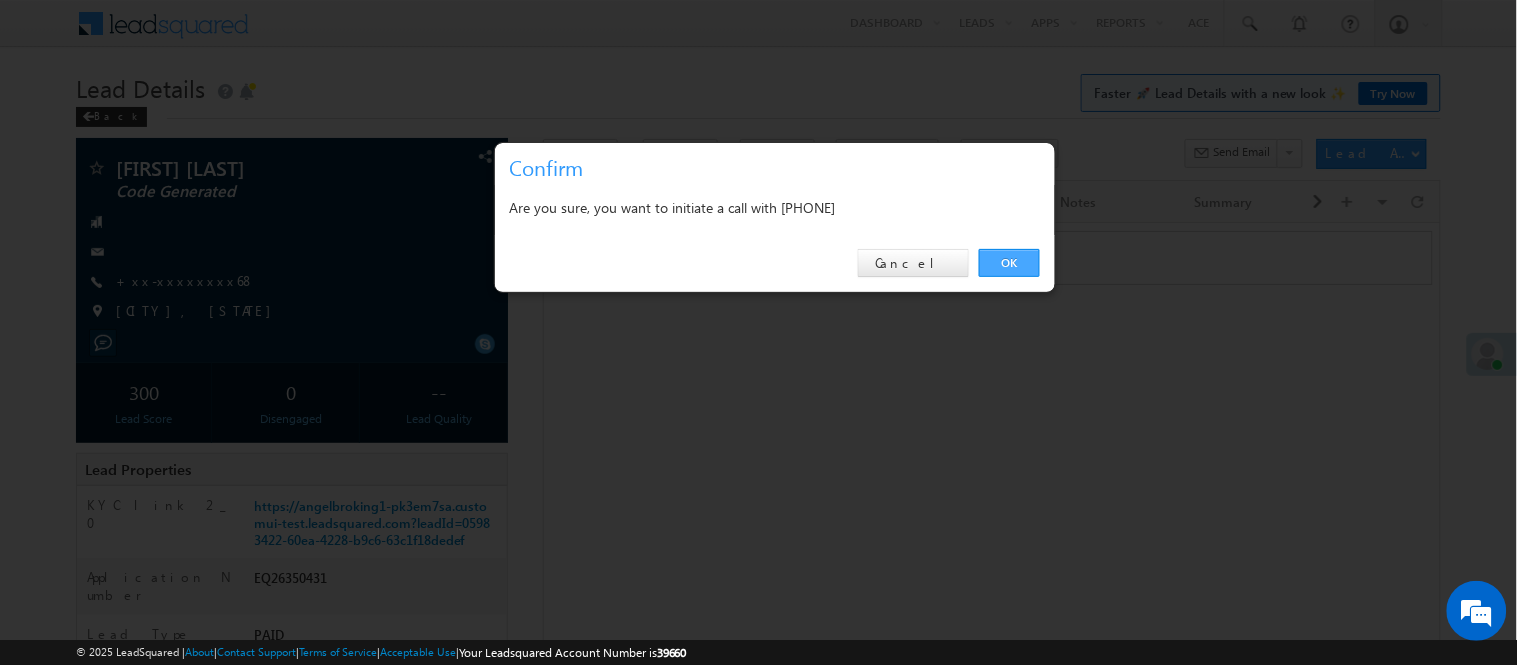 click on "OK" at bounding box center (1009, 263) 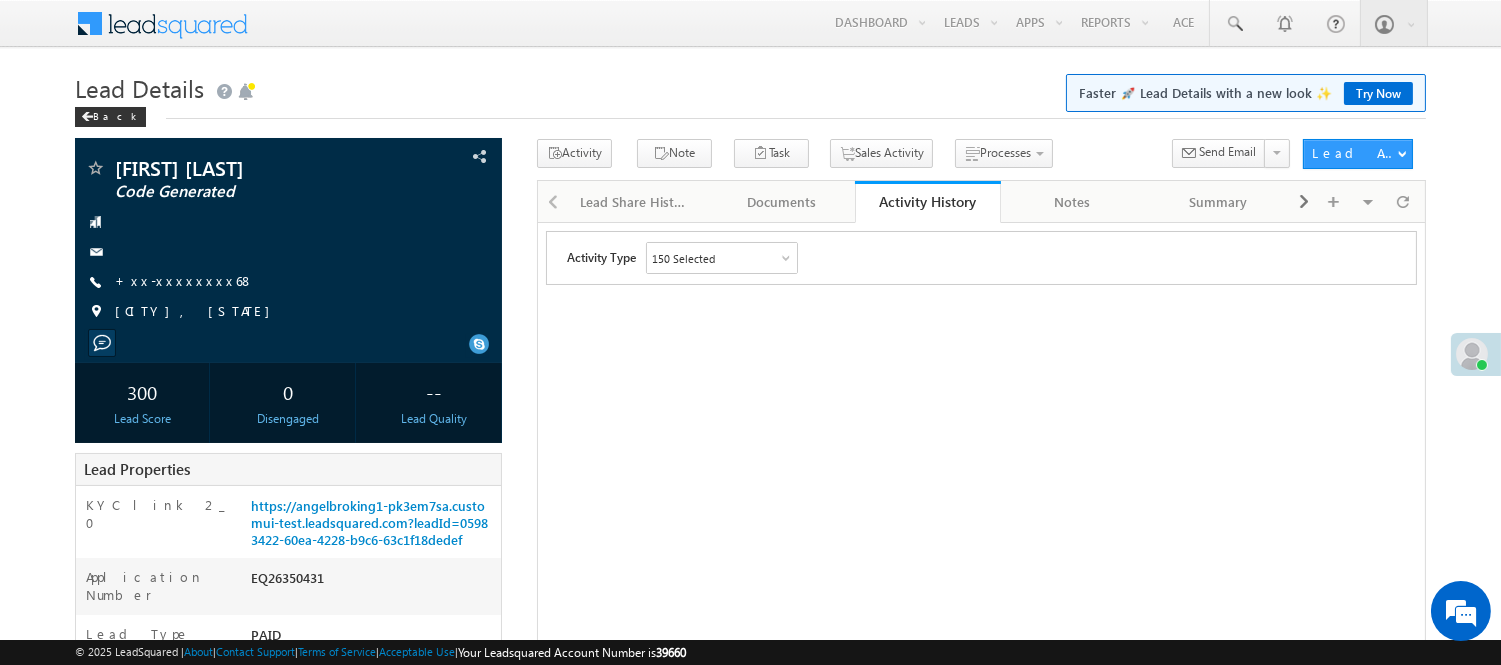 scroll, scrollTop: 0, scrollLeft: 0, axis: both 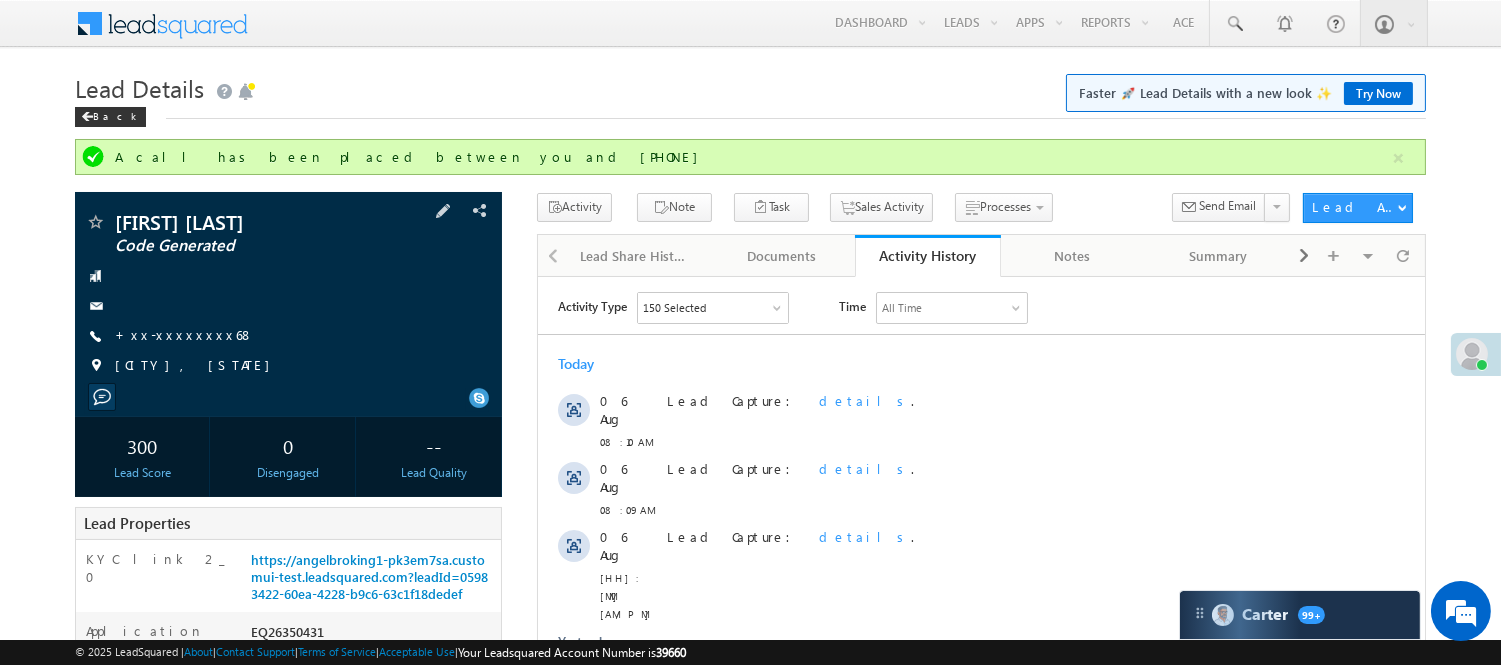 click on "Himmat Singh
Code Generated
+xx-xxxxxxxx68" at bounding box center (288, 299) 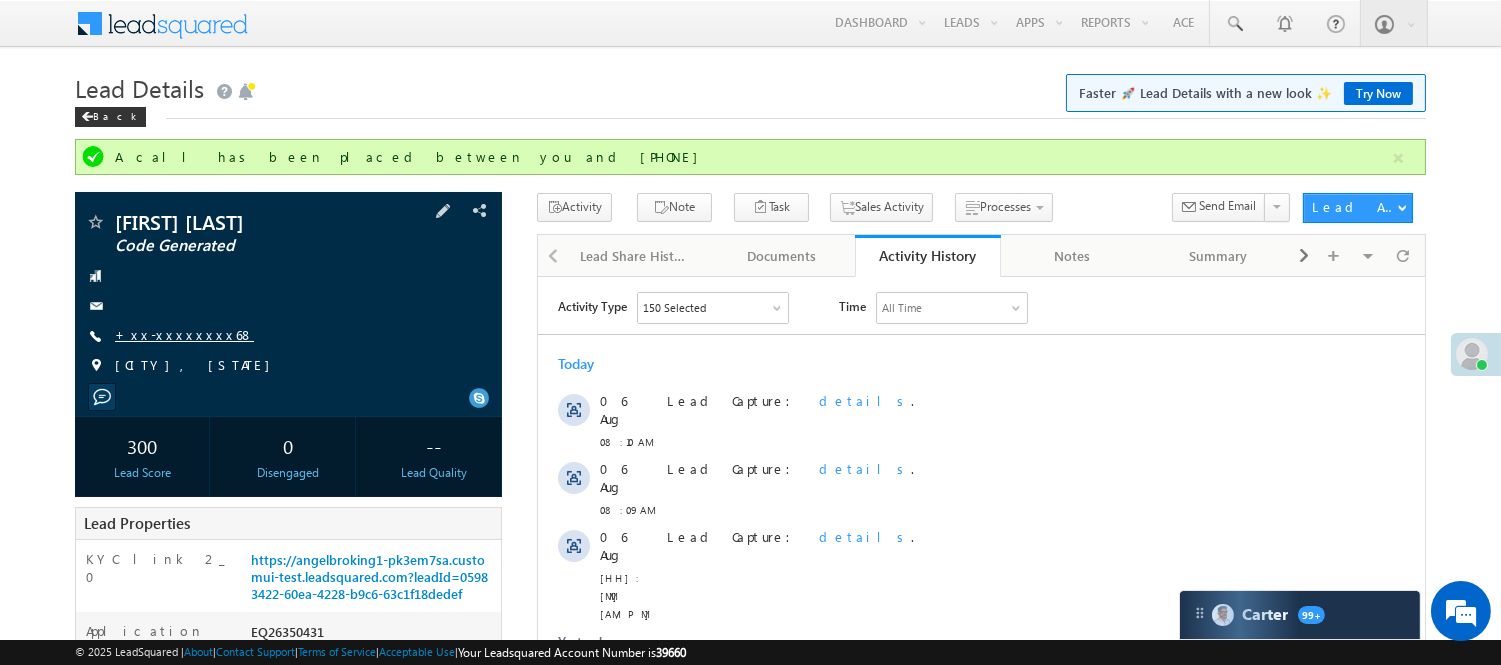 click on "+xx-xxxxxxxx68" at bounding box center [184, 334] 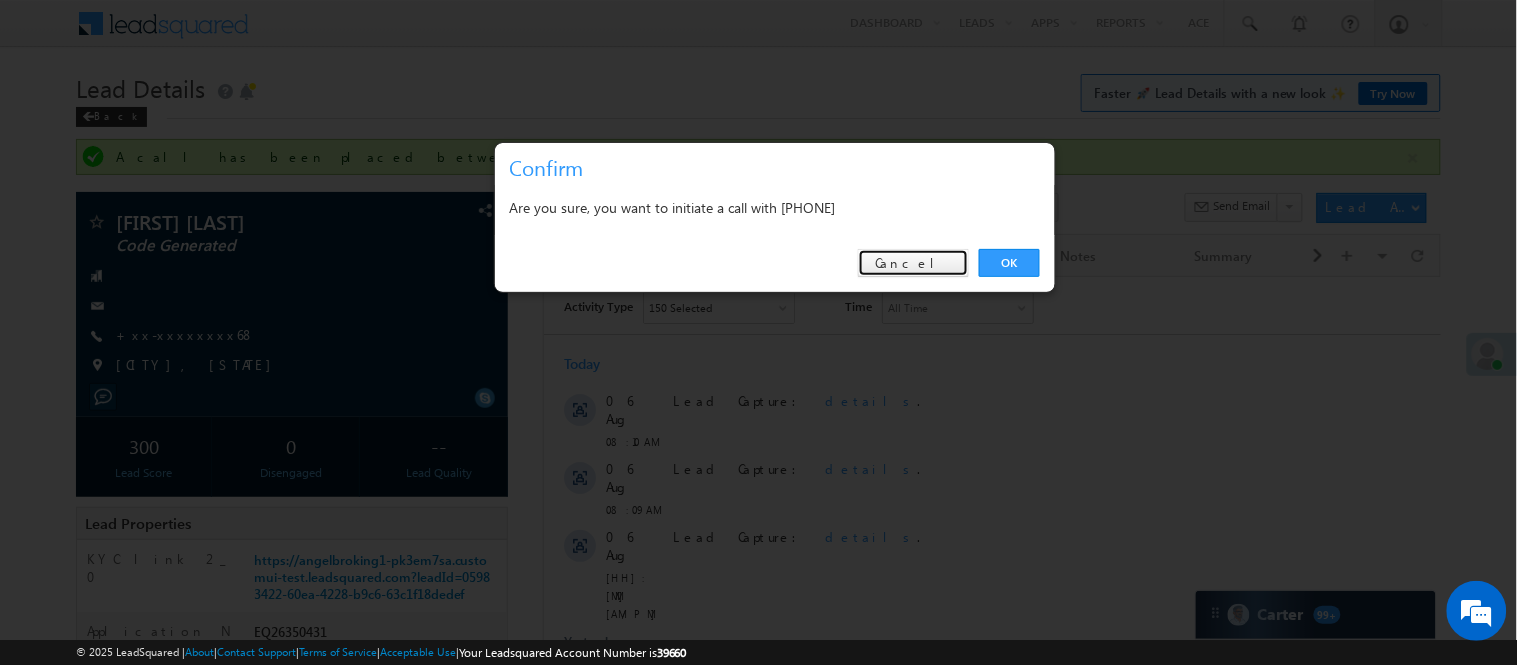 click on "Cancel" at bounding box center (913, 263) 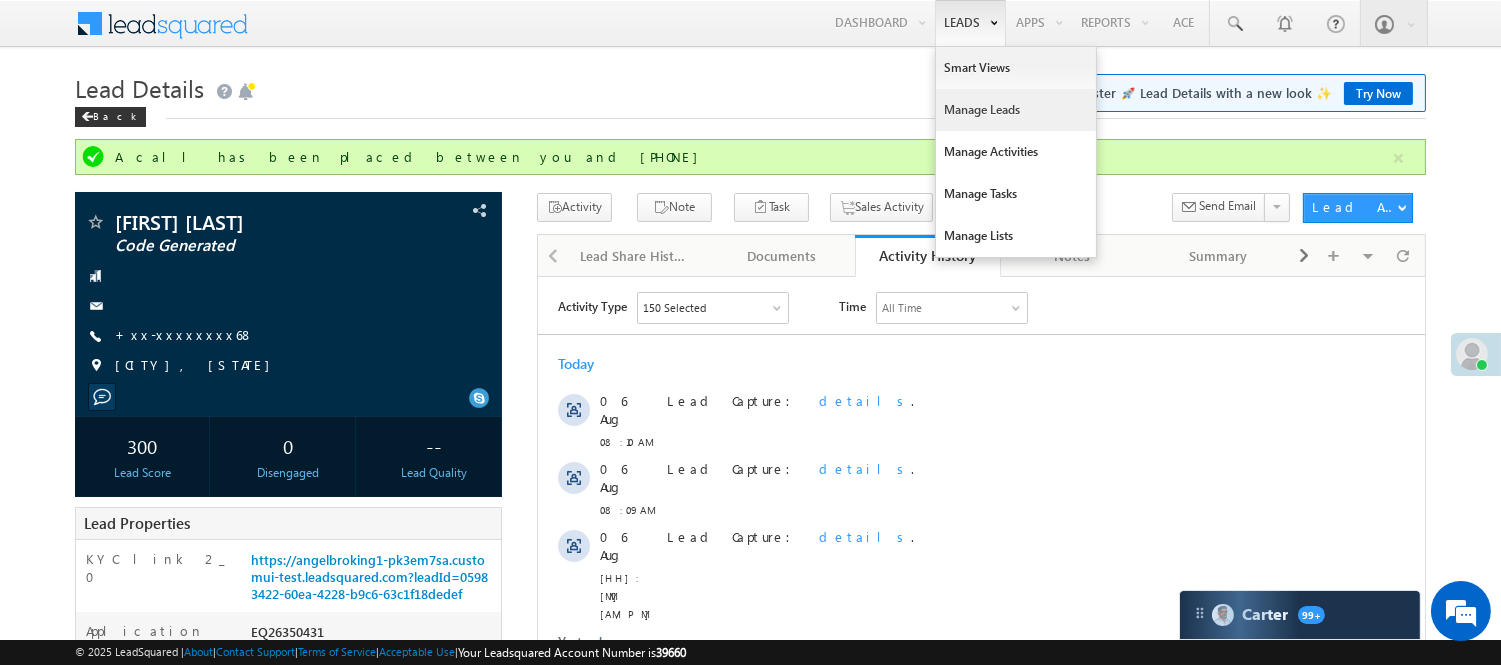 click on "Manage Leads" at bounding box center [1016, 110] 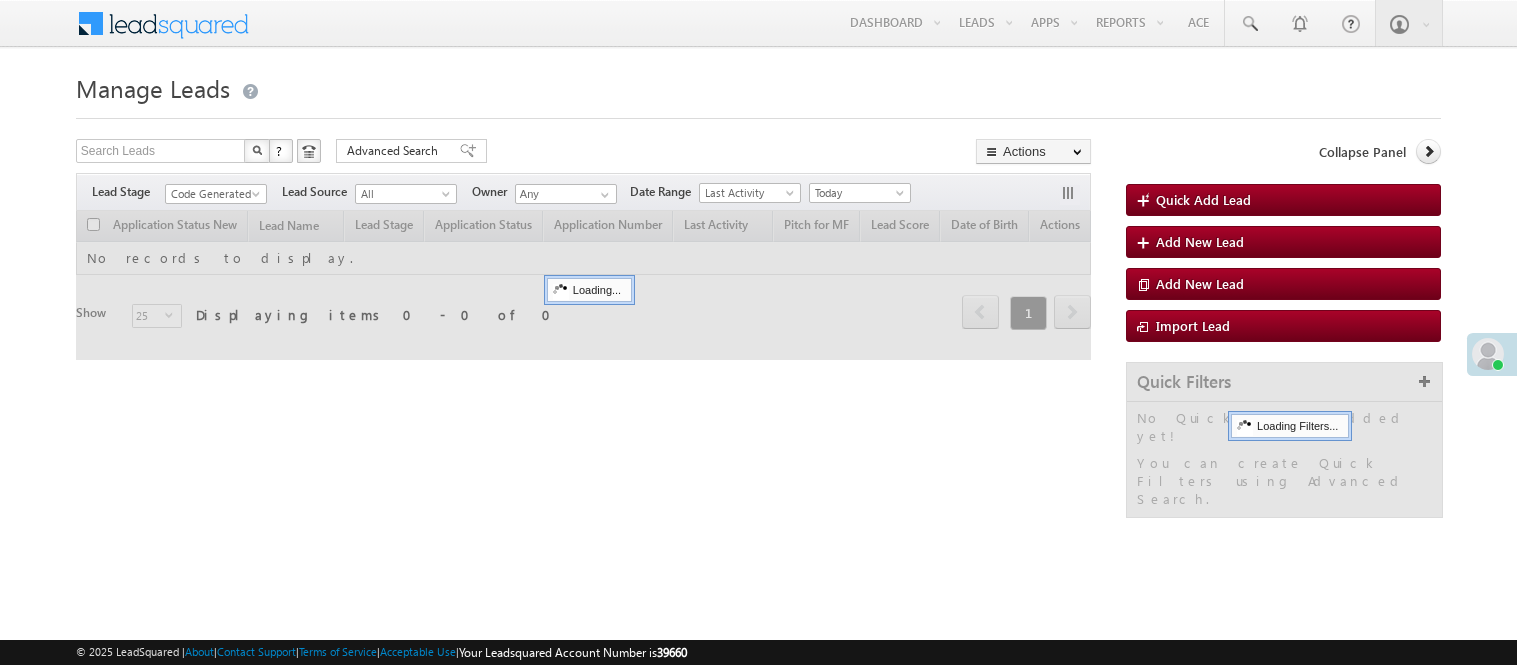 scroll, scrollTop: 0, scrollLeft: 0, axis: both 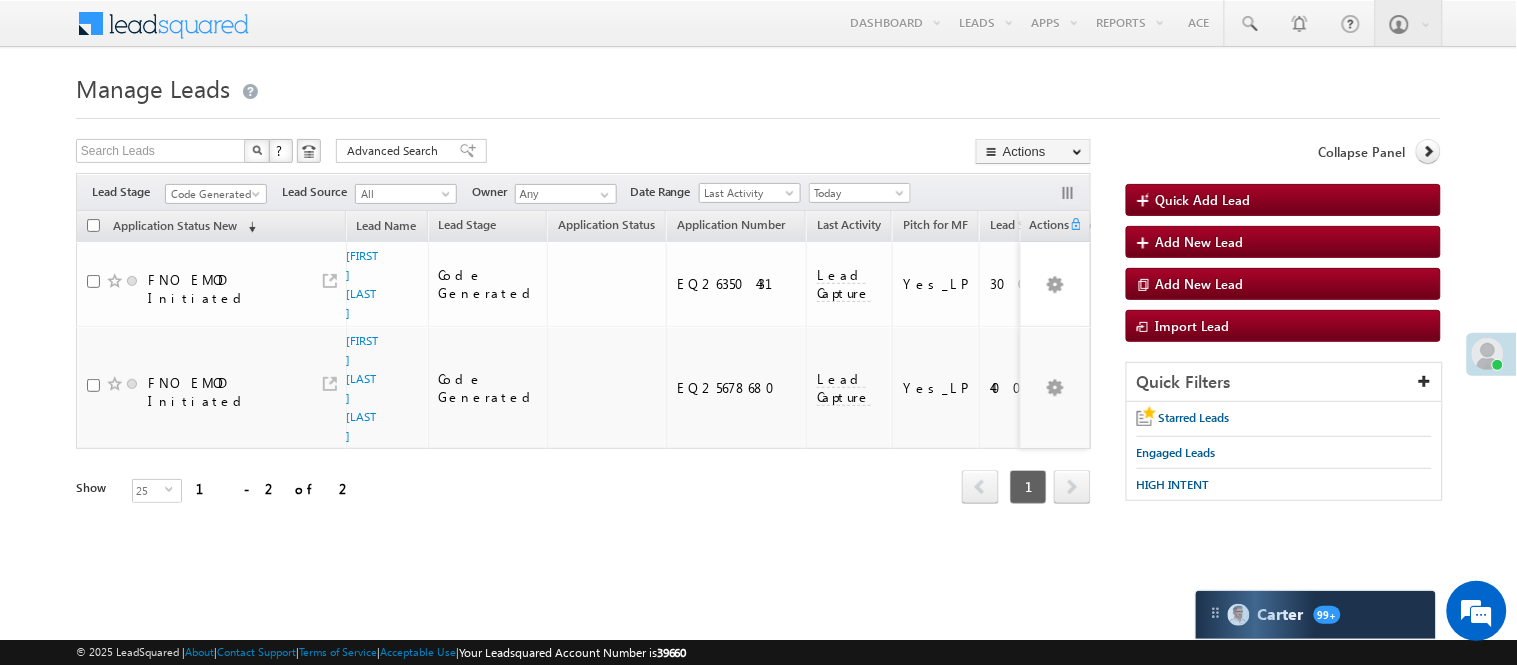 click on "Code Generated" at bounding box center (213, 194) 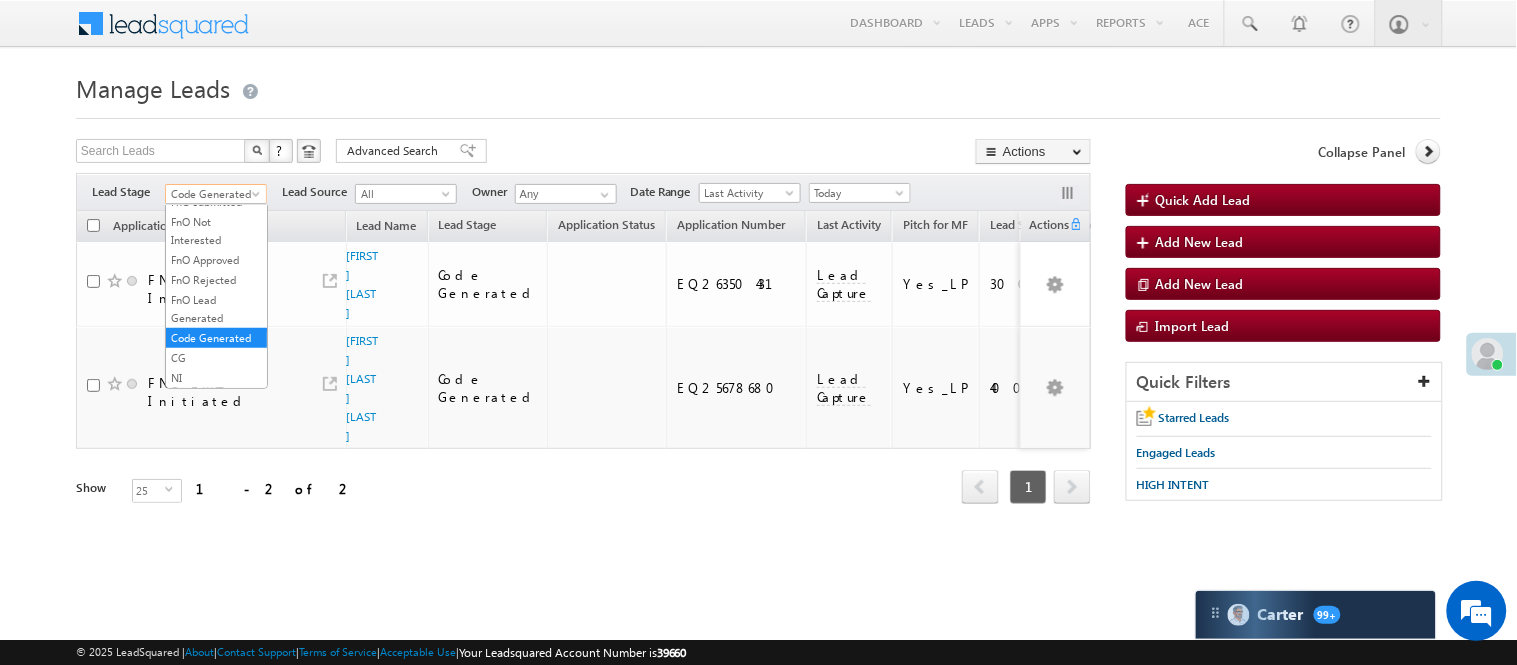 scroll, scrollTop: 0, scrollLeft: 0, axis: both 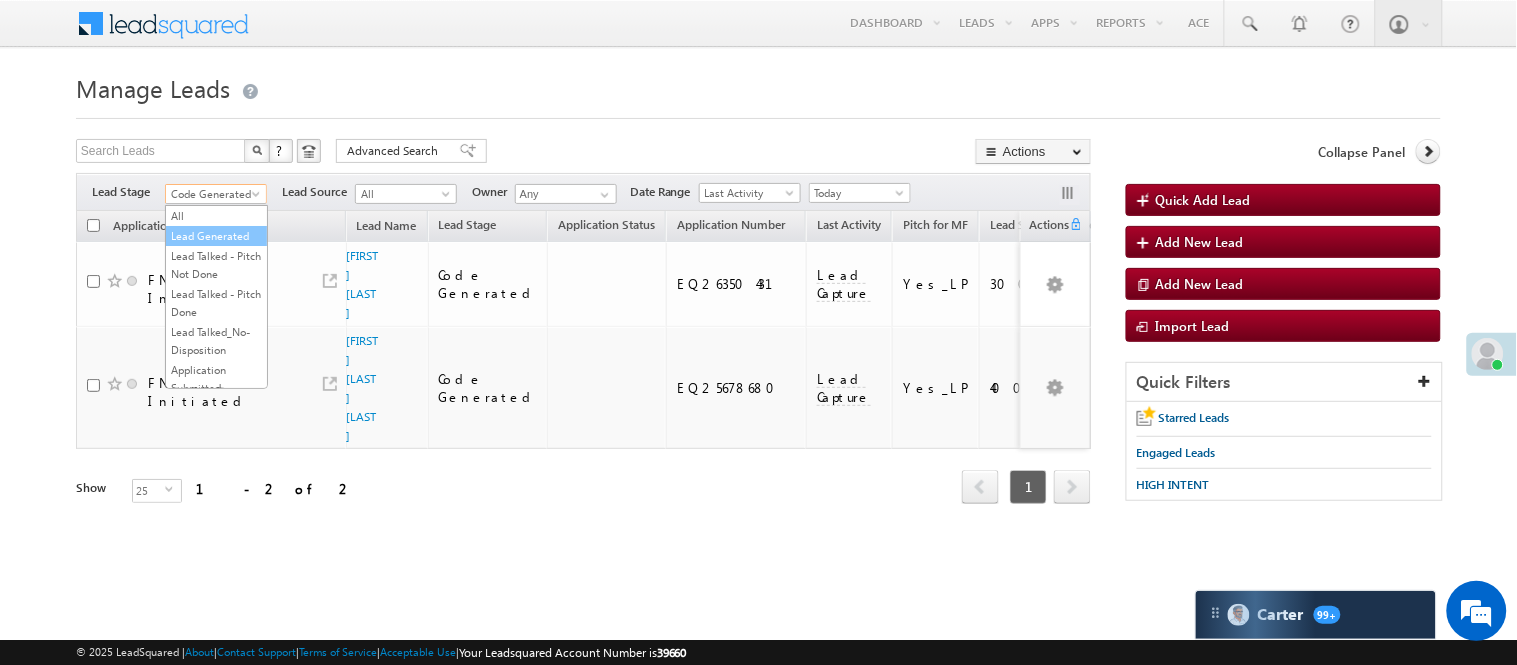 click on "Lead Generated" at bounding box center [216, 236] 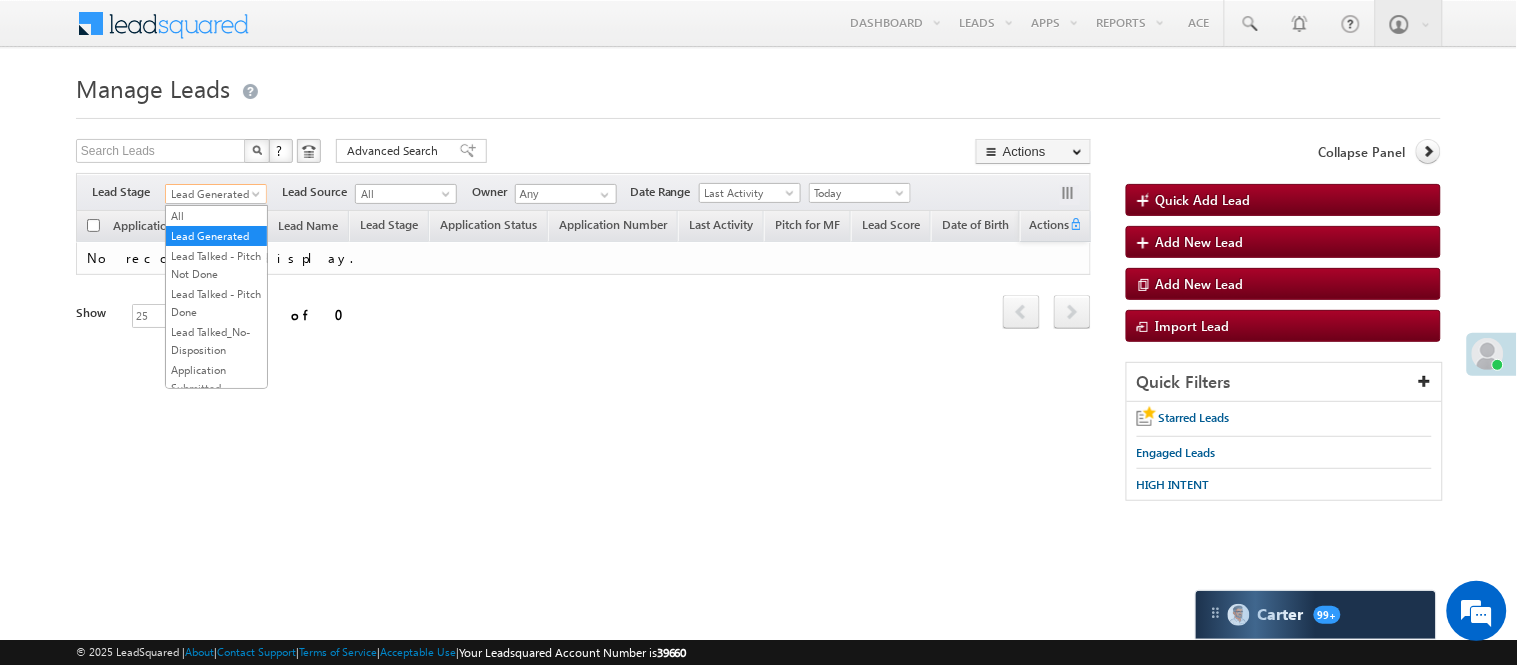 click on "Lead Generated" at bounding box center (213, 194) 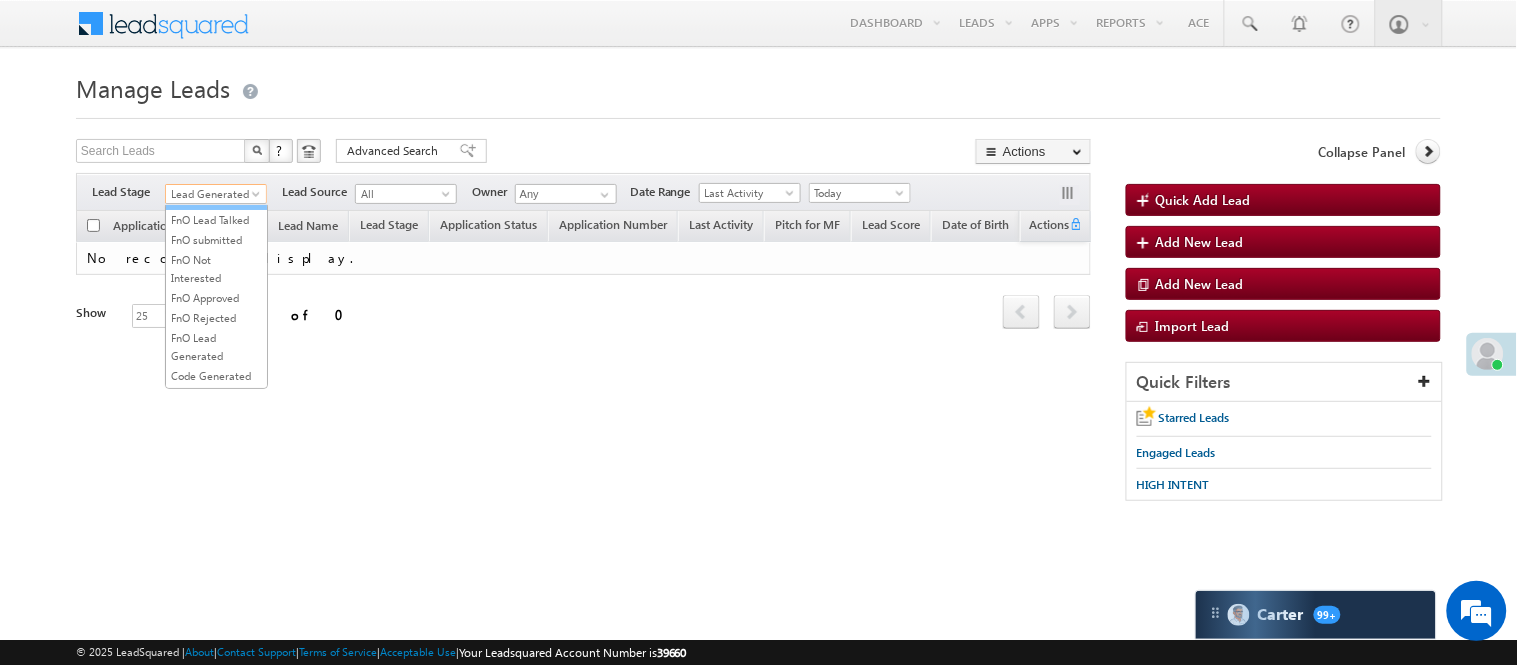 scroll, scrollTop: 333, scrollLeft: 0, axis: vertical 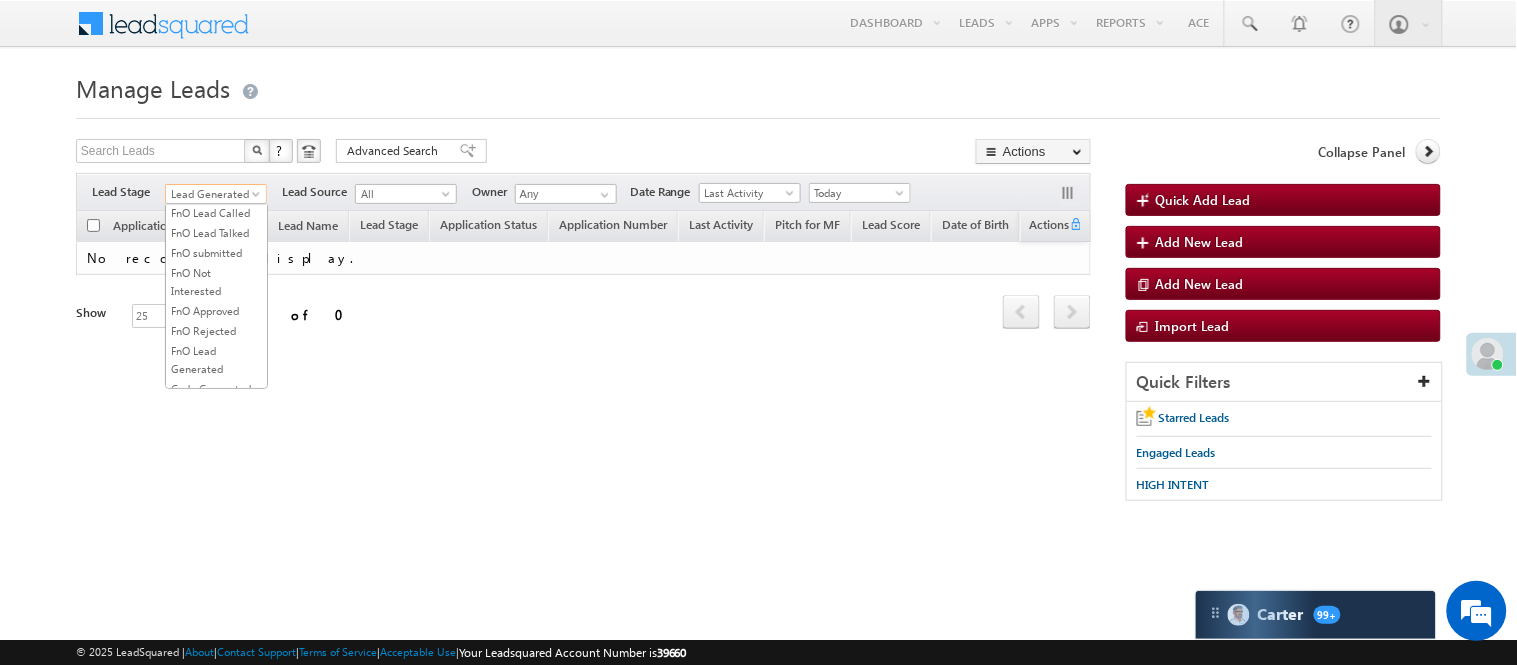 click on "Lead Talked" at bounding box center (216, 173) 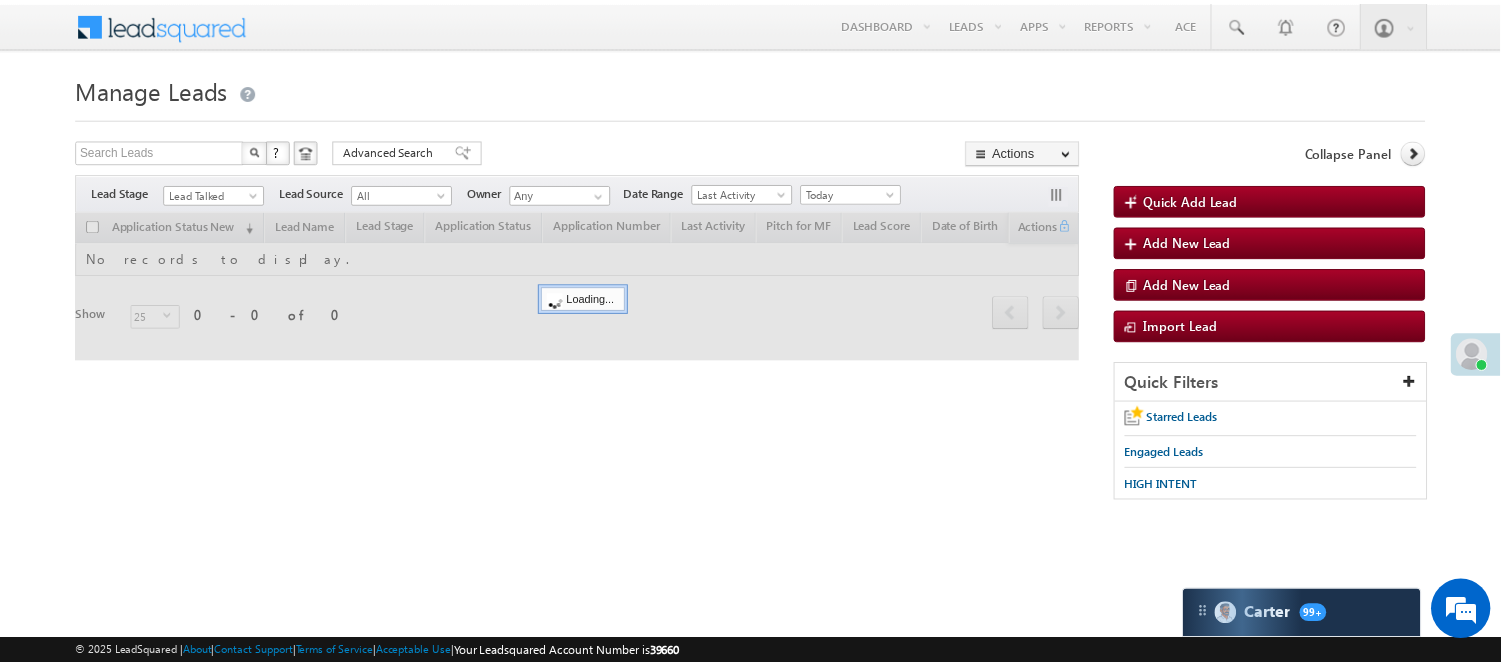 scroll, scrollTop: 0, scrollLeft: 0, axis: both 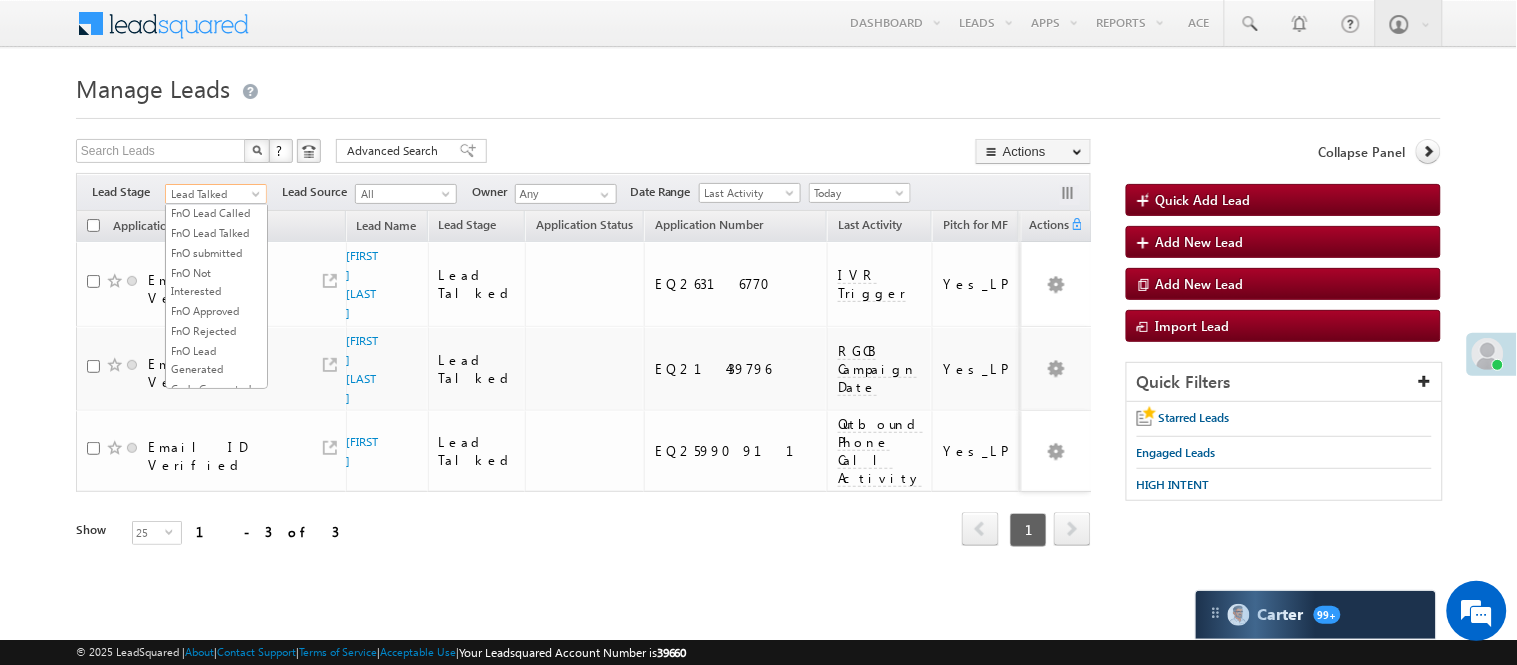 click on "Lead Talked" at bounding box center [213, 194] 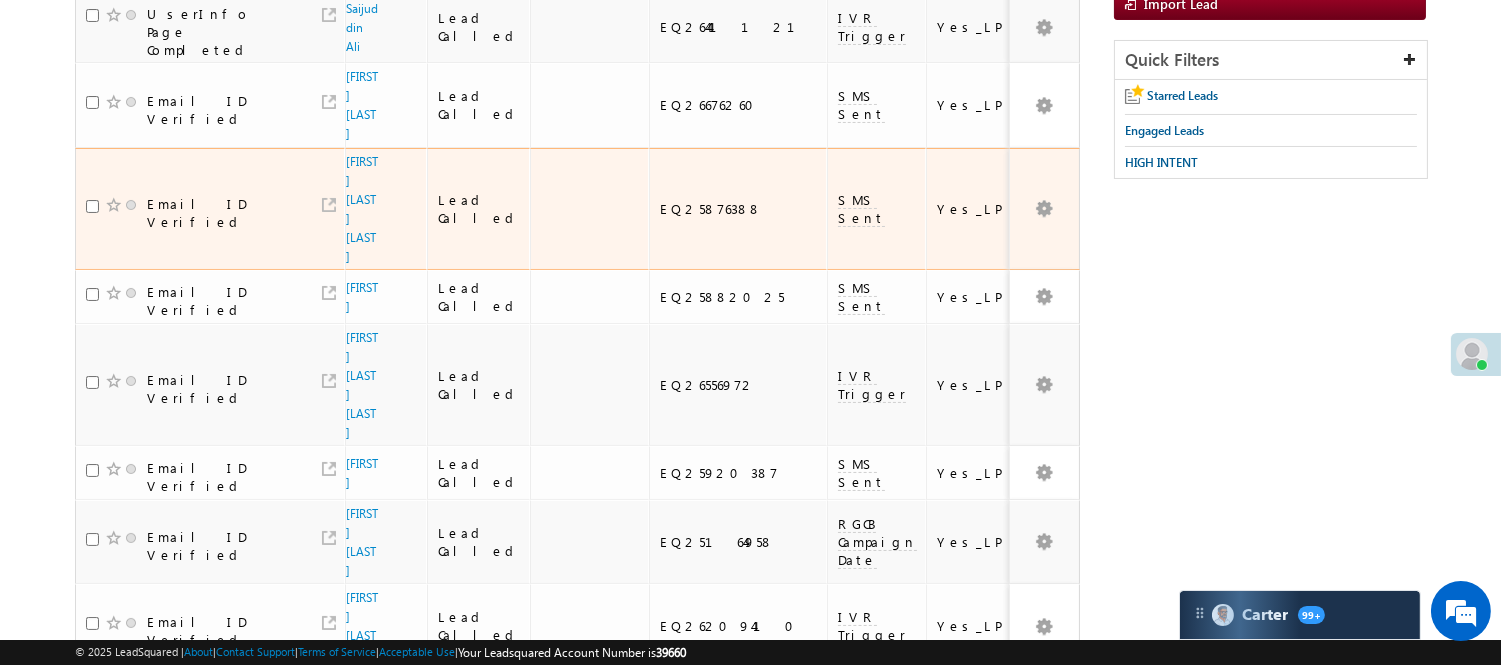 scroll, scrollTop: 0, scrollLeft: 0, axis: both 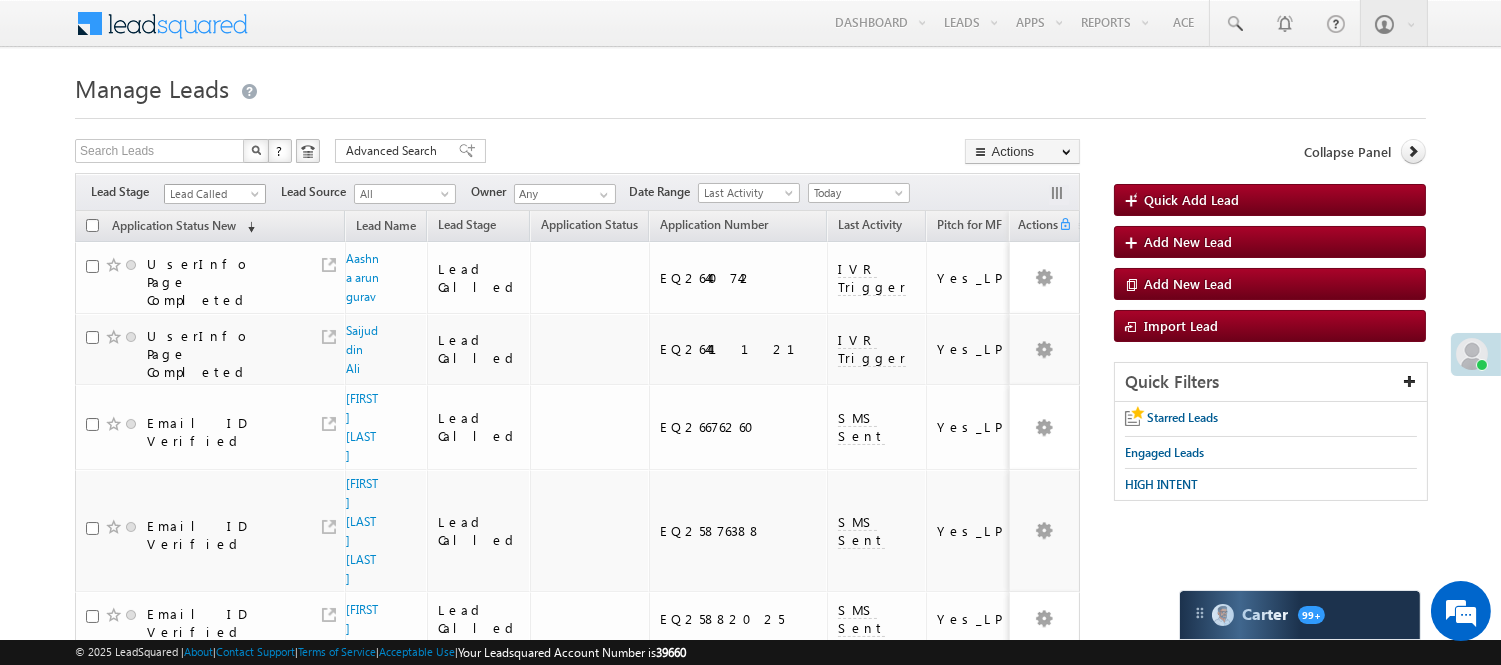click on "Lead Called" at bounding box center [212, 194] 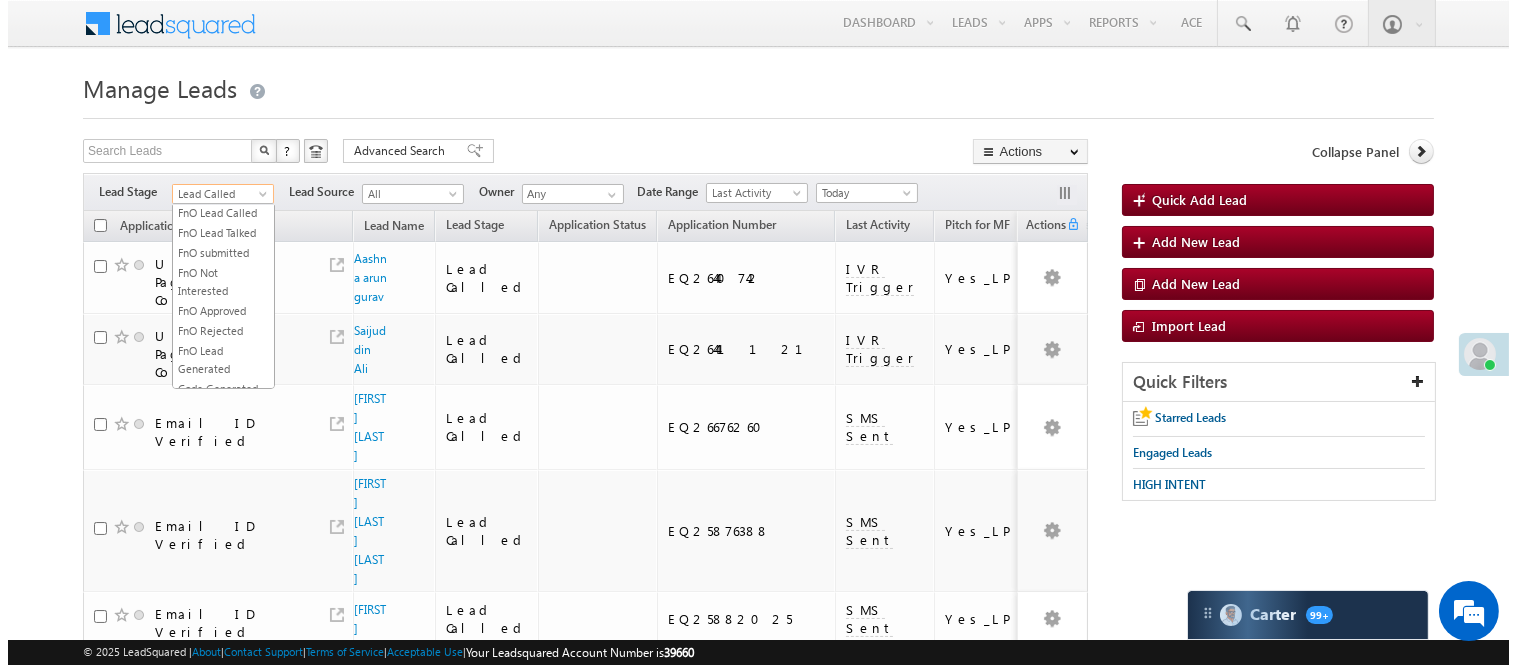 scroll, scrollTop: 326, scrollLeft: 0, axis: vertical 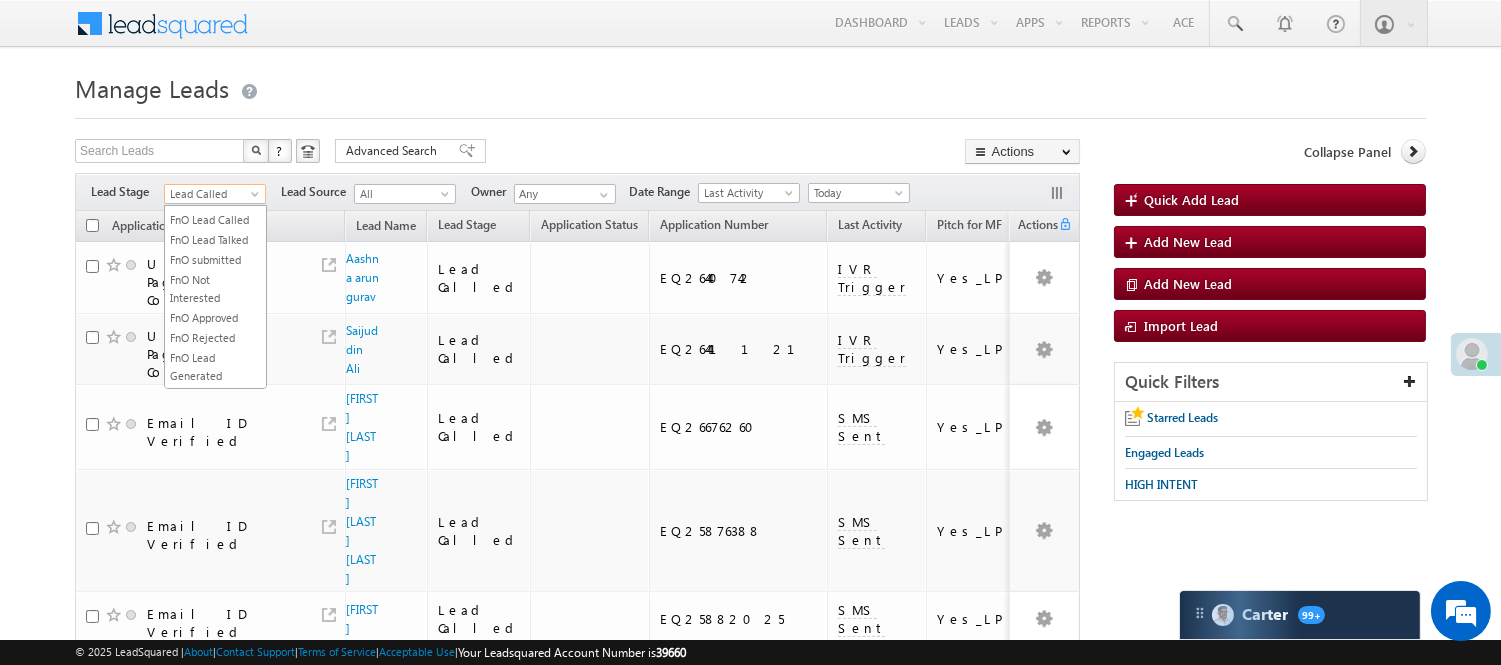 click on "Lead Talked" at bounding box center (215, 180) 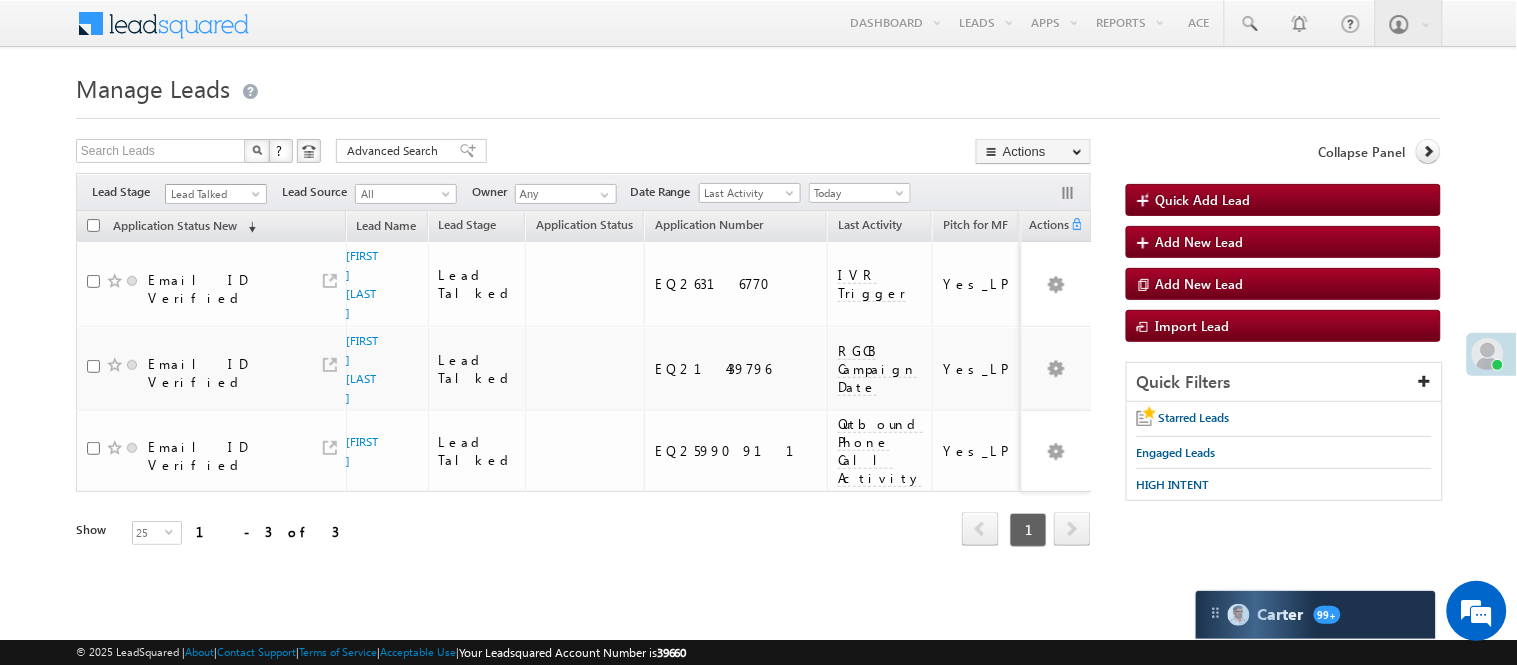 click on "Lead Talked" at bounding box center [213, 194] 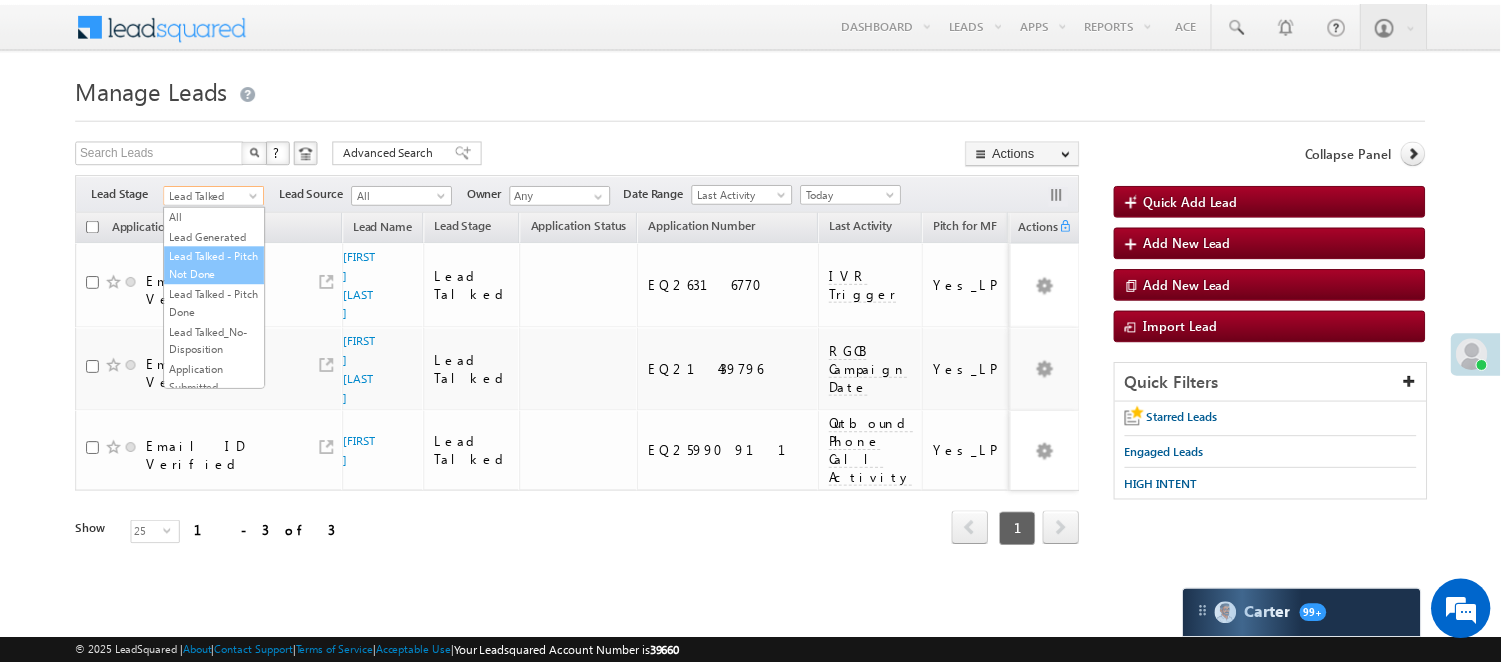 scroll, scrollTop: 0, scrollLeft: 0, axis: both 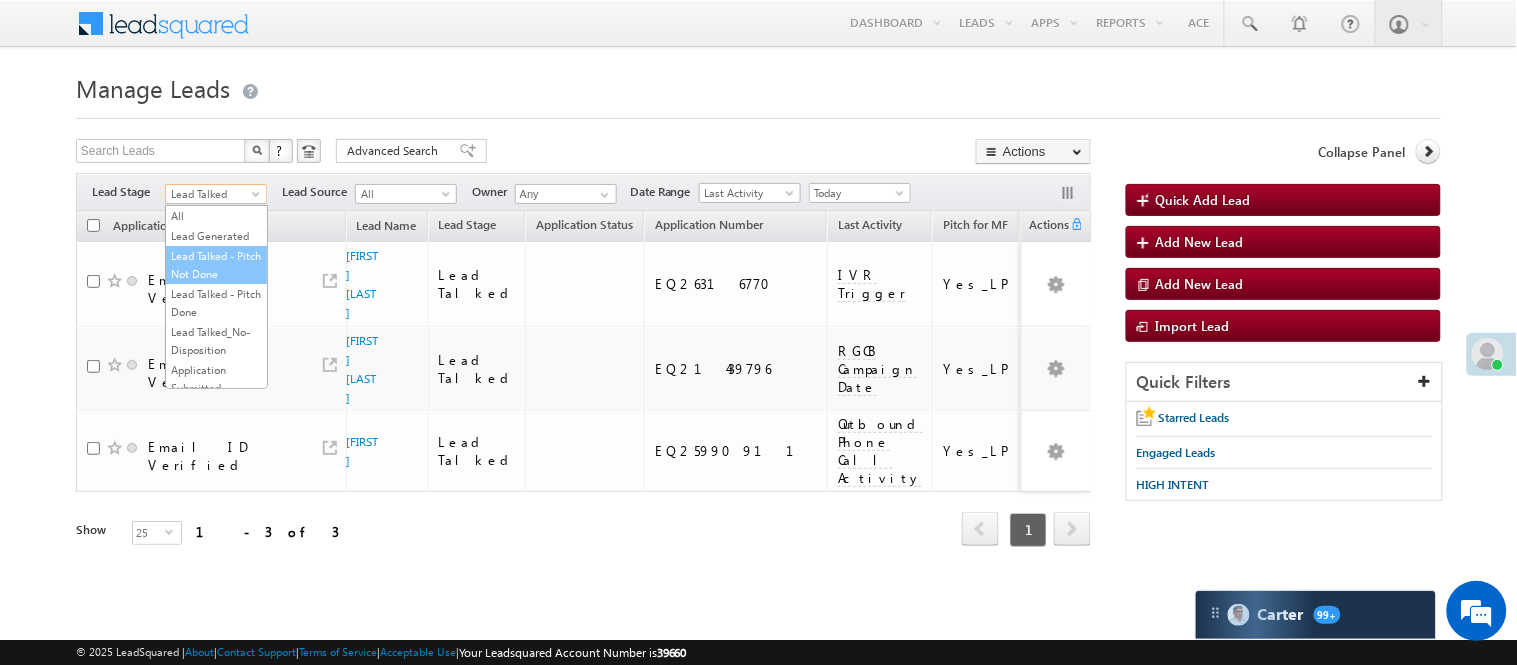 click on "Lead Talked - Pitch Not Done" at bounding box center (216, 265) 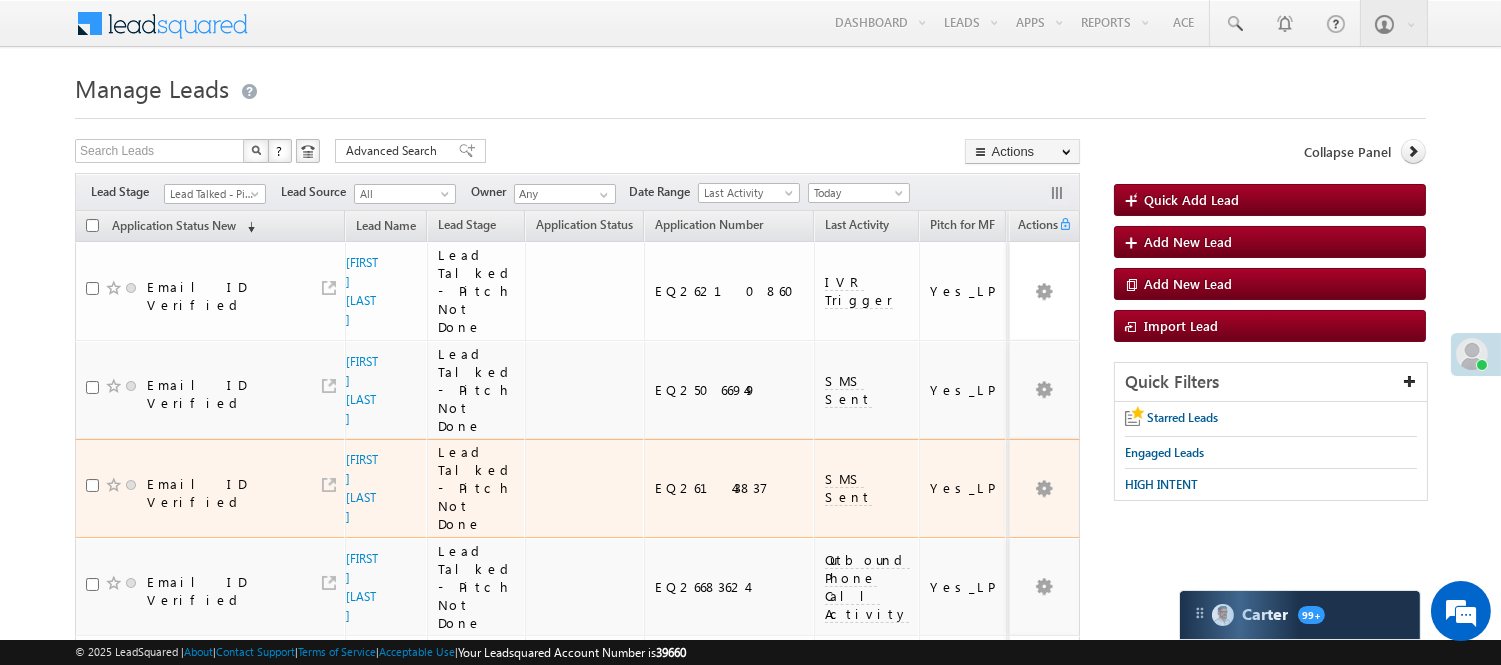 scroll, scrollTop: 162, scrollLeft: 0, axis: vertical 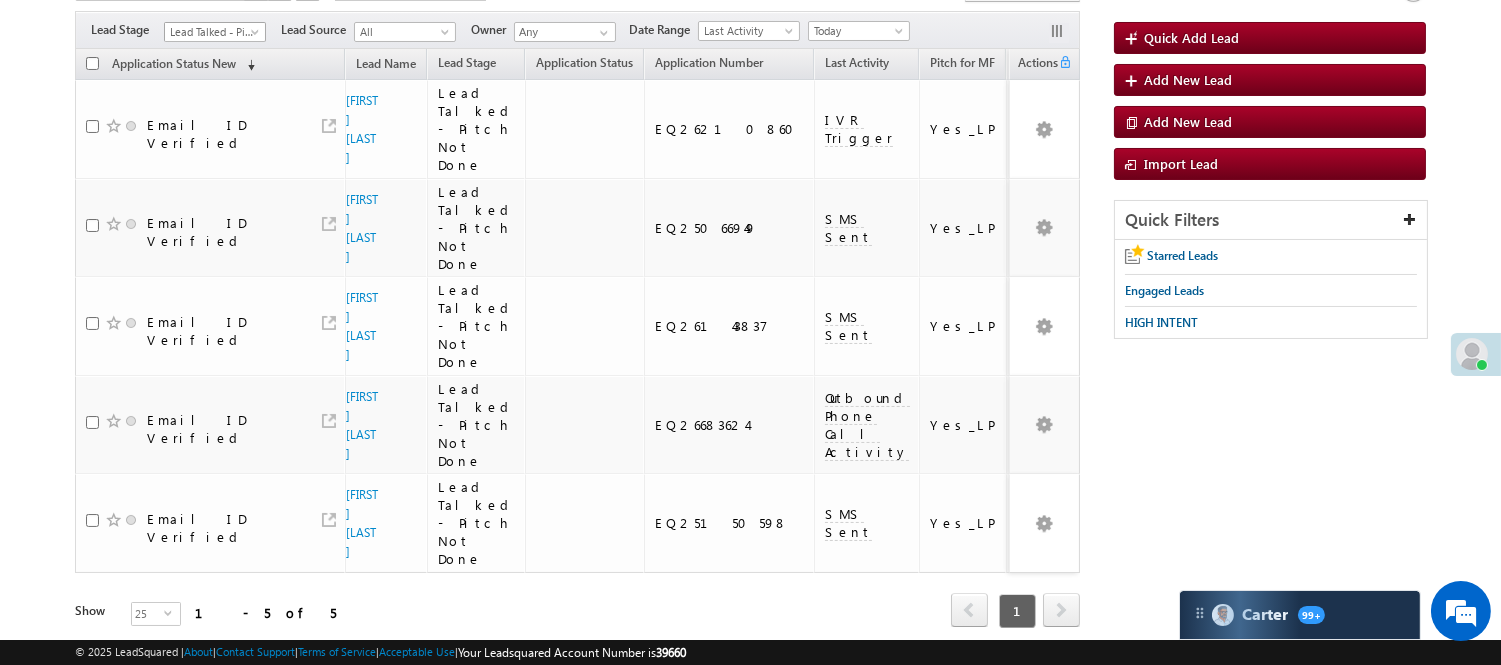 click on "Lead Talked - Pitch Not Done" at bounding box center (212, 32) 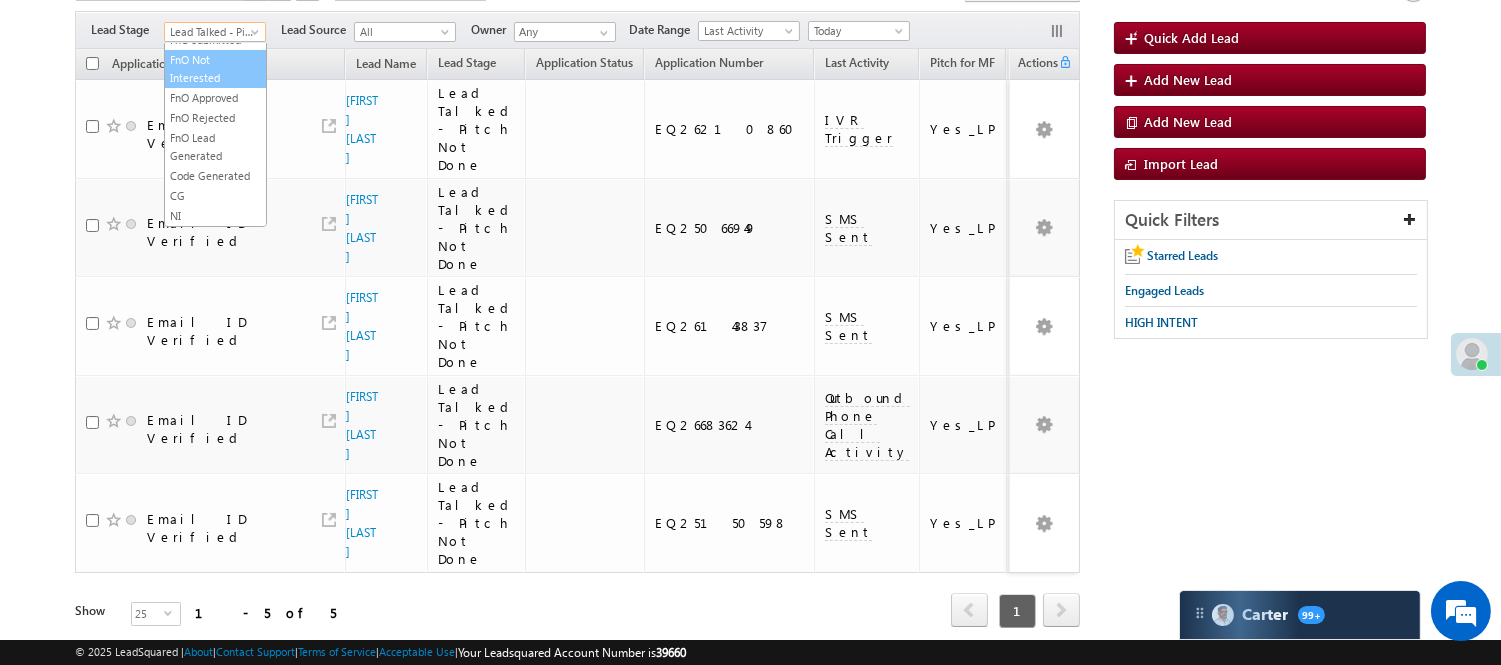 scroll, scrollTop: 333, scrollLeft: 0, axis: vertical 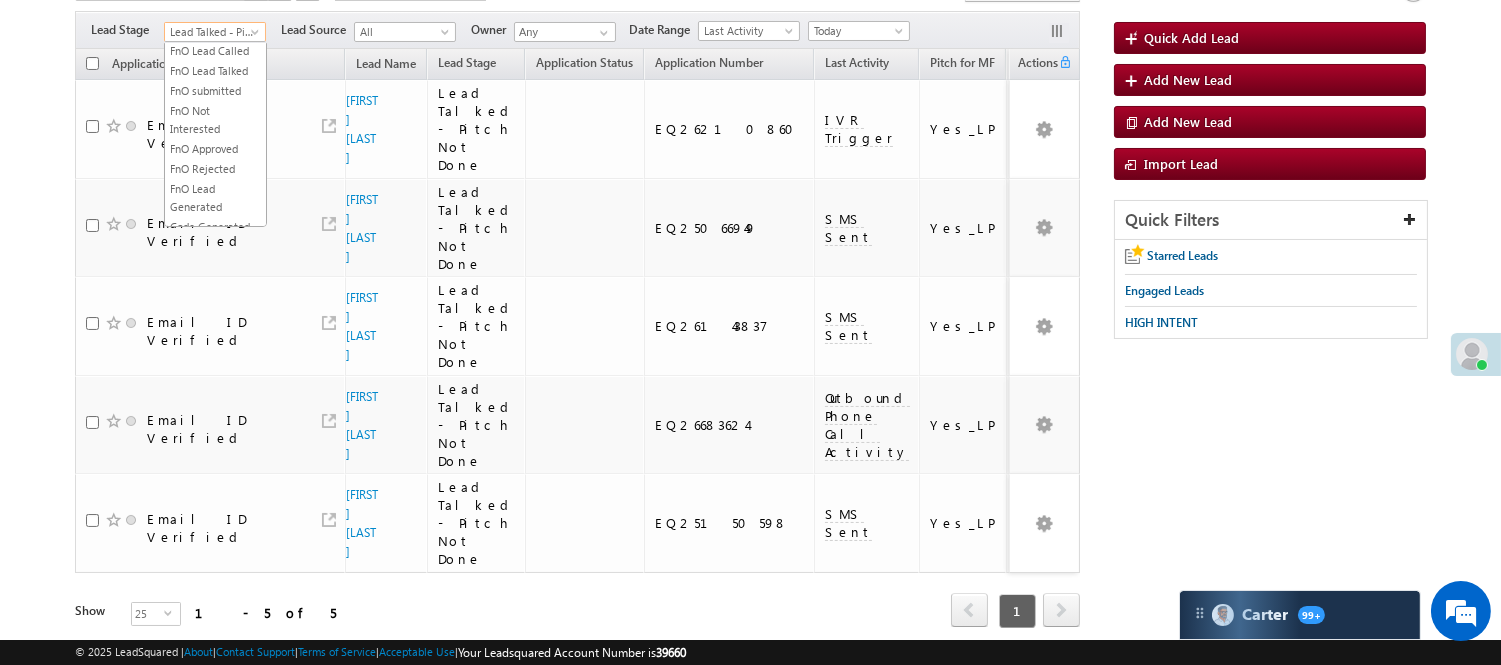 click on "Lead Called" at bounding box center (215, -9) 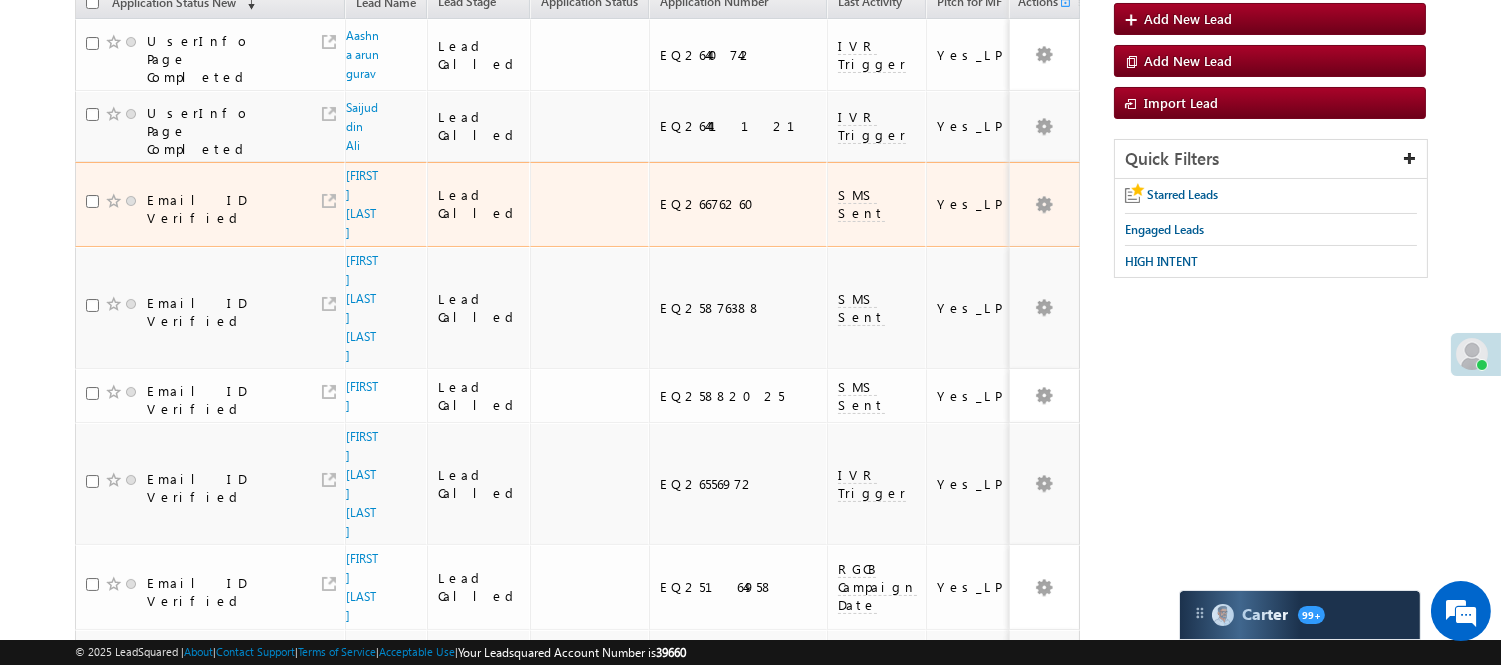 scroll, scrollTop: 0, scrollLeft: 0, axis: both 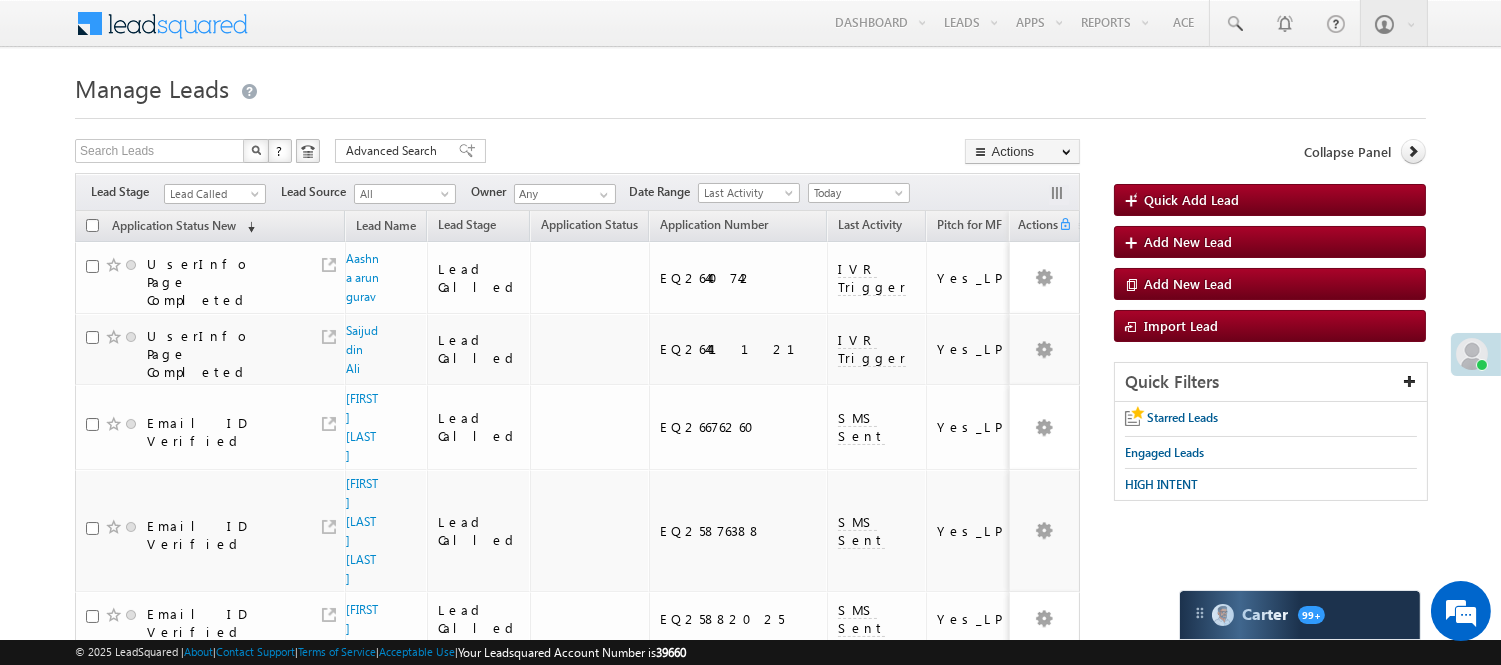 click on "Filters
Lead Stage
All Lead Generated Lead Talked - Pitch Not Done Lead Talked - Pitch Done Lead Talked_No-Disposition Application Submitted Payment Done Application Resubmitted Under Objection Lead Called Lead Talked Not Interested FnO Lead Called FnO Lead Talked FnO submitted FnO Not Interested FnO Approved FnO Rejected FnO Lead Generated Code Generated CG NI Lead Called
Lead Source
All All
Owner Any Any Go" at bounding box center (577, 192) 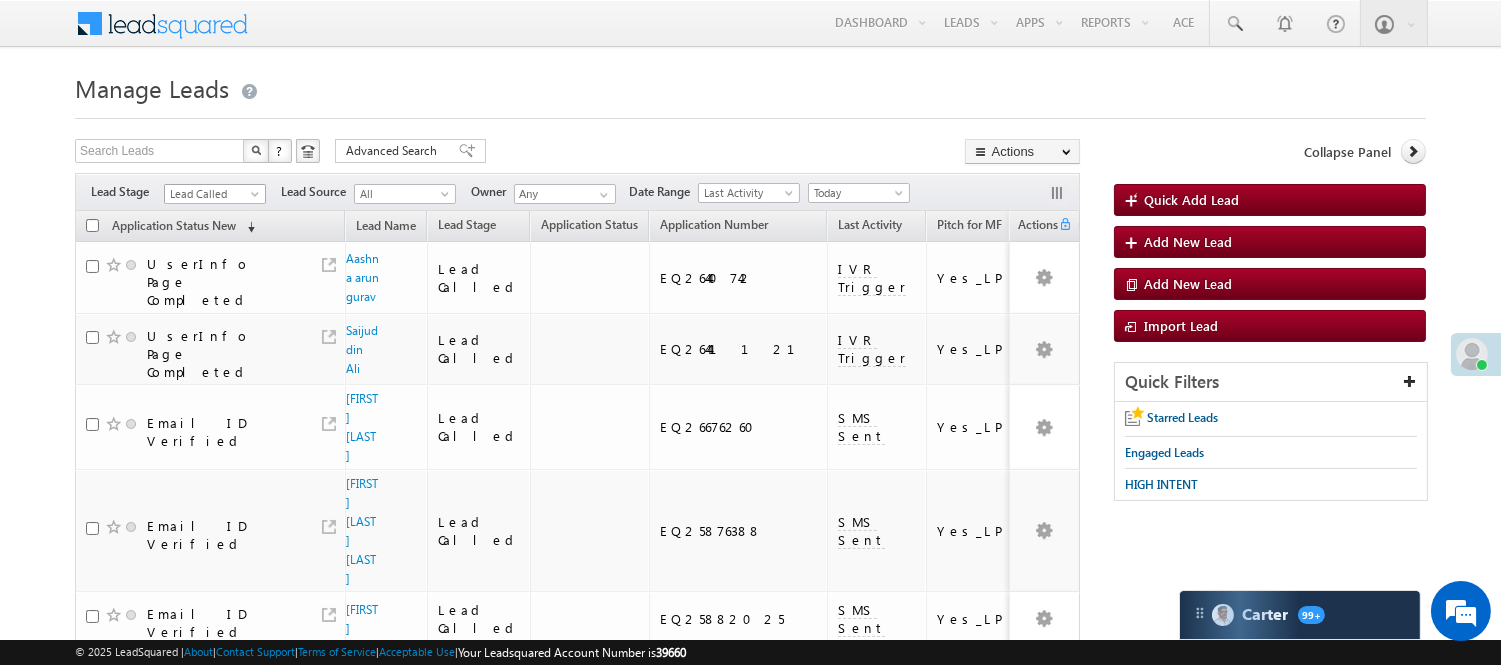 click on "Lead Called" at bounding box center (212, 194) 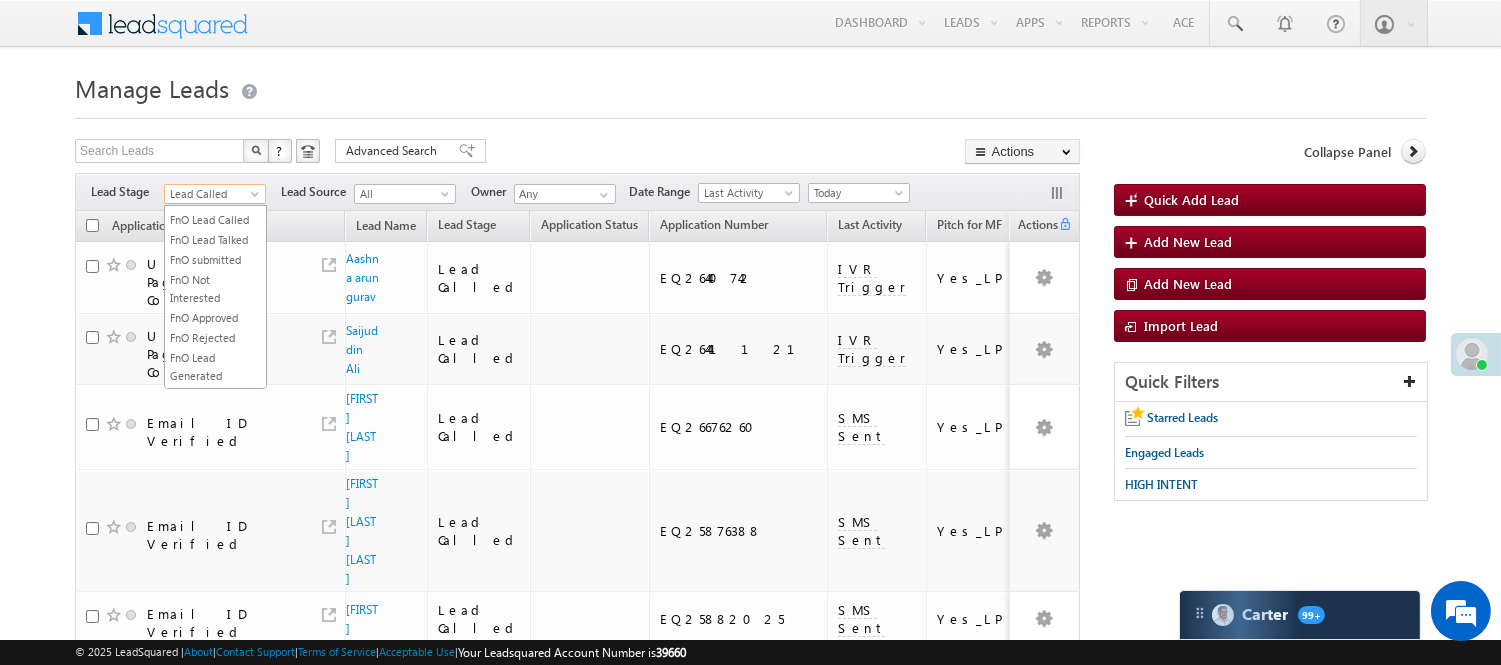 click on "Lead Talked" at bounding box center [215, 180] 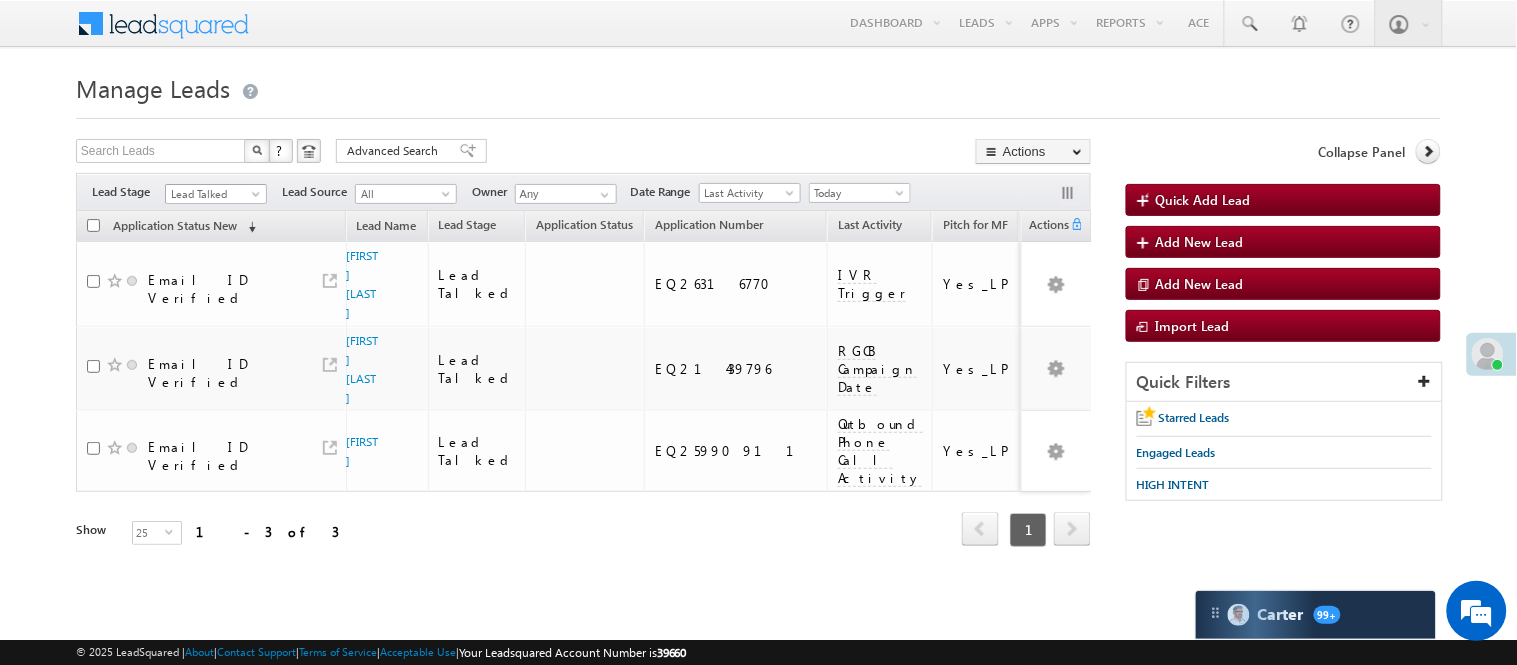 click on "Lead Talked" at bounding box center [213, 194] 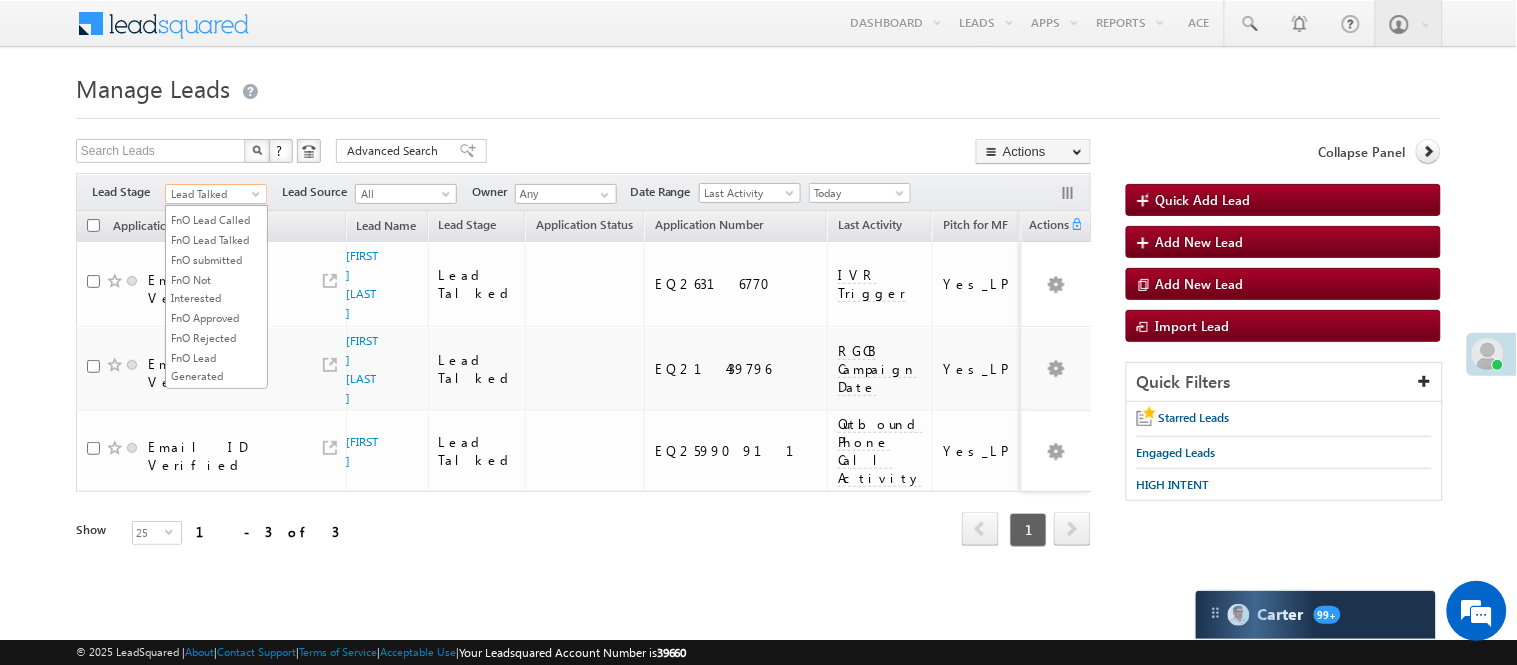 click on "Lead Called" at bounding box center (216, 160) 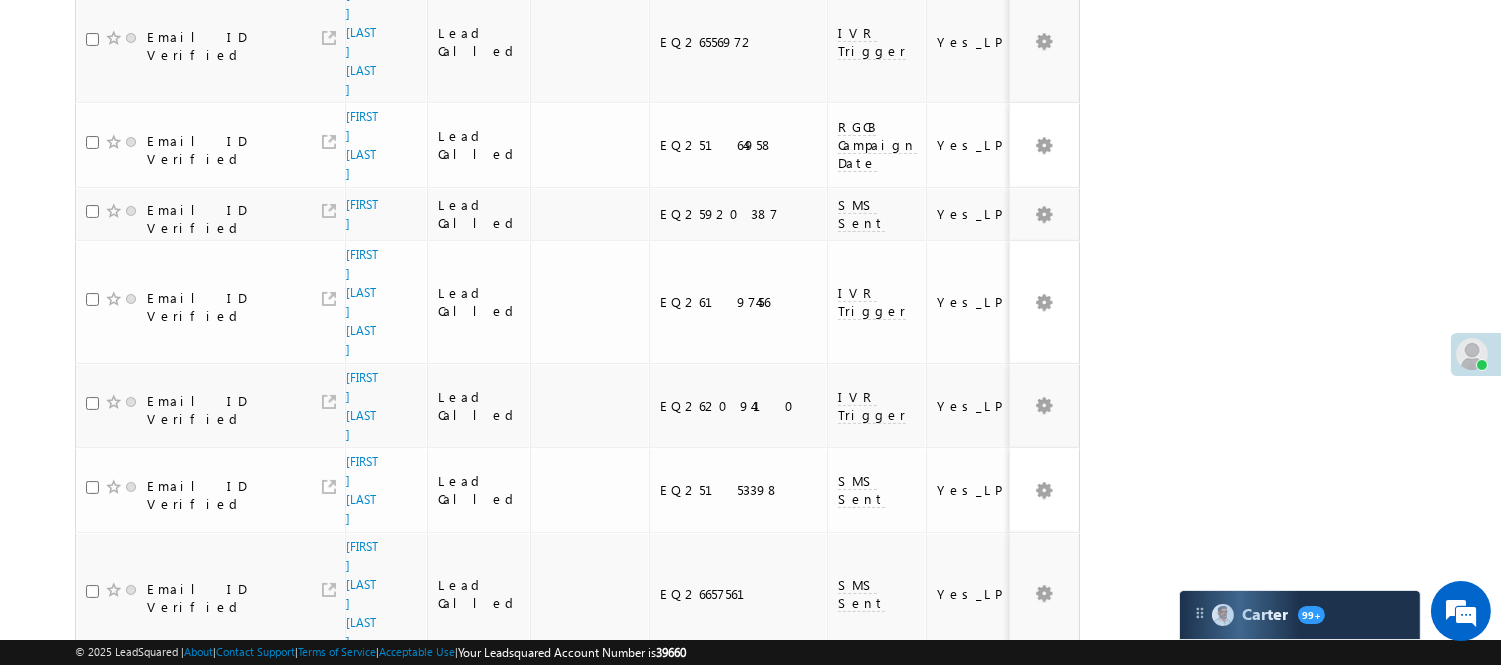 scroll, scrollTop: 112, scrollLeft: 0, axis: vertical 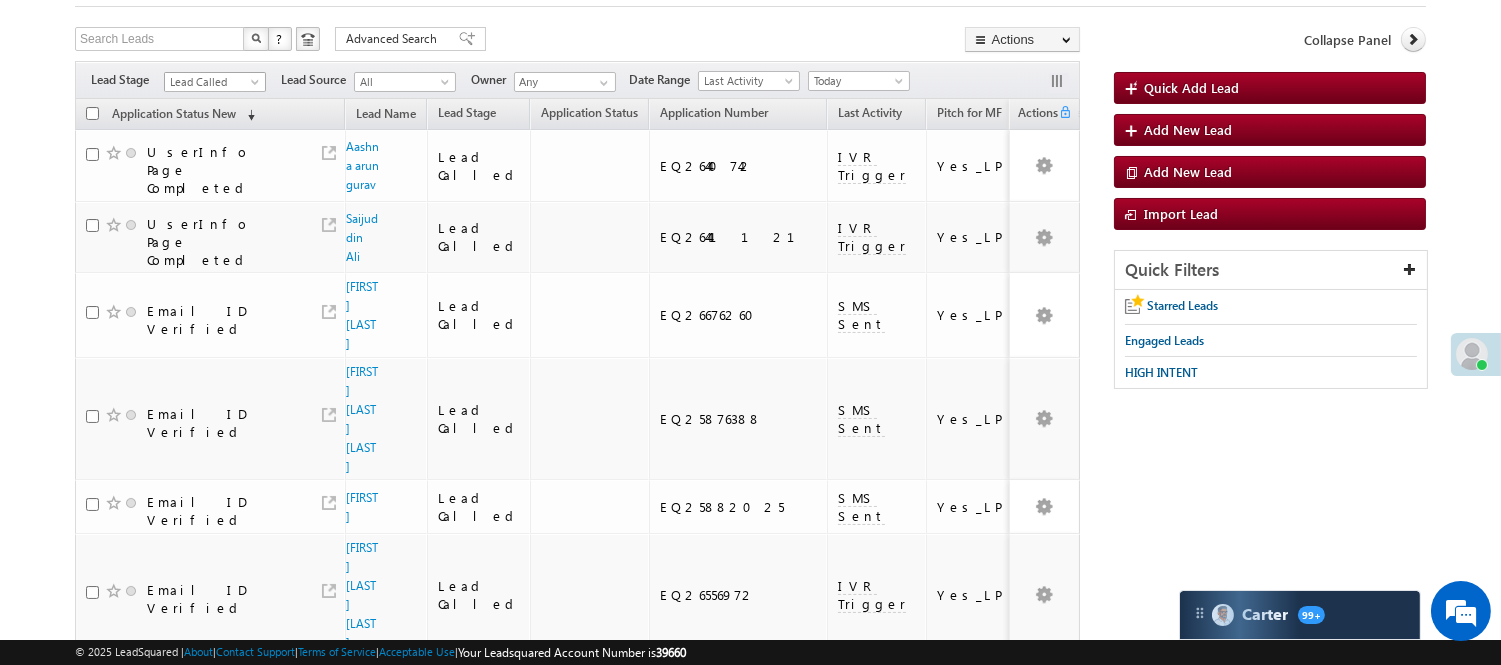 click on "Lead Called" at bounding box center [212, 82] 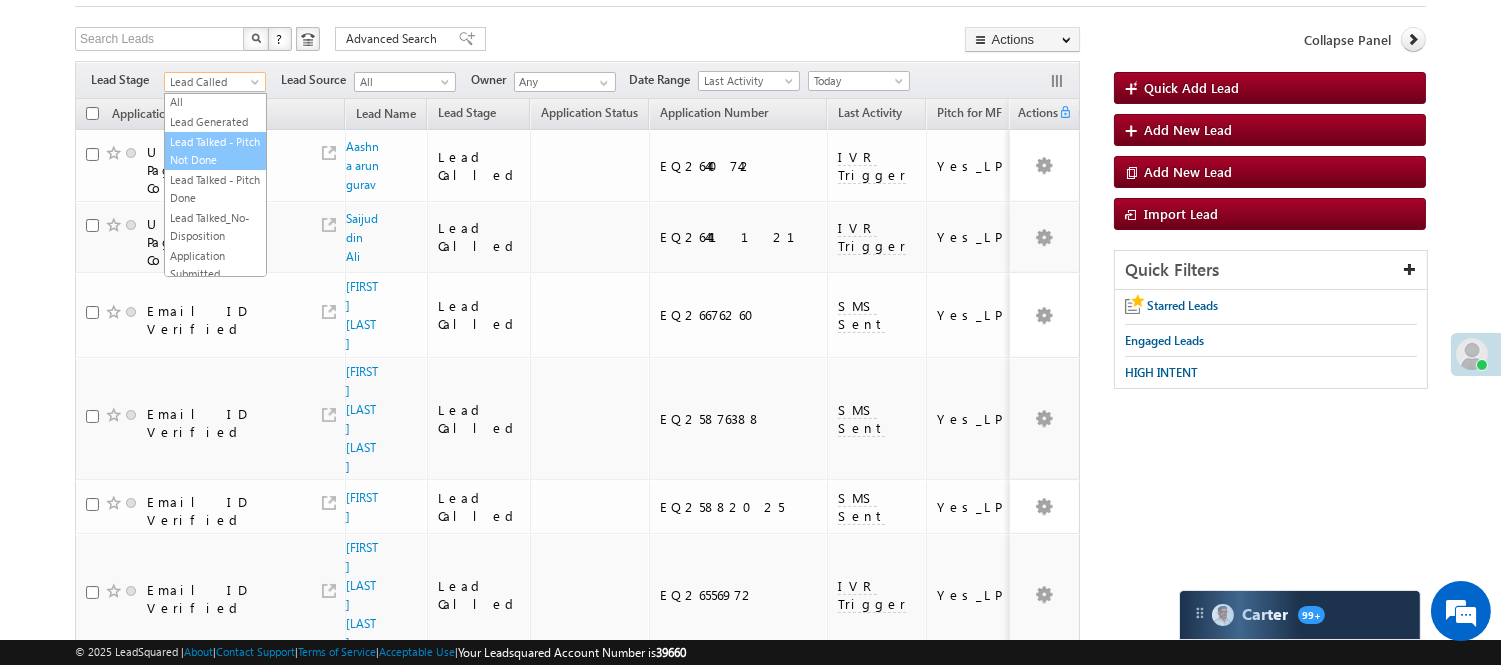 scroll, scrollTop: 0, scrollLeft: 0, axis: both 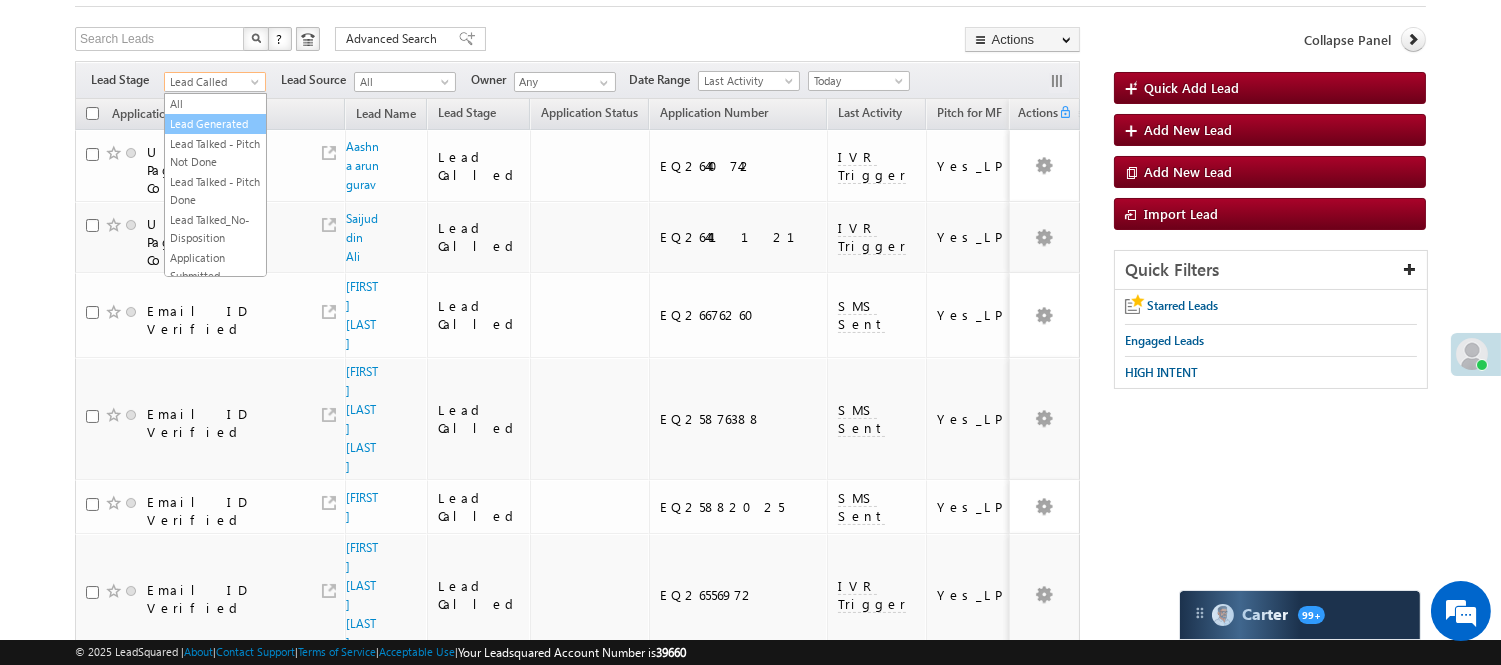 click on "Lead Generated" at bounding box center [215, 124] 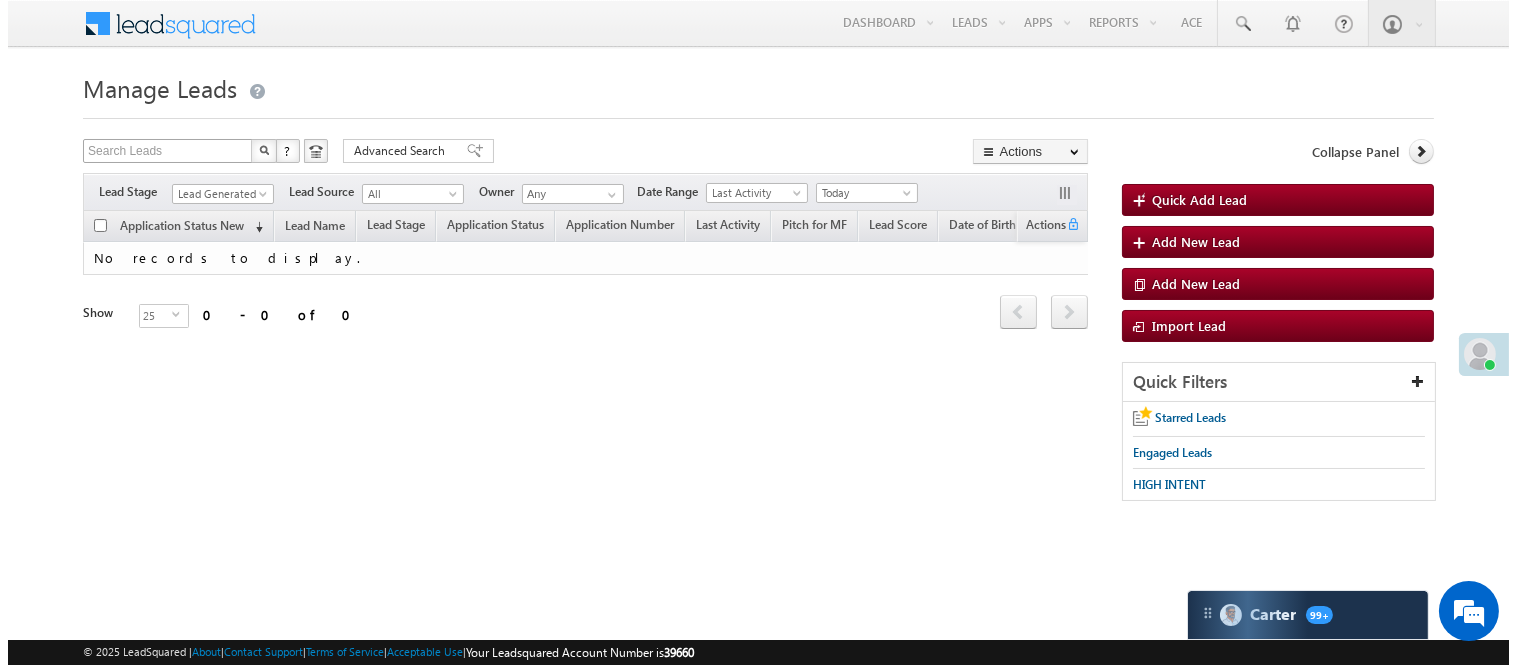 scroll, scrollTop: 0, scrollLeft: 0, axis: both 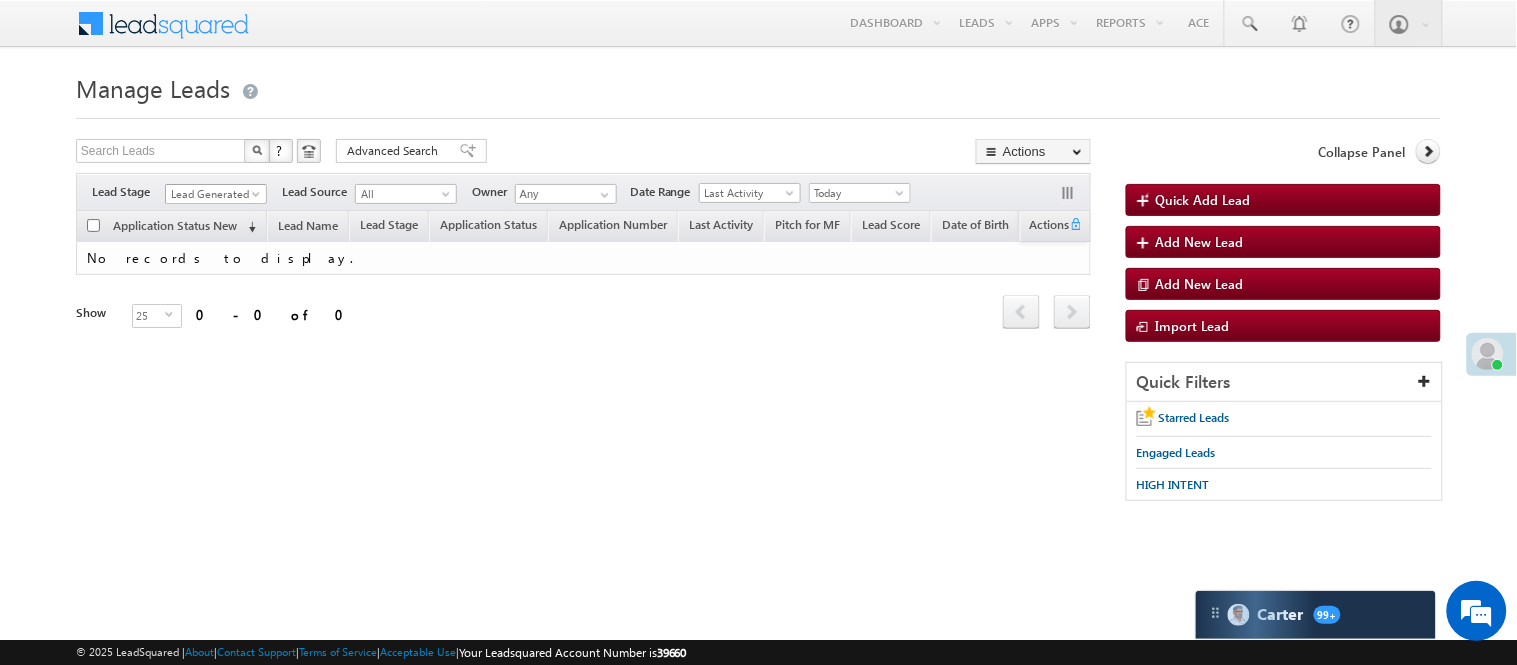 click on "Lead Generated" at bounding box center (213, 194) 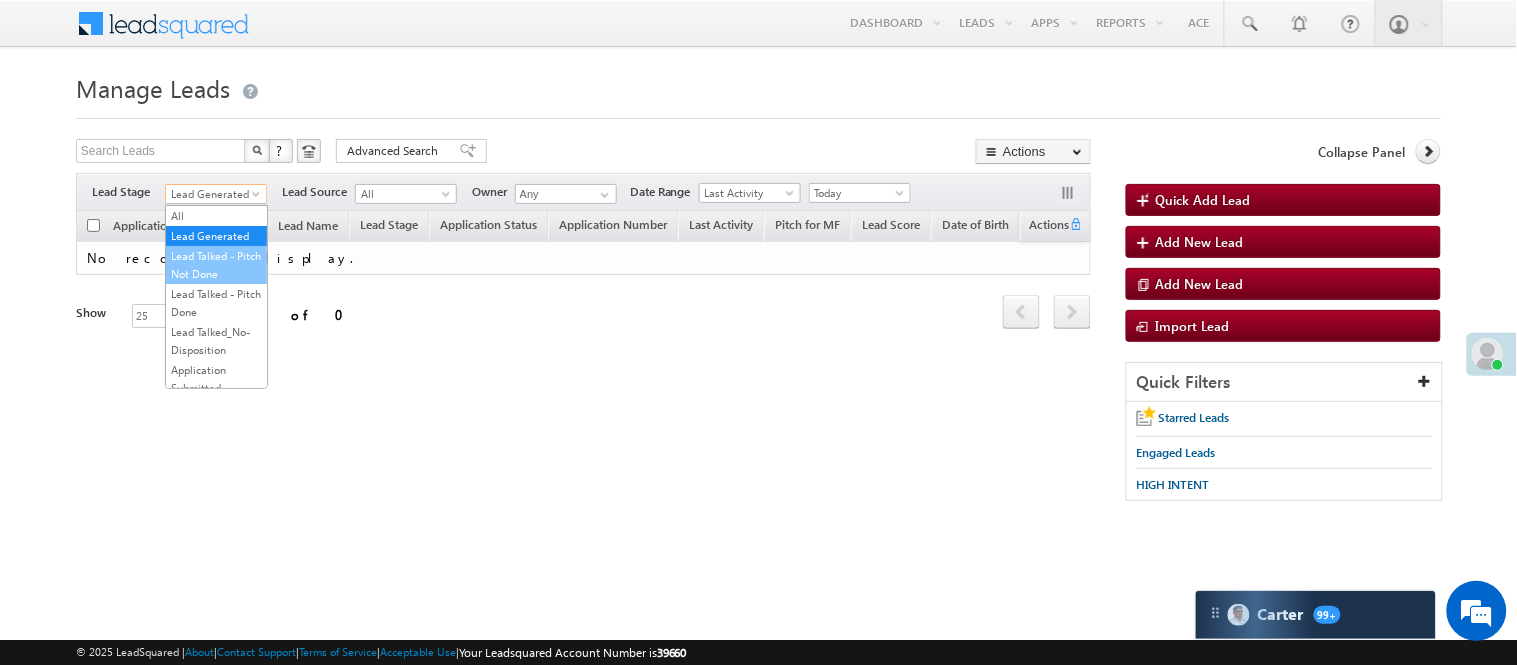 click on "Lead Talked - Pitch Not Done" at bounding box center [216, 265] 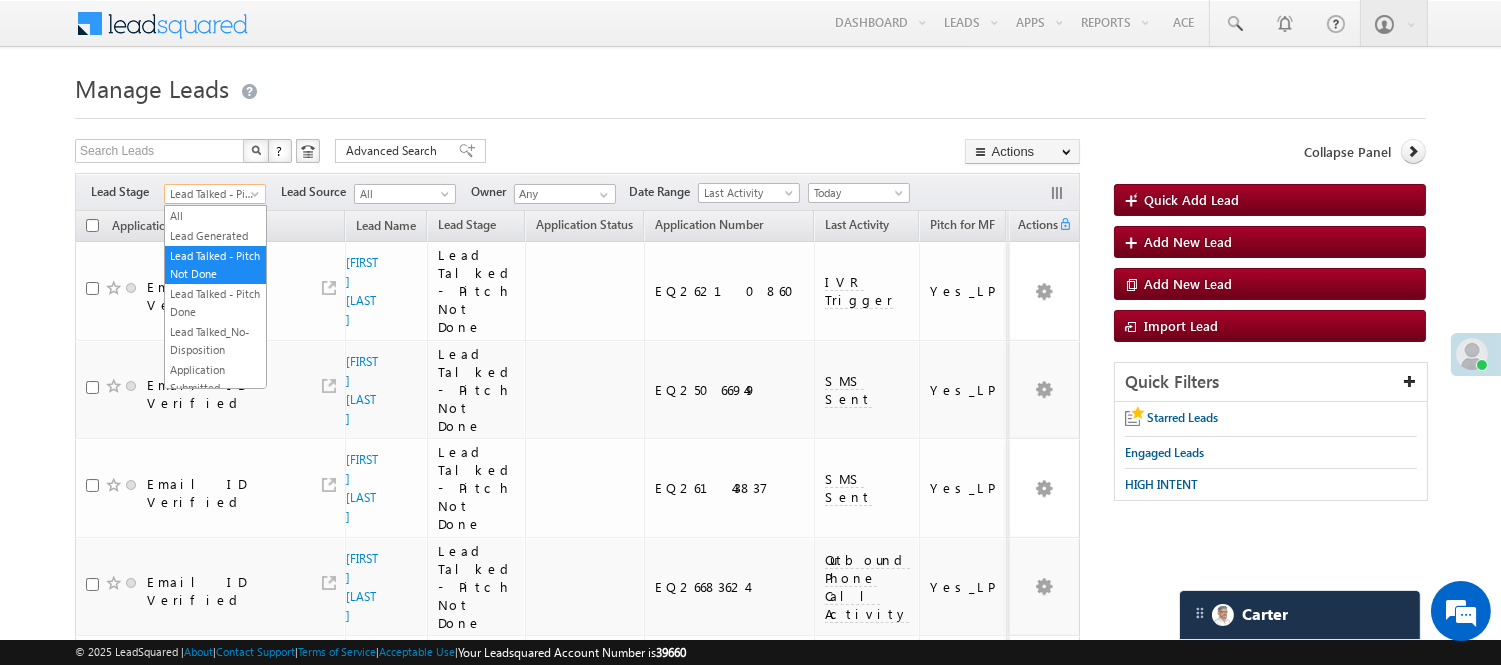 click on "Lead Talked - Pitch Not Done" at bounding box center [212, 194] 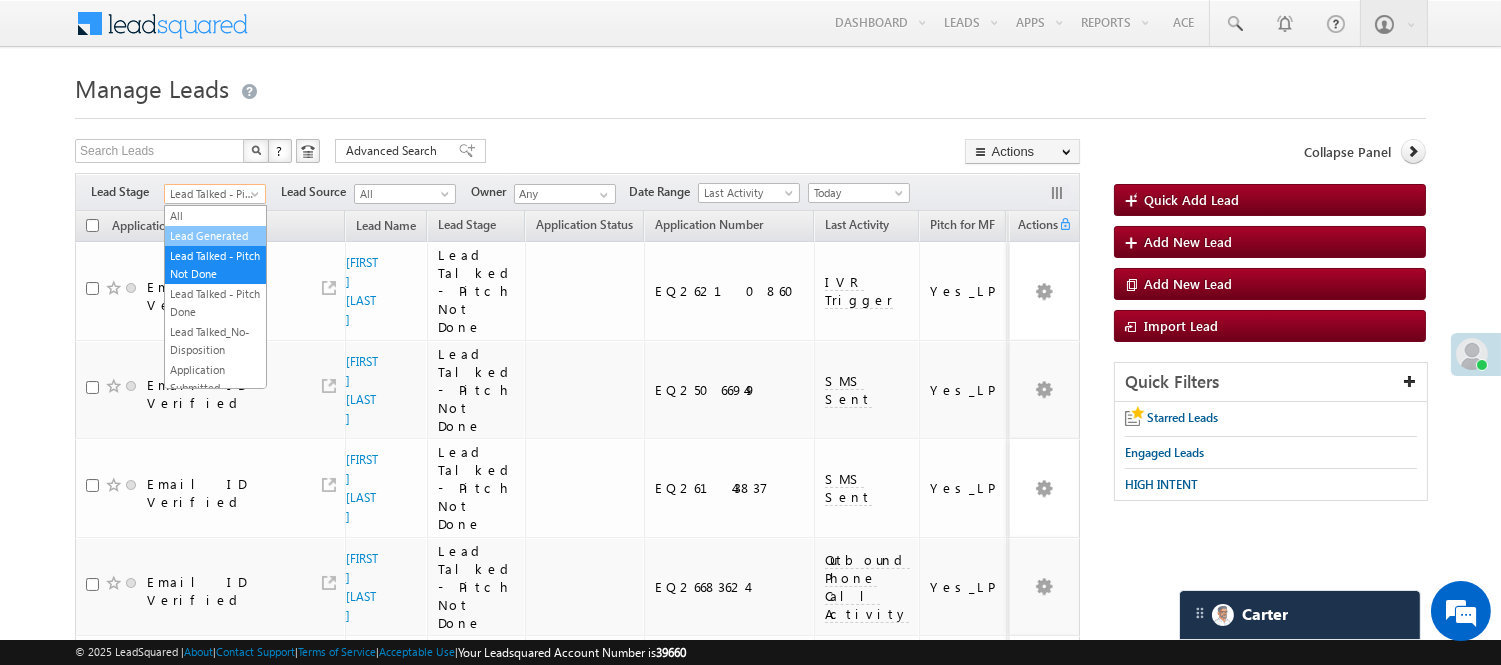click on "Lead Generated" at bounding box center [215, 236] 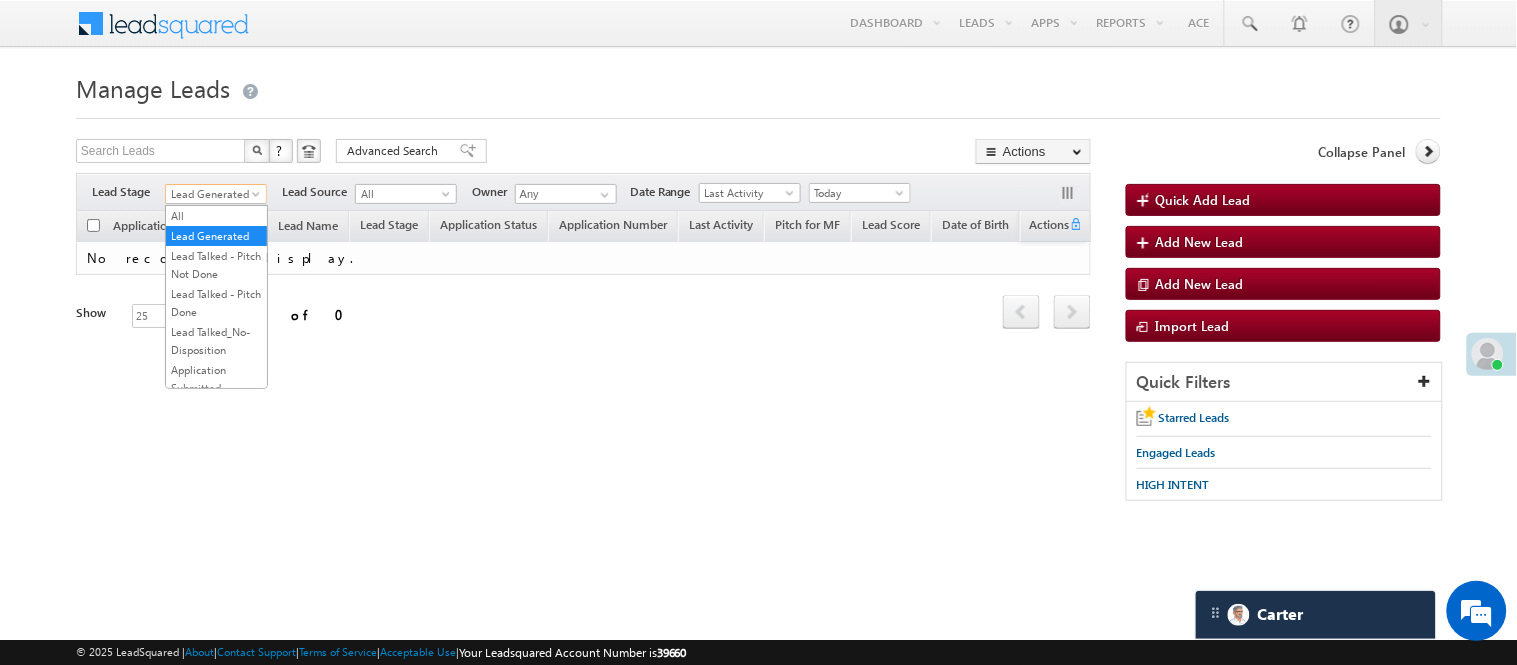 click on "Lead Generated" at bounding box center [213, 194] 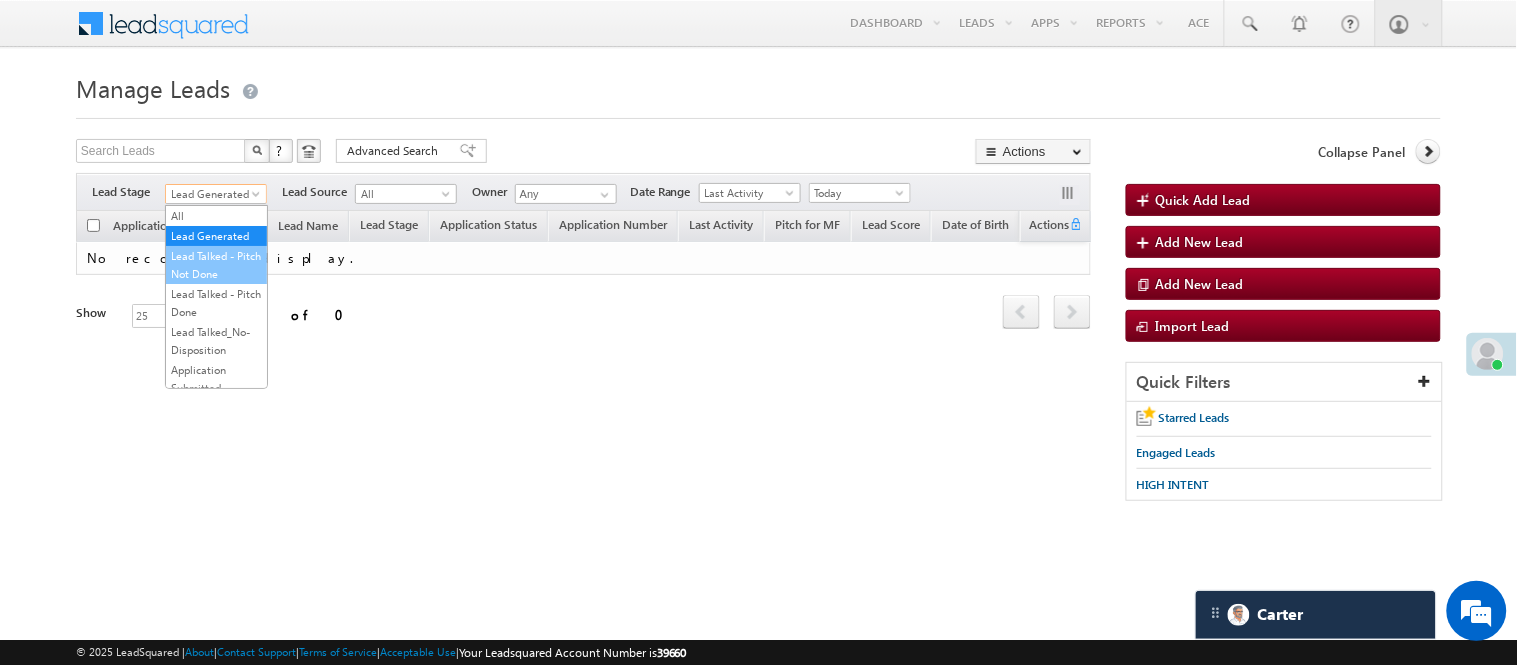 click on "Lead Talked - Pitch Not Done" at bounding box center [216, 265] 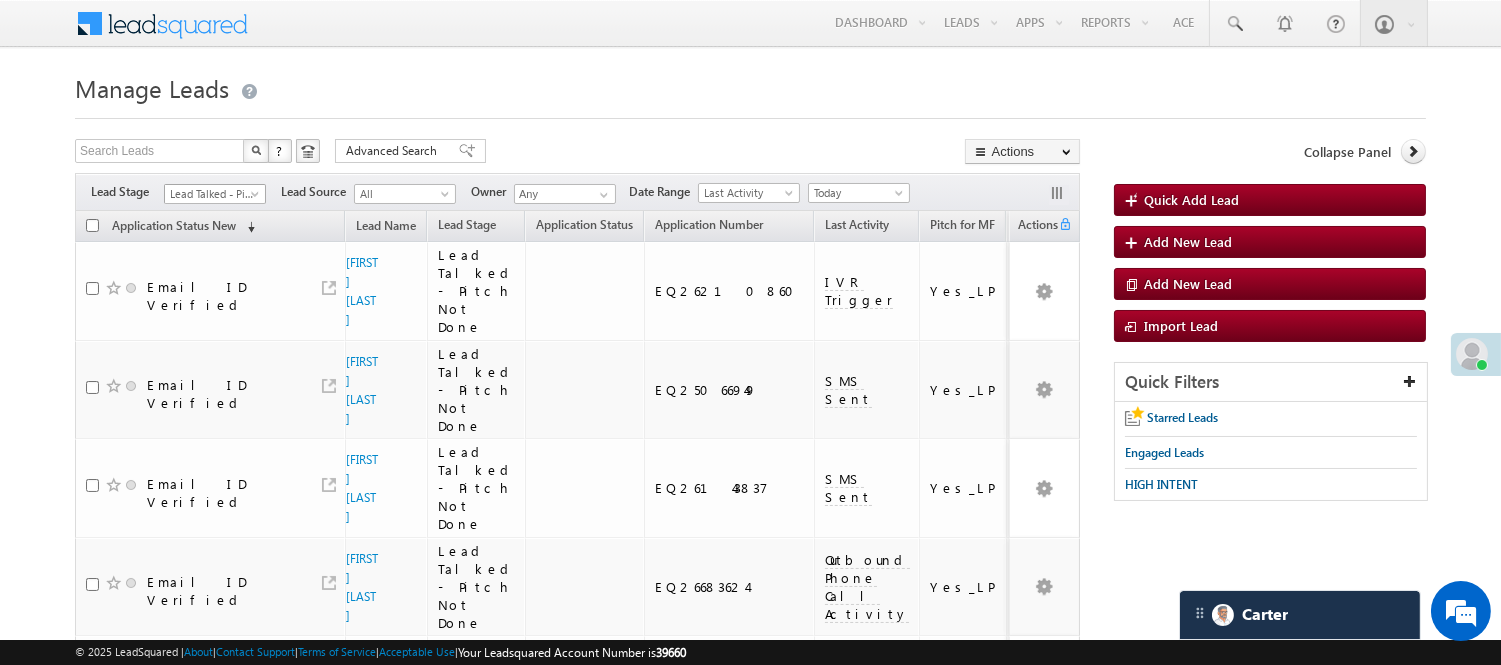 click on "Lead Talked - Pitch Not Done" at bounding box center (212, 194) 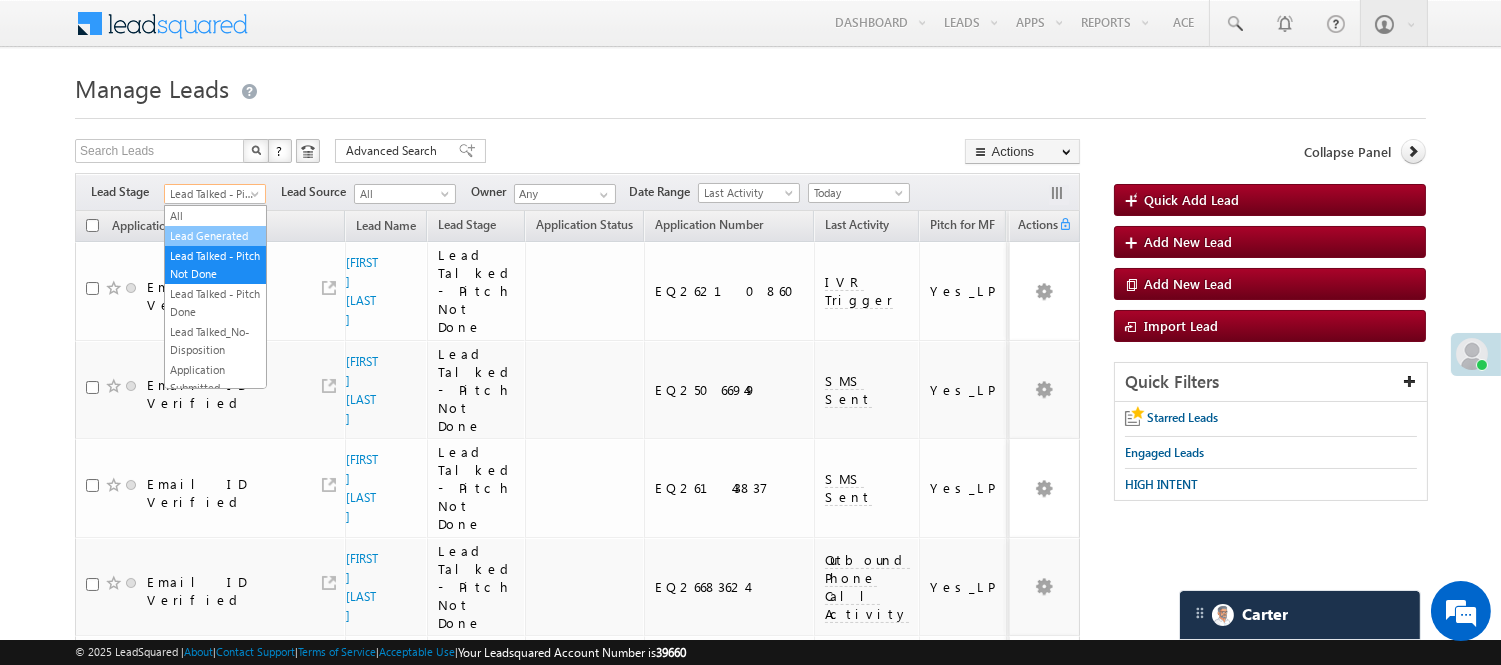 click on "Lead Generated" at bounding box center (215, 236) 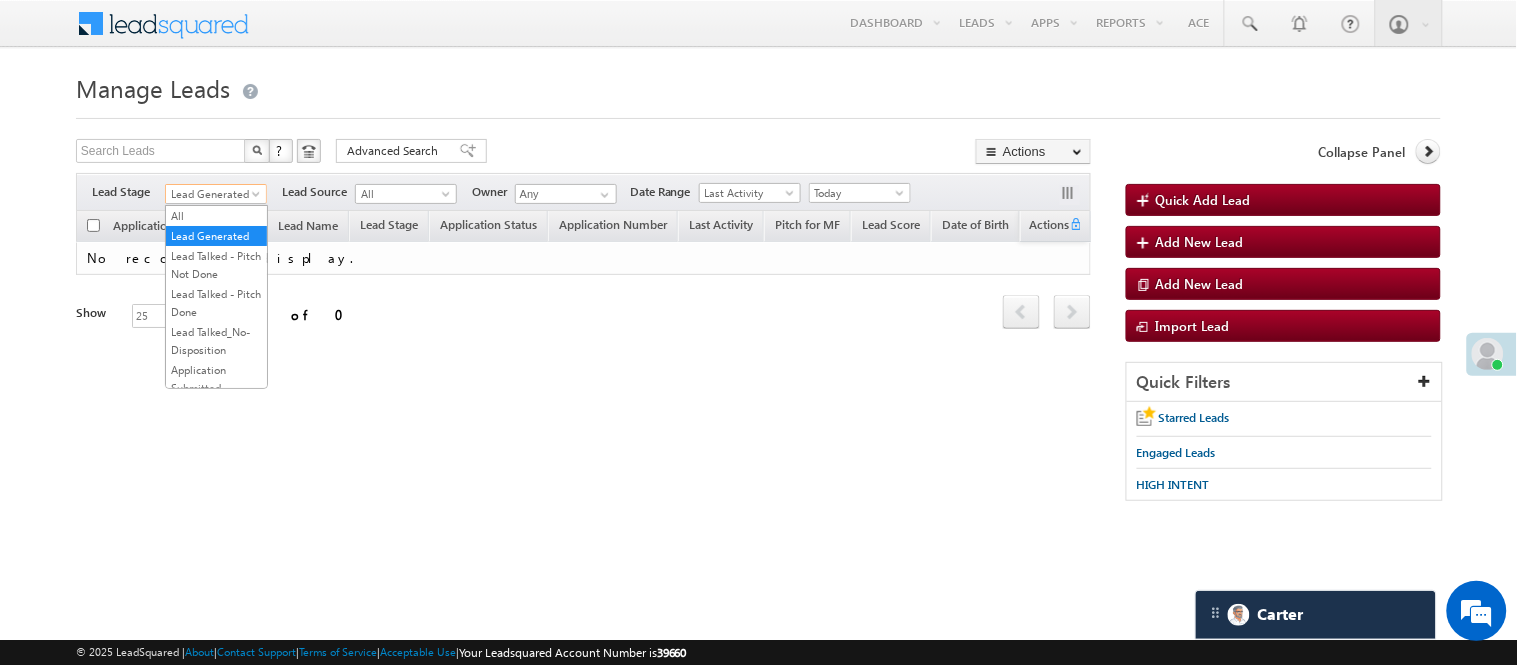 click on "Menu
Nisha Anand Yadav
Nisha .Yada v@ang elbro king. com" at bounding box center (758, 283) 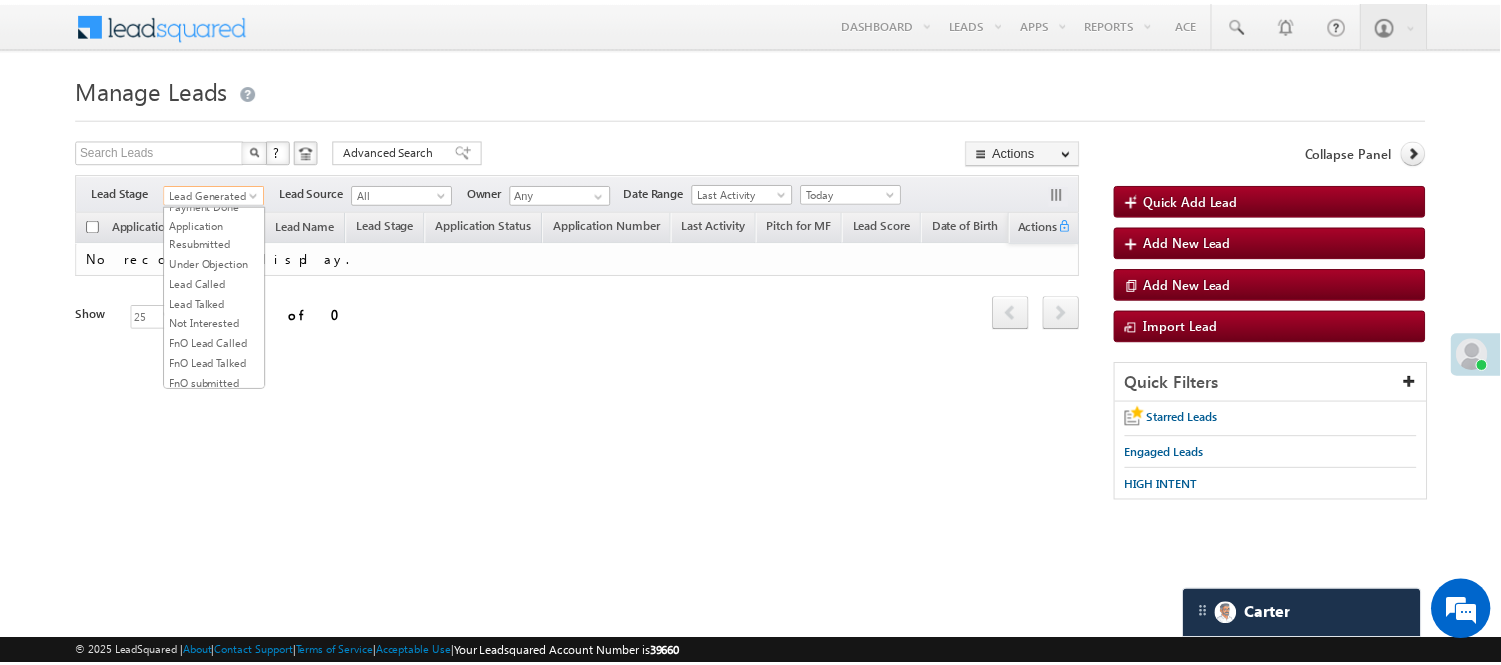 scroll, scrollTop: 222, scrollLeft: 0, axis: vertical 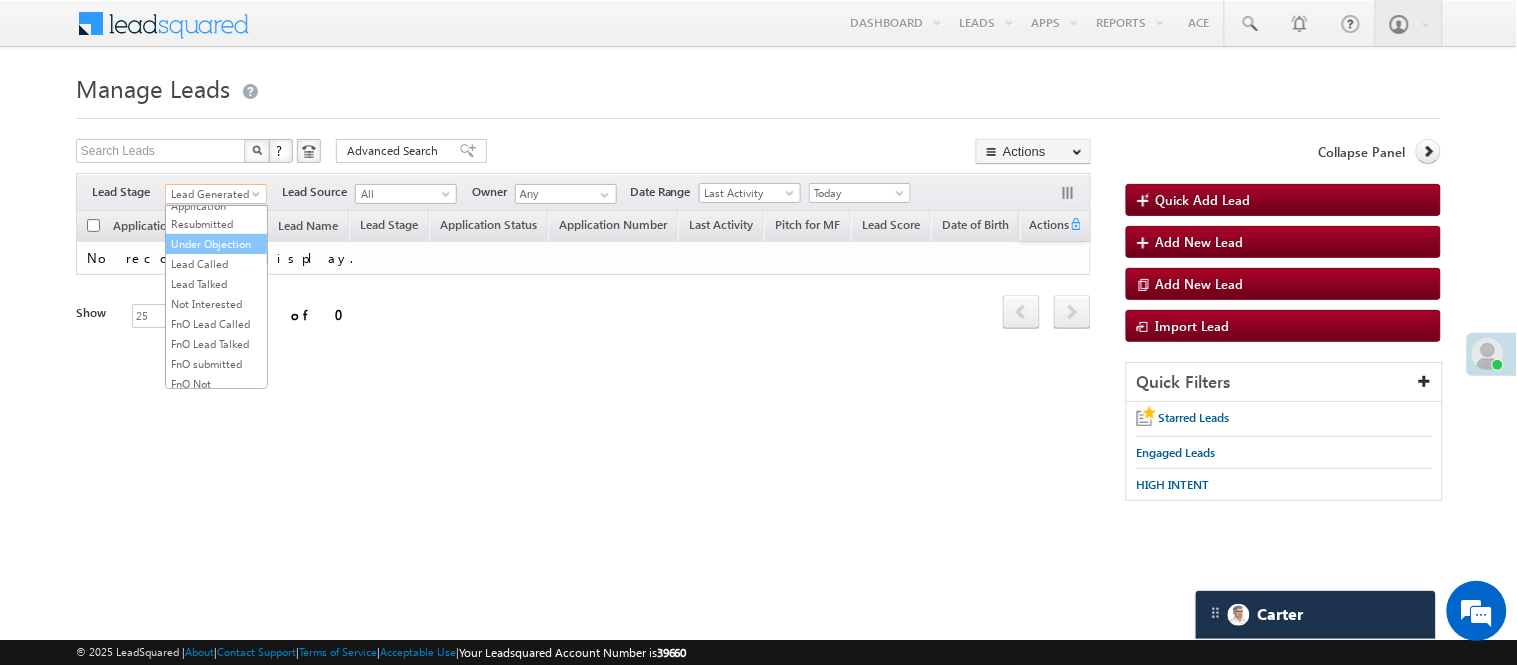 click on "Under Objection" at bounding box center [216, 244] 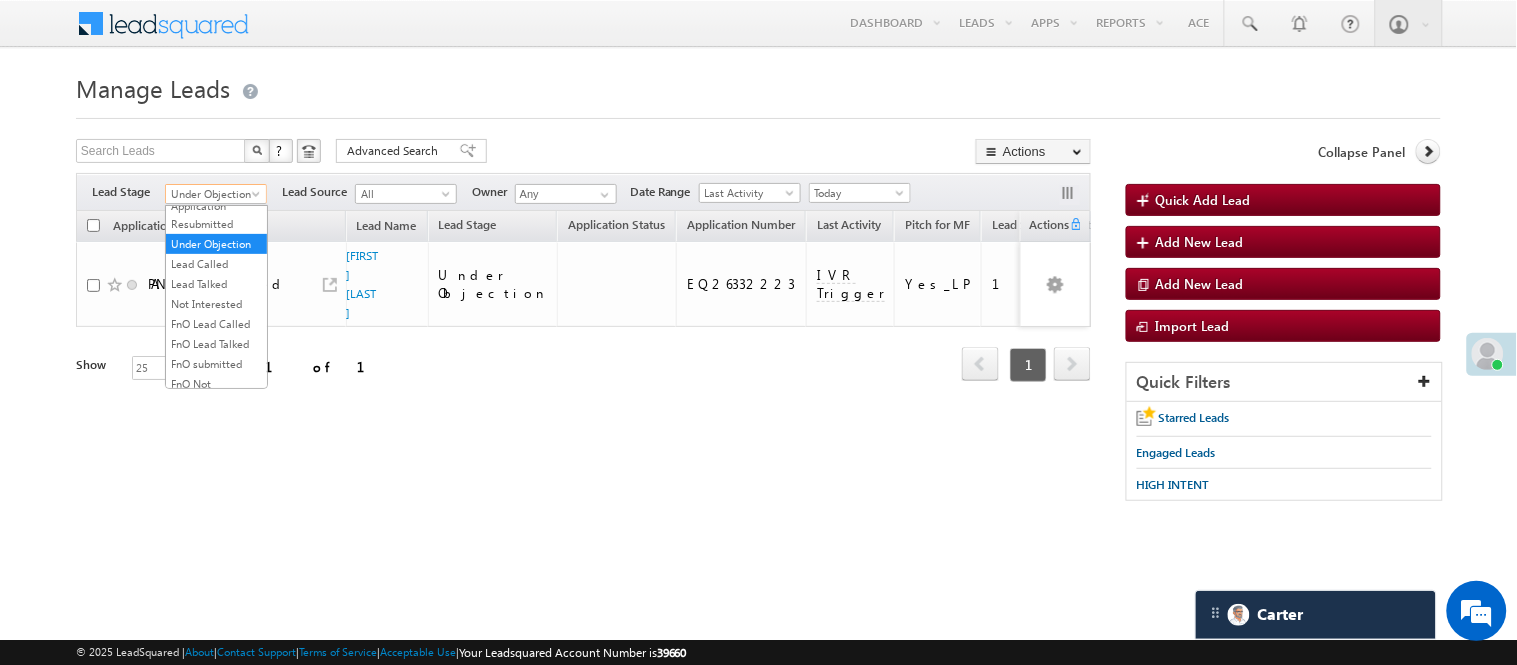 click on "Under Objection" at bounding box center (213, 194) 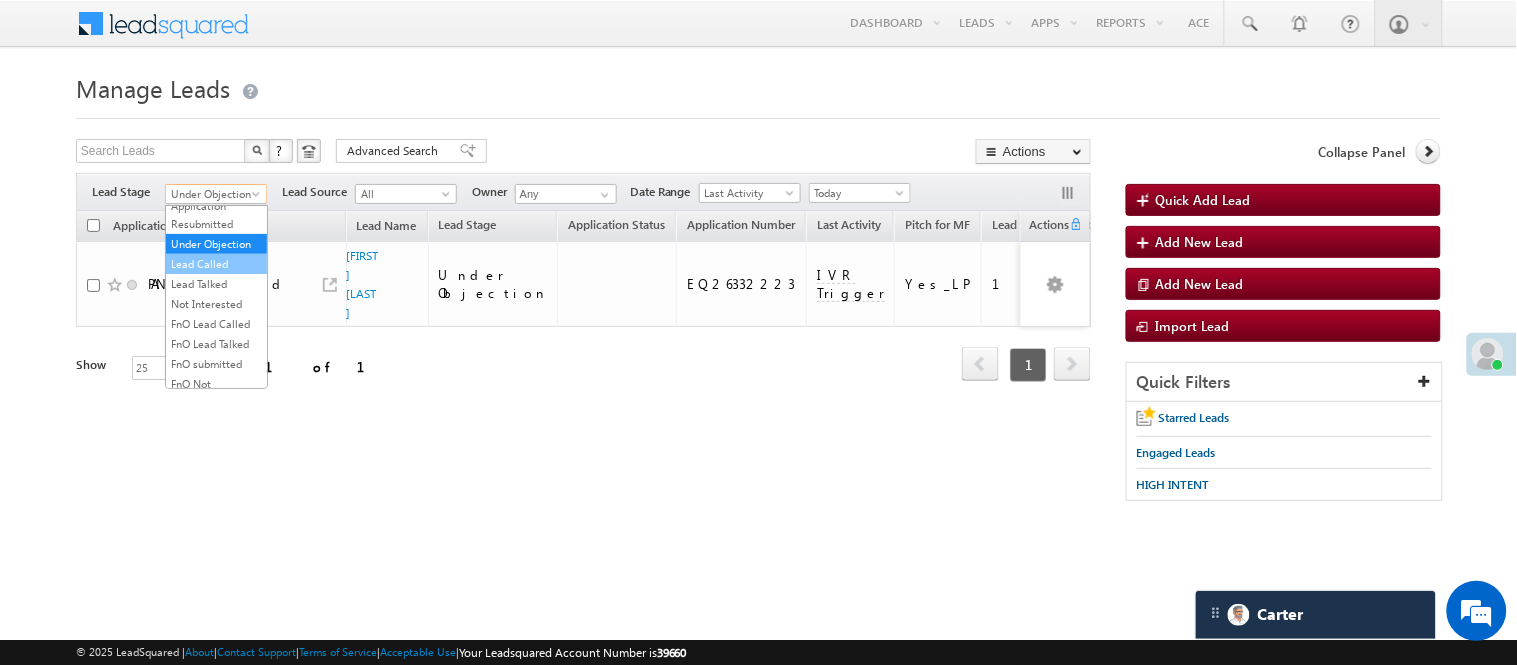 click on "Lead Called" at bounding box center [216, 264] 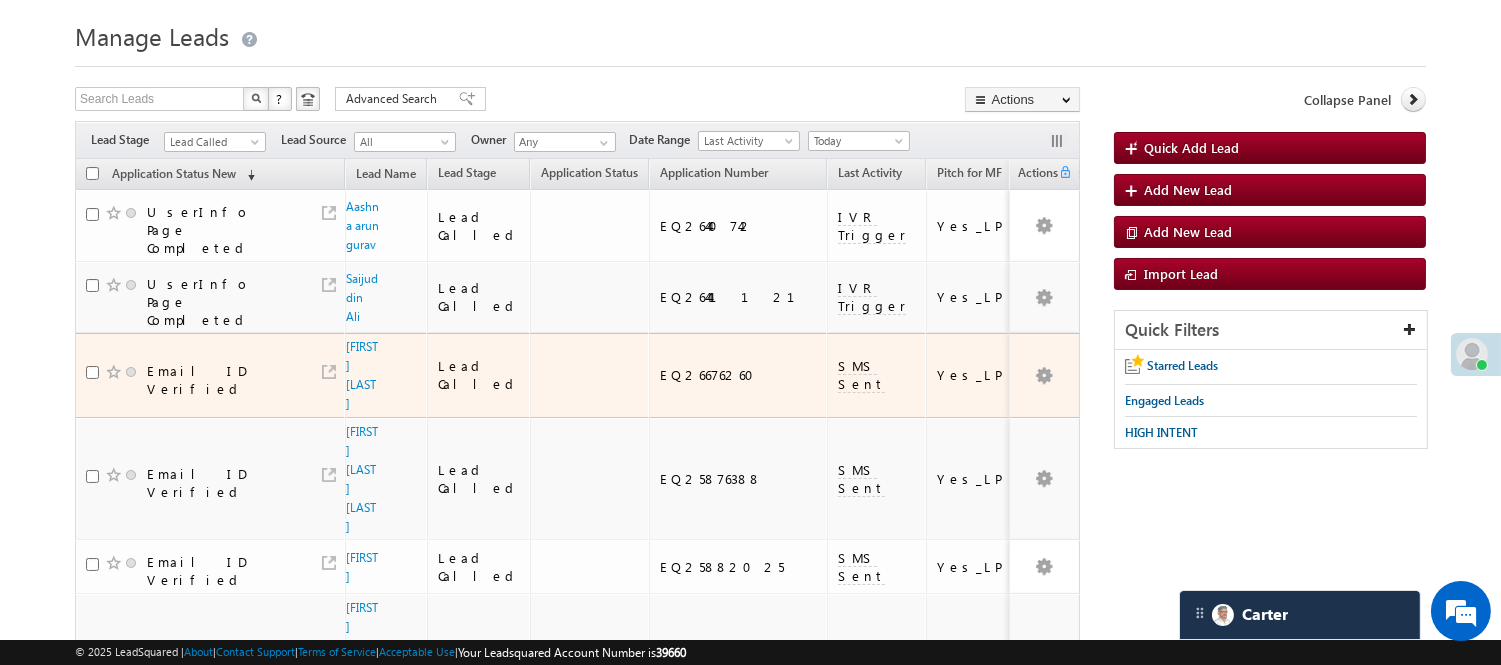 scroll, scrollTop: 0, scrollLeft: 0, axis: both 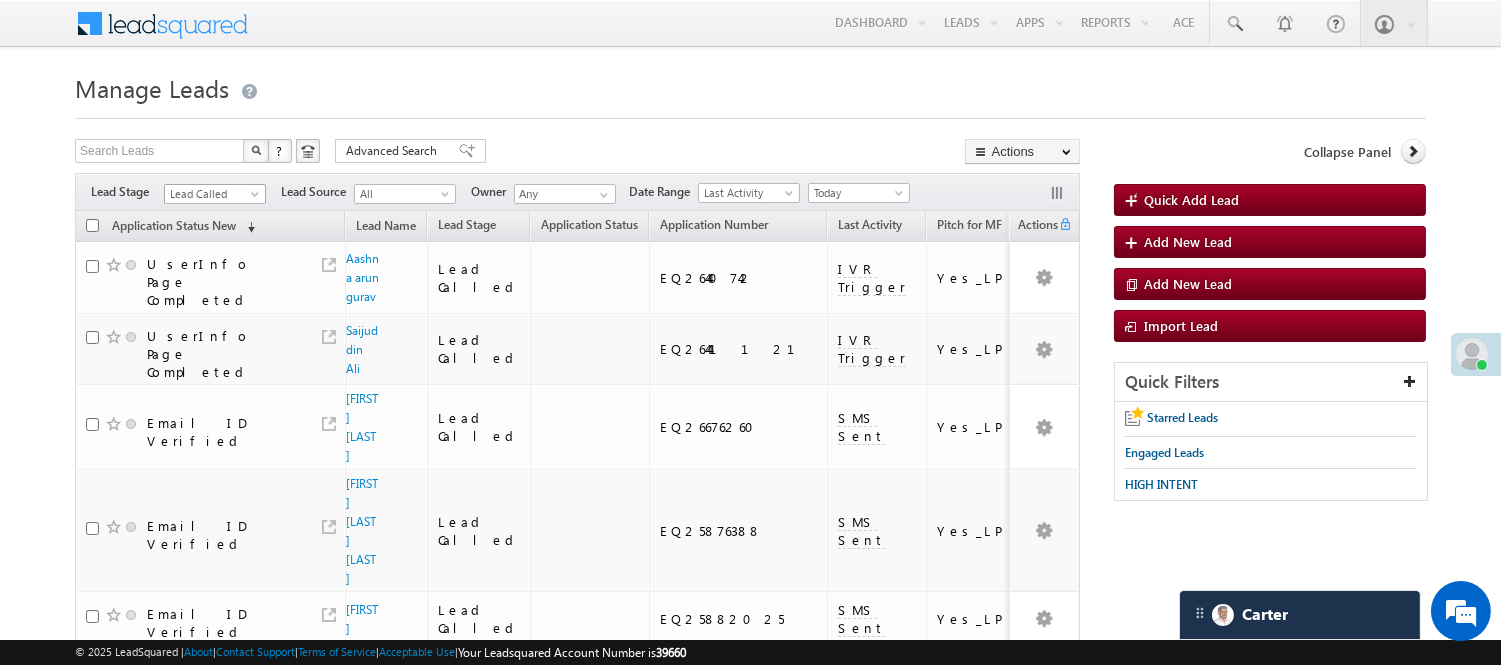click on "Lead Called" at bounding box center (212, 194) 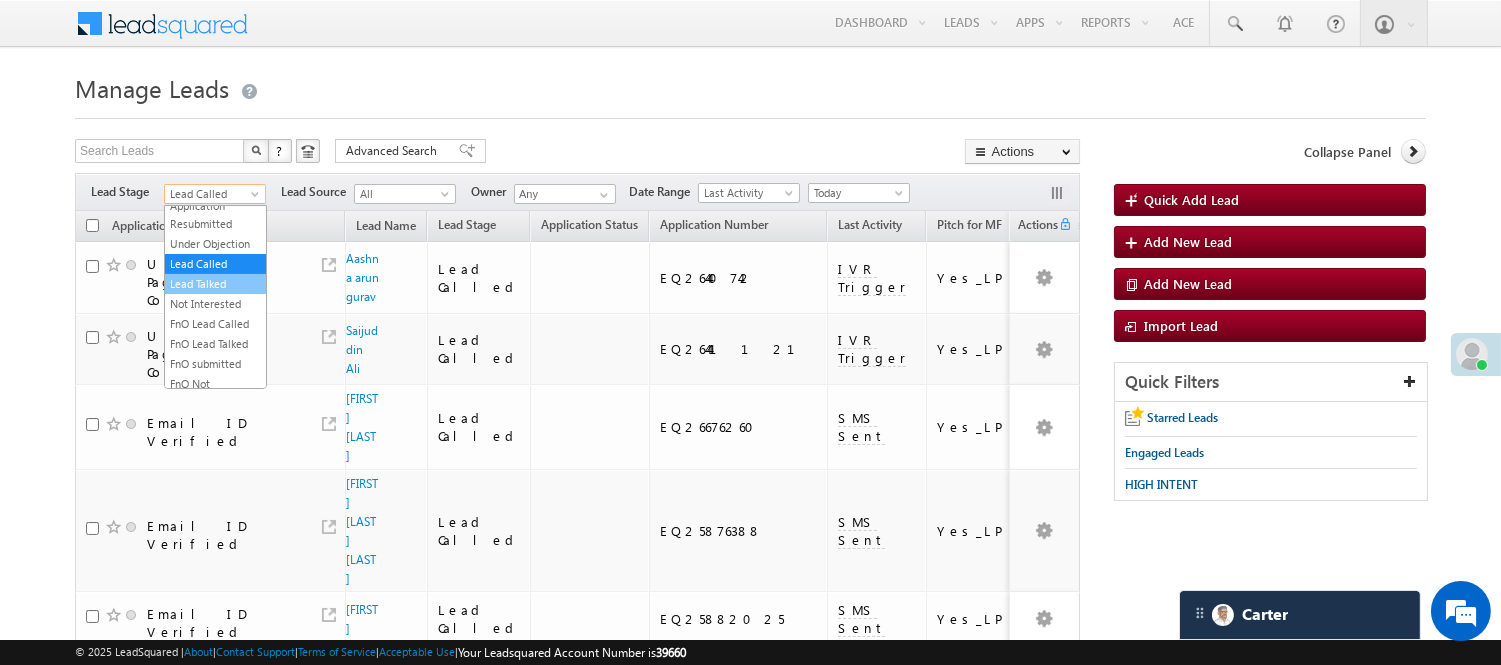 click on "Lead Talked" at bounding box center (215, 284) 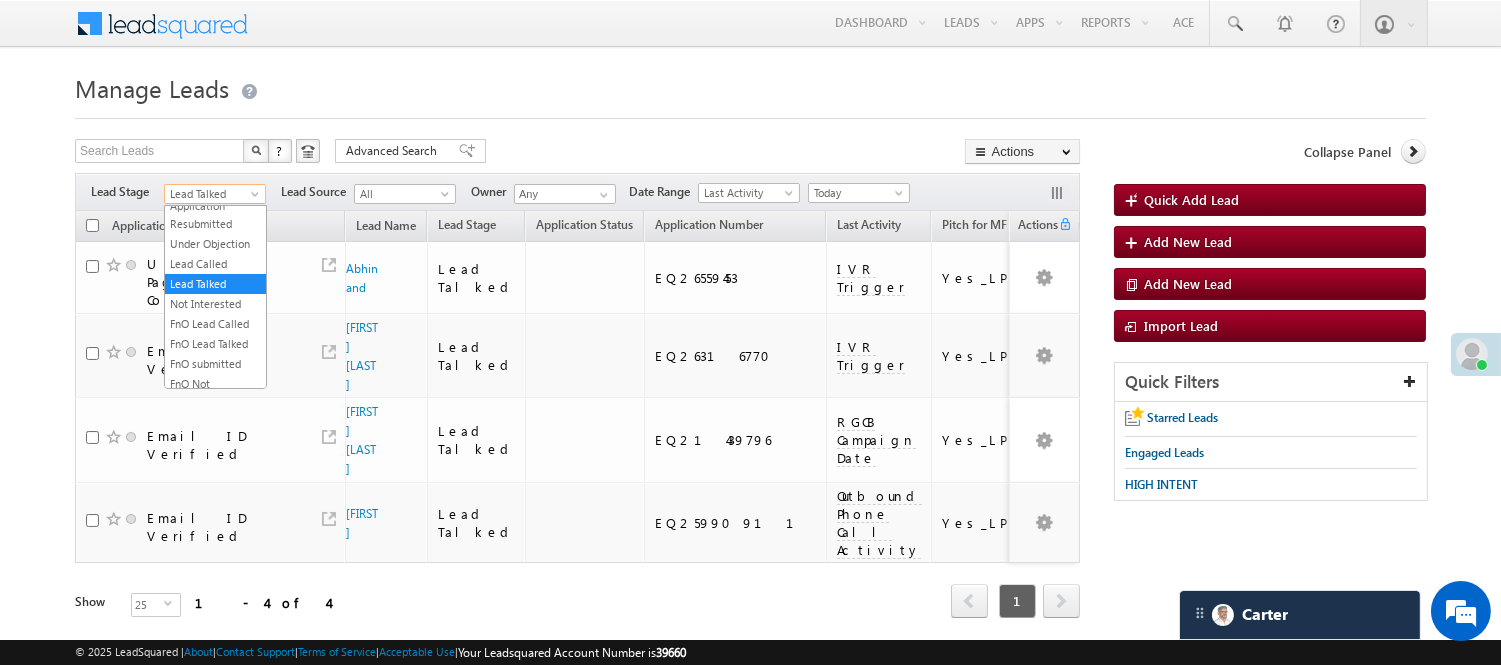 click on "Lead Talked" at bounding box center [212, 194] 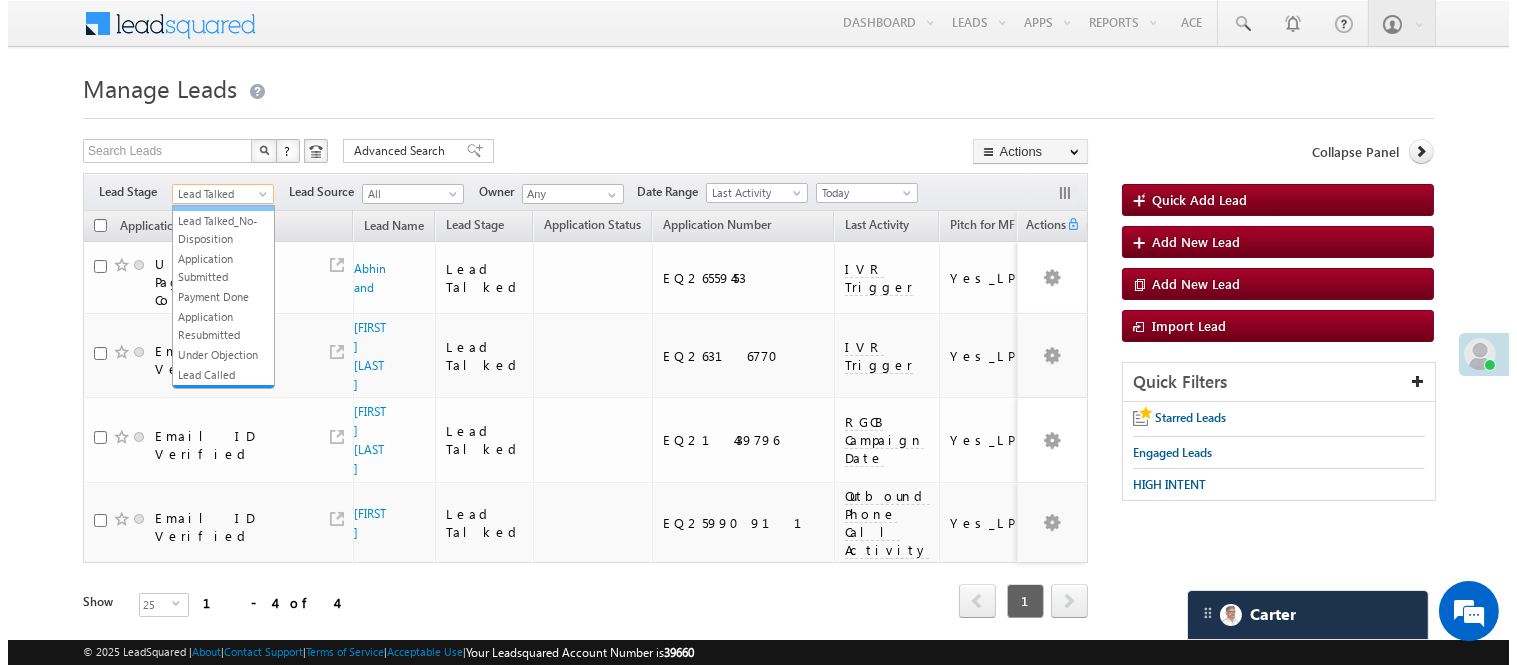 scroll, scrollTop: 0, scrollLeft: 0, axis: both 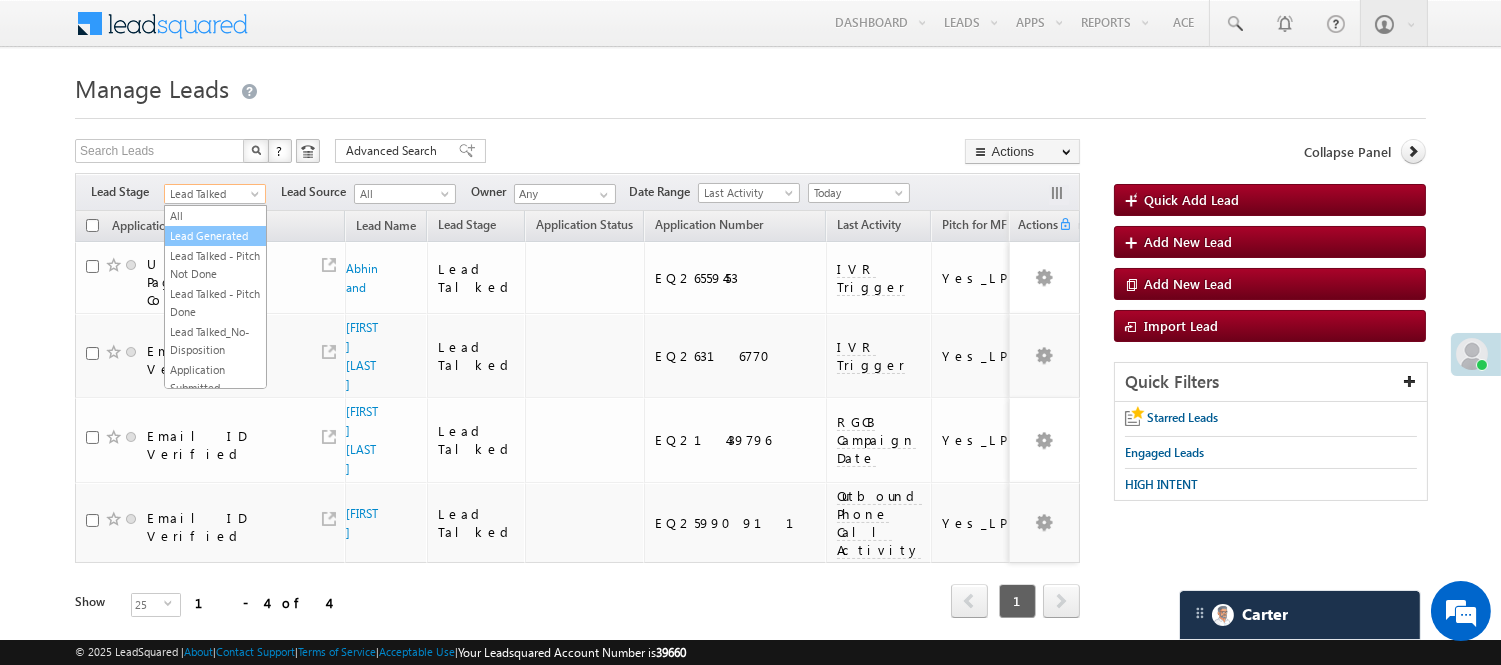 click on "Lead Generated" at bounding box center [215, 236] 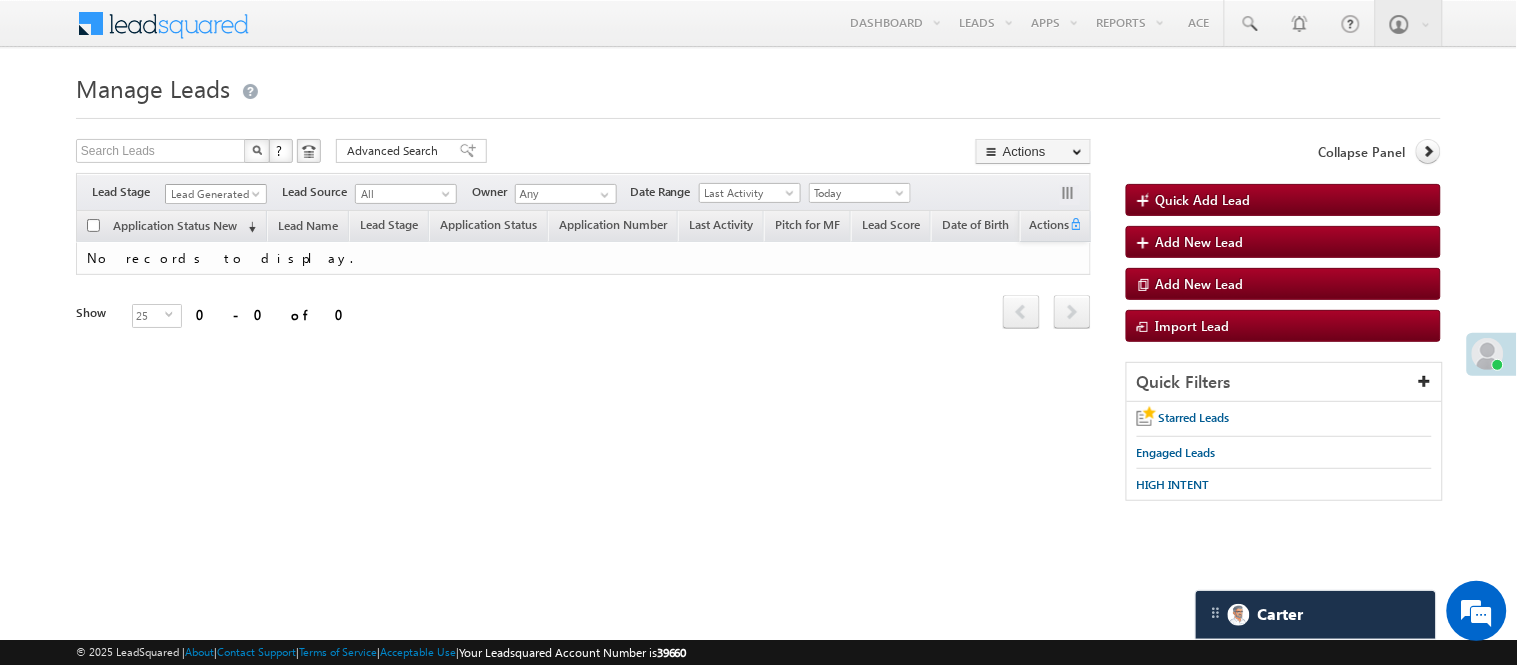 click on "Lead Generated" at bounding box center (213, 194) 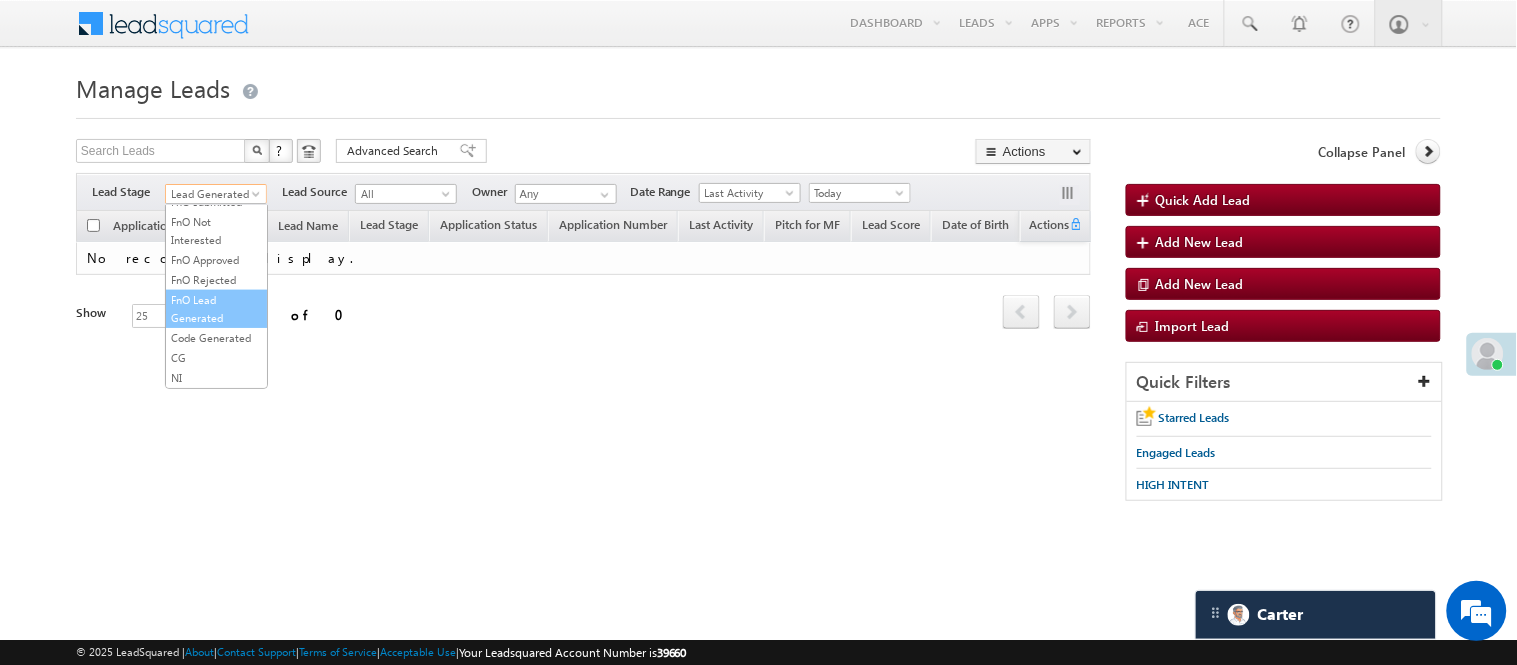 scroll, scrollTop: 496, scrollLeft: 0, axis: vertical 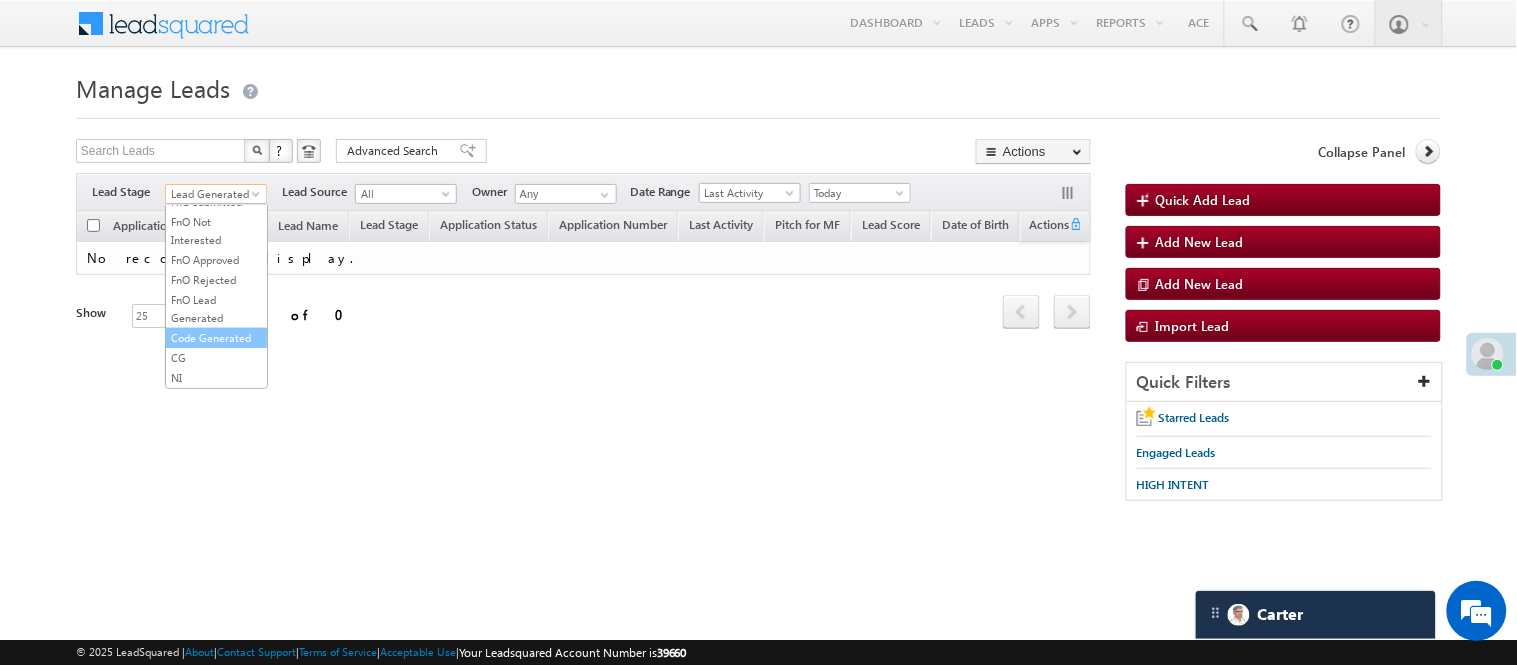 click on "Code Generated" at bounding box center [216, 338] 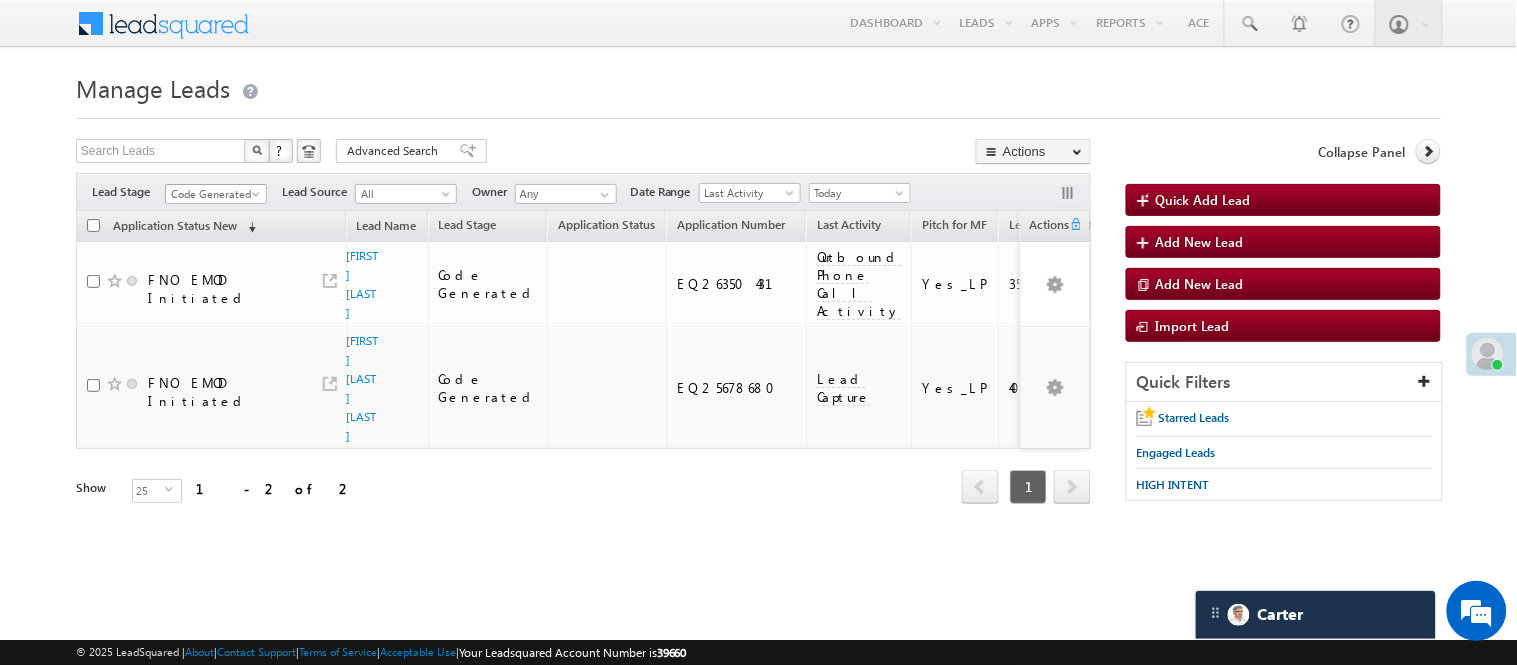 click on "Code Generated" at bounding box center (213, 194) 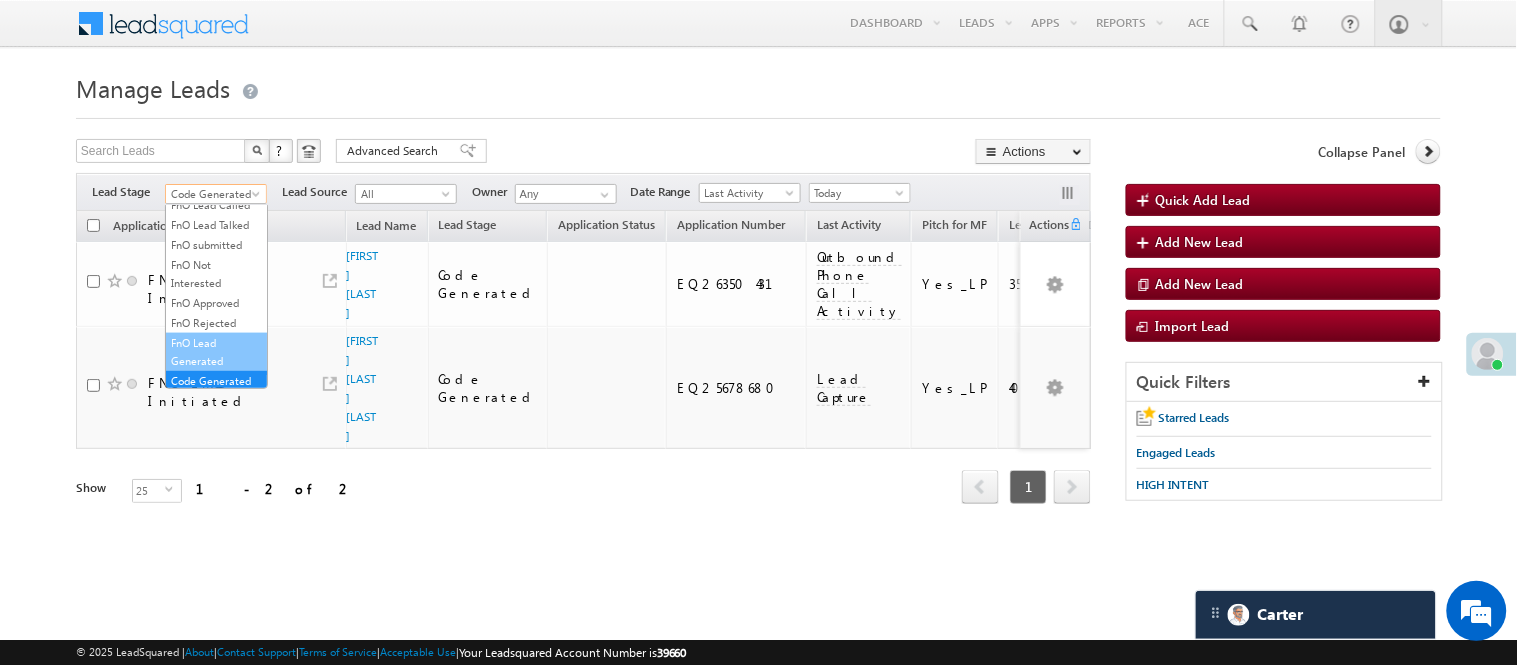 scroll, scrollTop: 0, scrollLeft: 0, axis: both 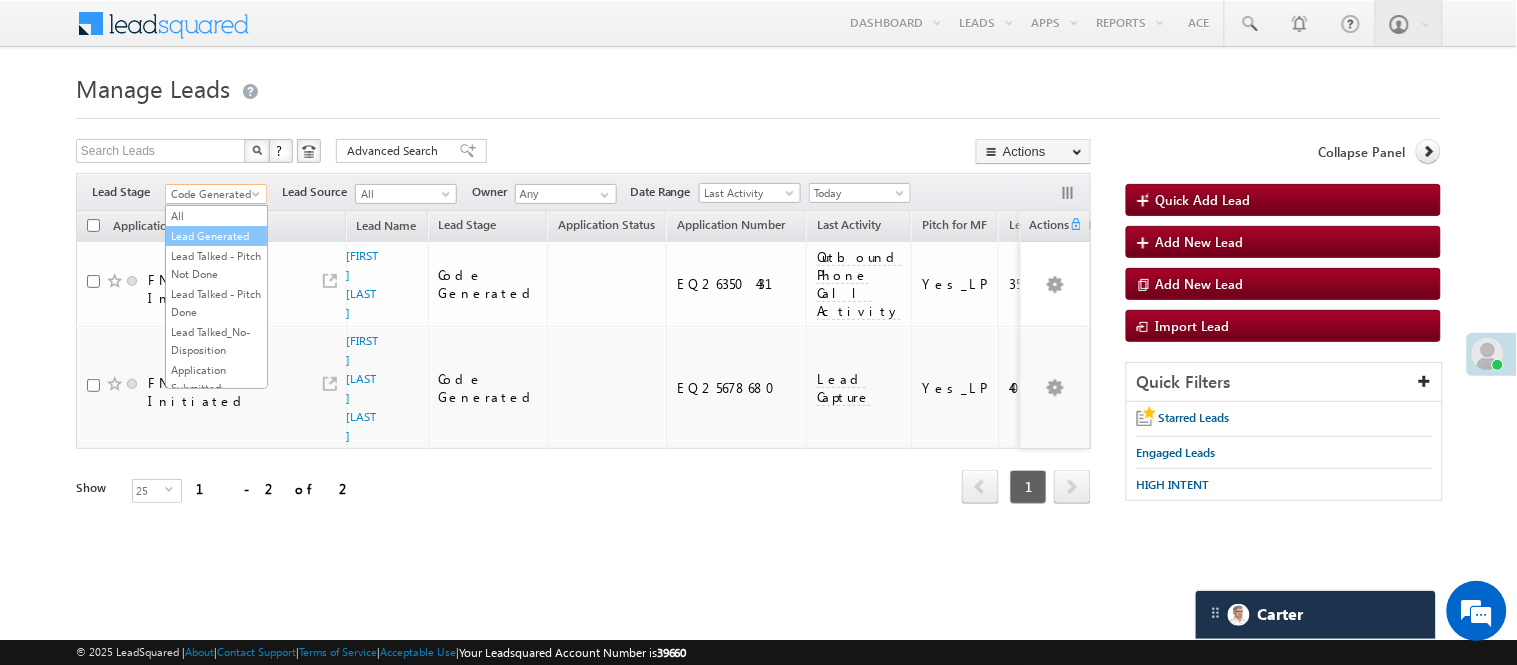 click on "Lead Generated" at bounding box center (216, 236) 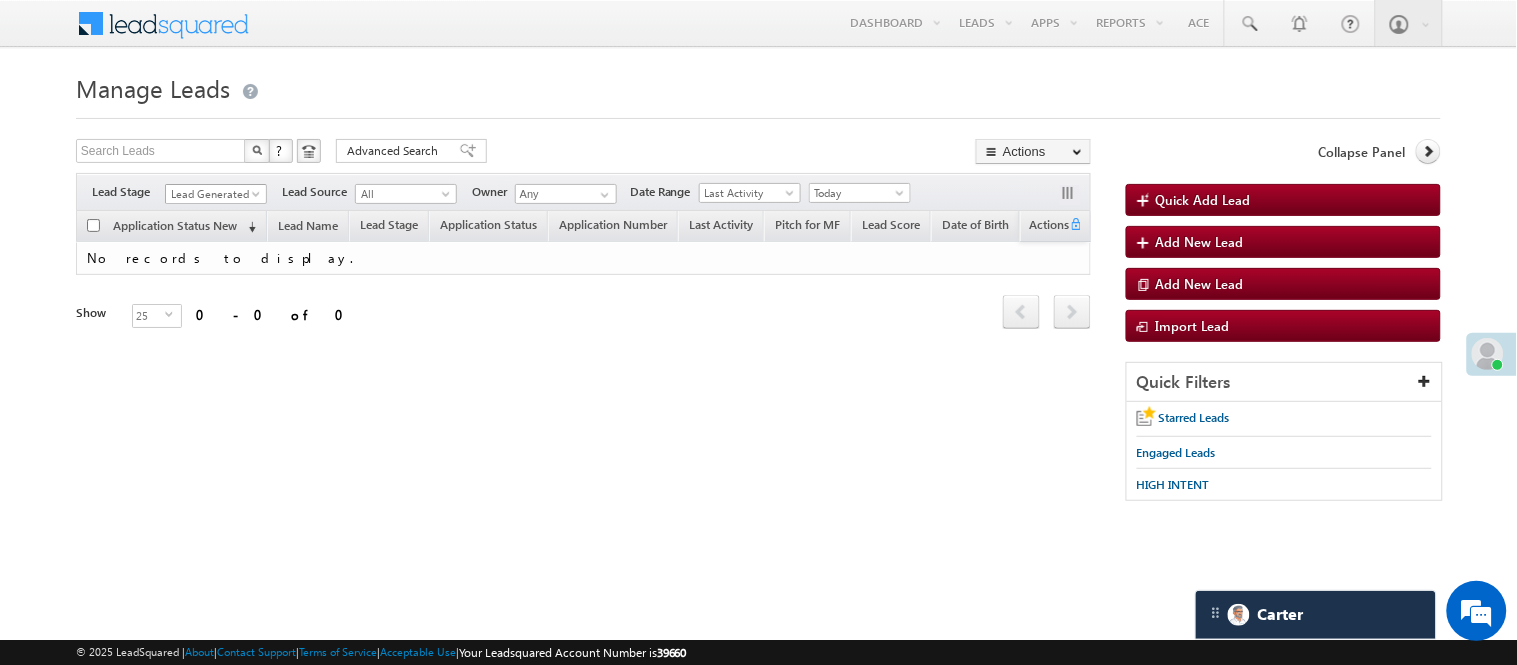 click on "Lead Generated" at bounding box center (213, 194) 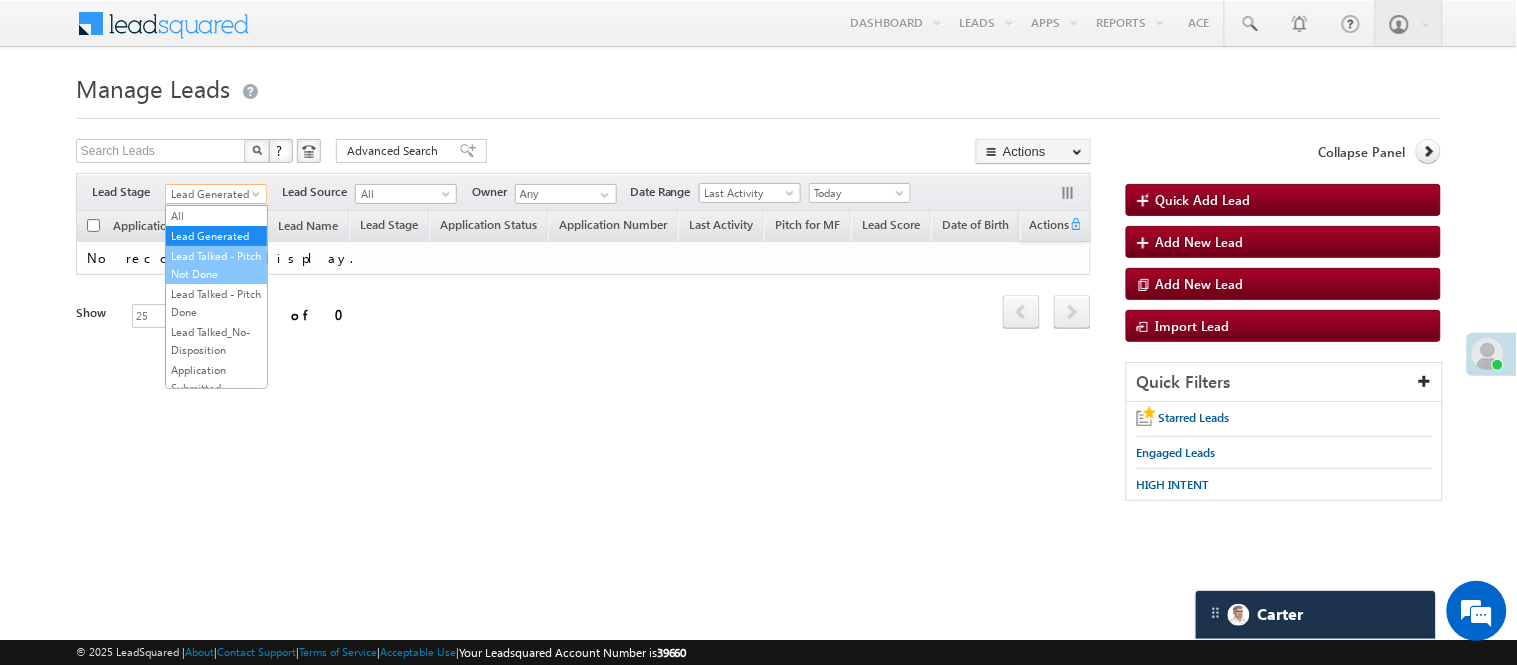 click on "Lead Talked - Pitch Not Done" at bounding box center [216, 265] 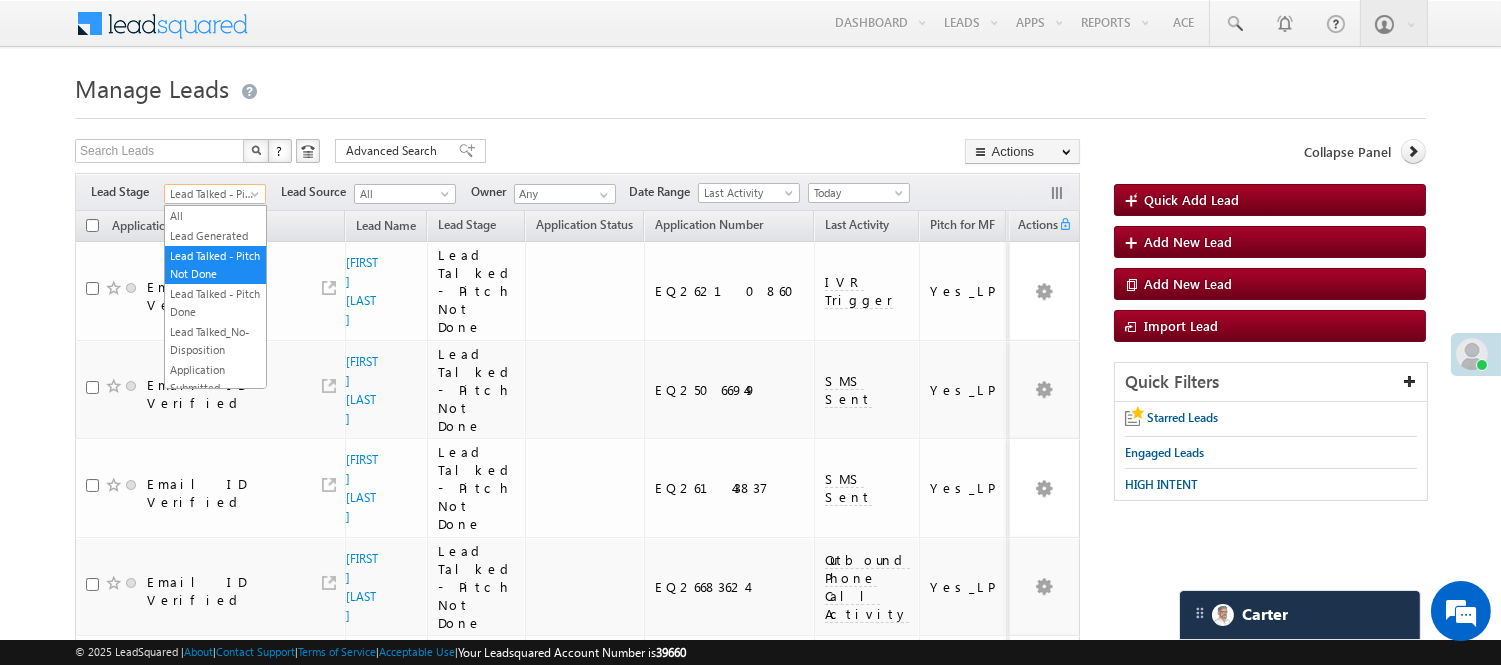 click on "Lead Talked - Pitch Not Done" at bounding box center [215, 194] 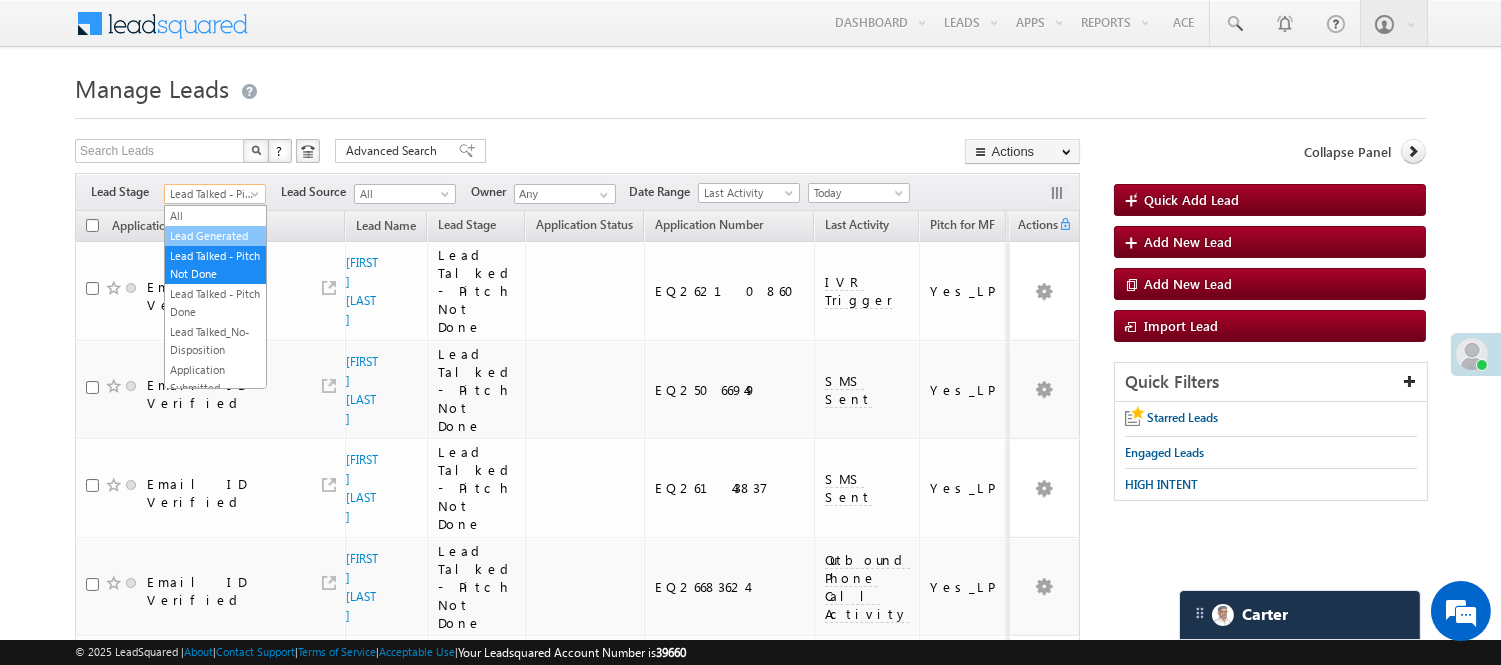 click on "Lead Generated" at bounding box center [215, 236] 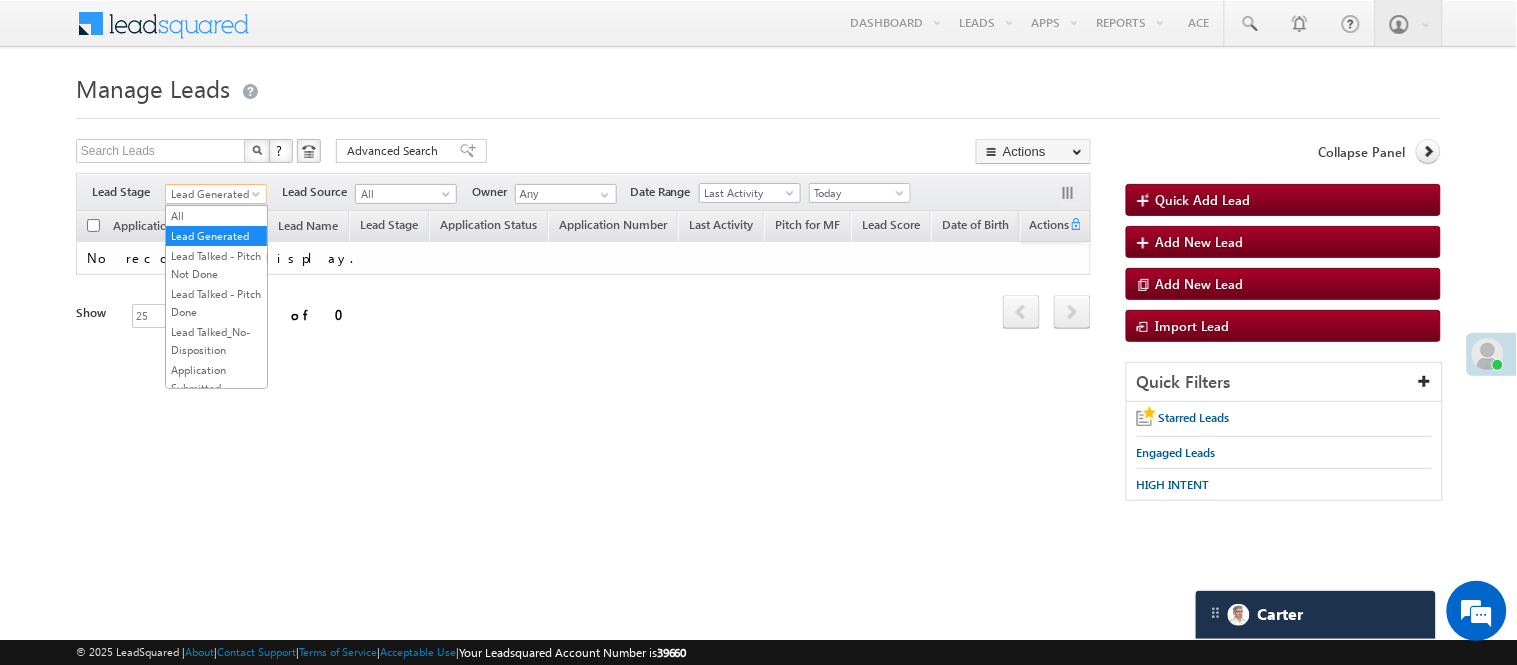 click on "Lead Generated" at bounding box center (213, 194) 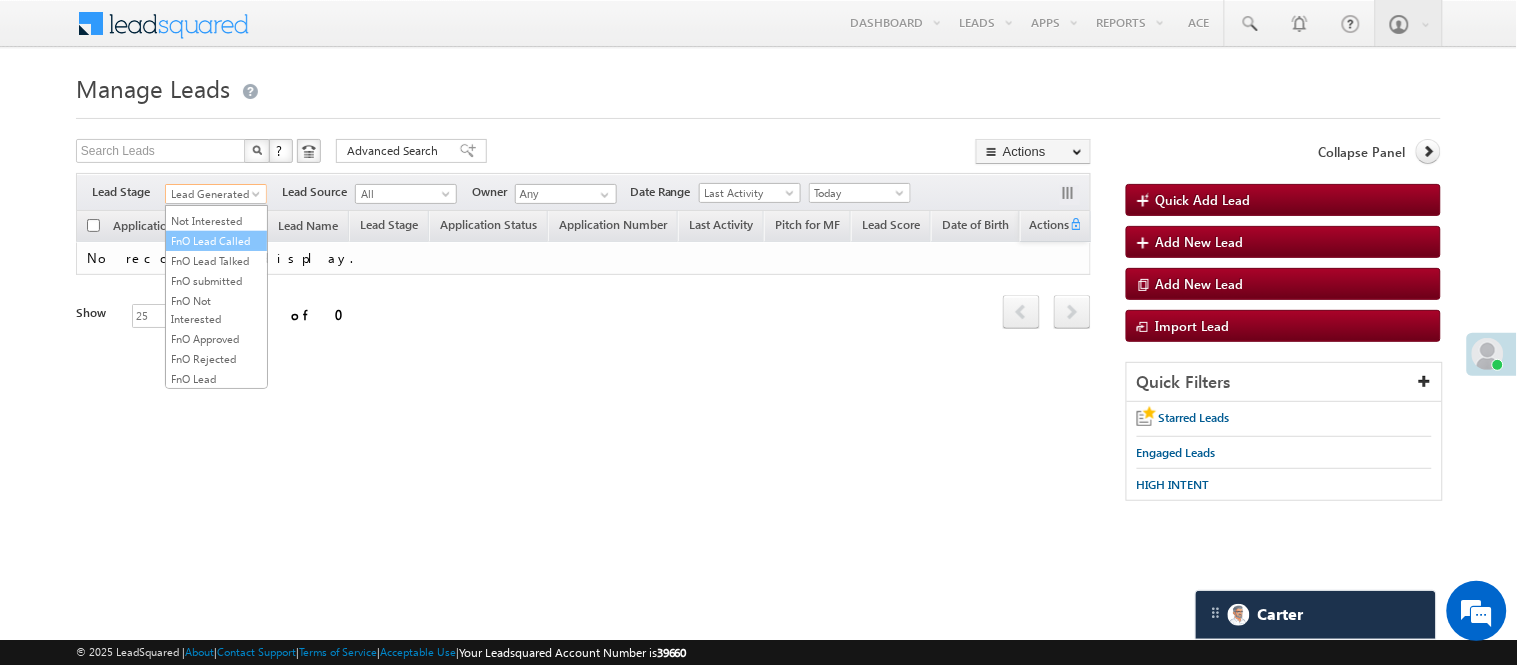 scroll, scrollTop: 333, scrollLeft: 0, axis: vertical 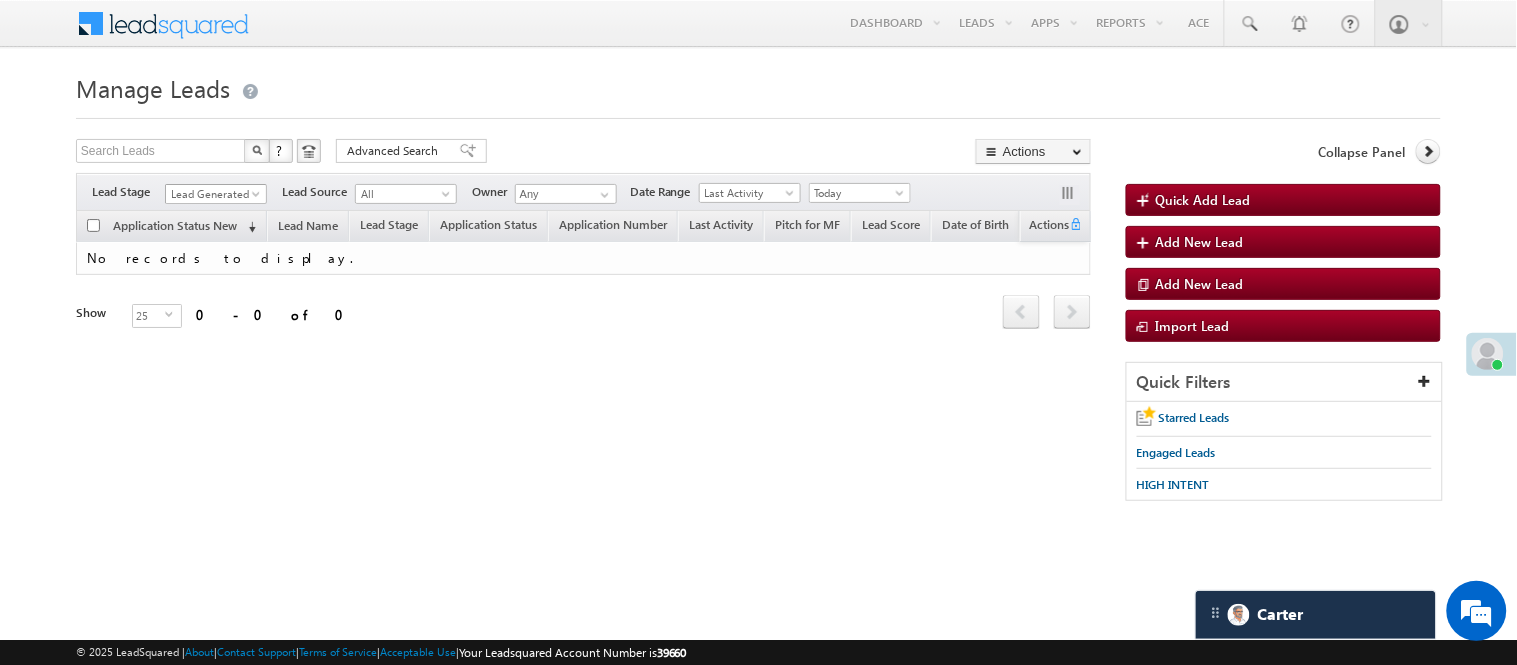 click on "Lead Generated" at bounding box center (213, 194) 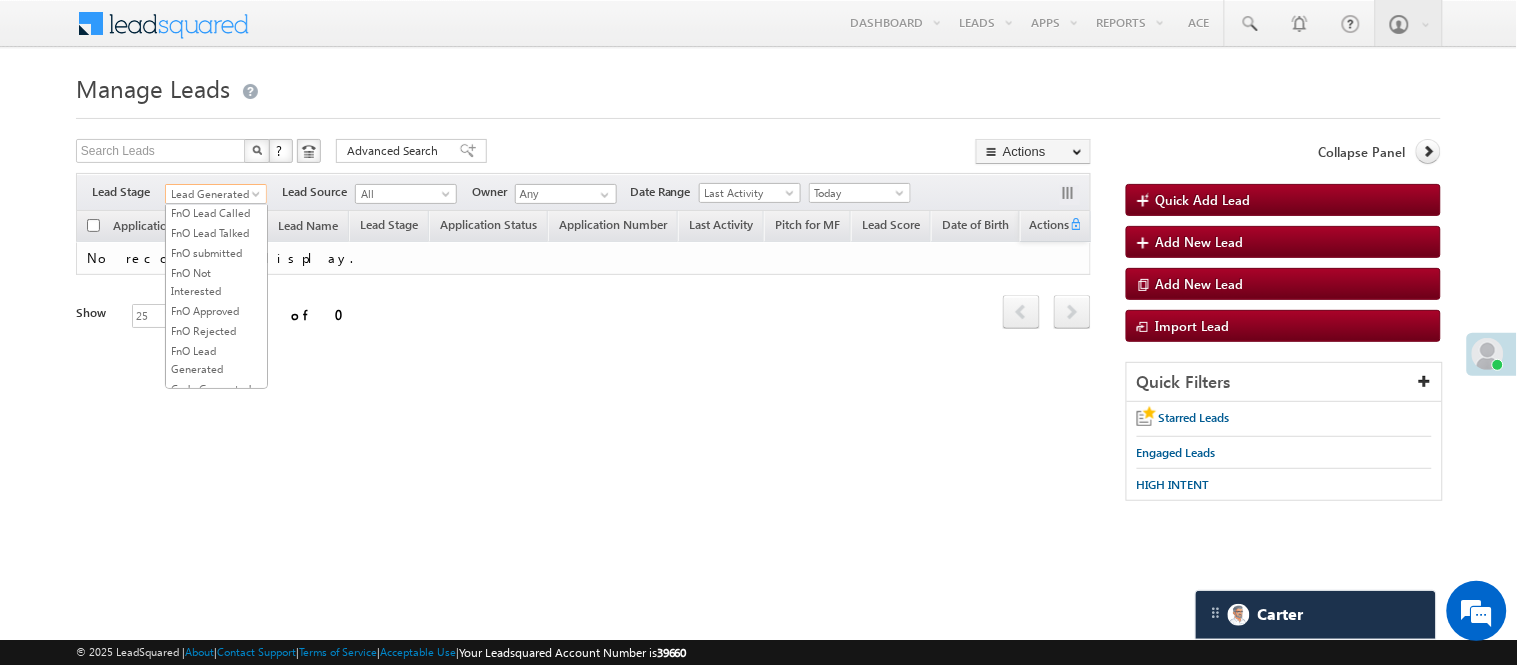 click on "Lead Generated" at bounding box center [213, 194] 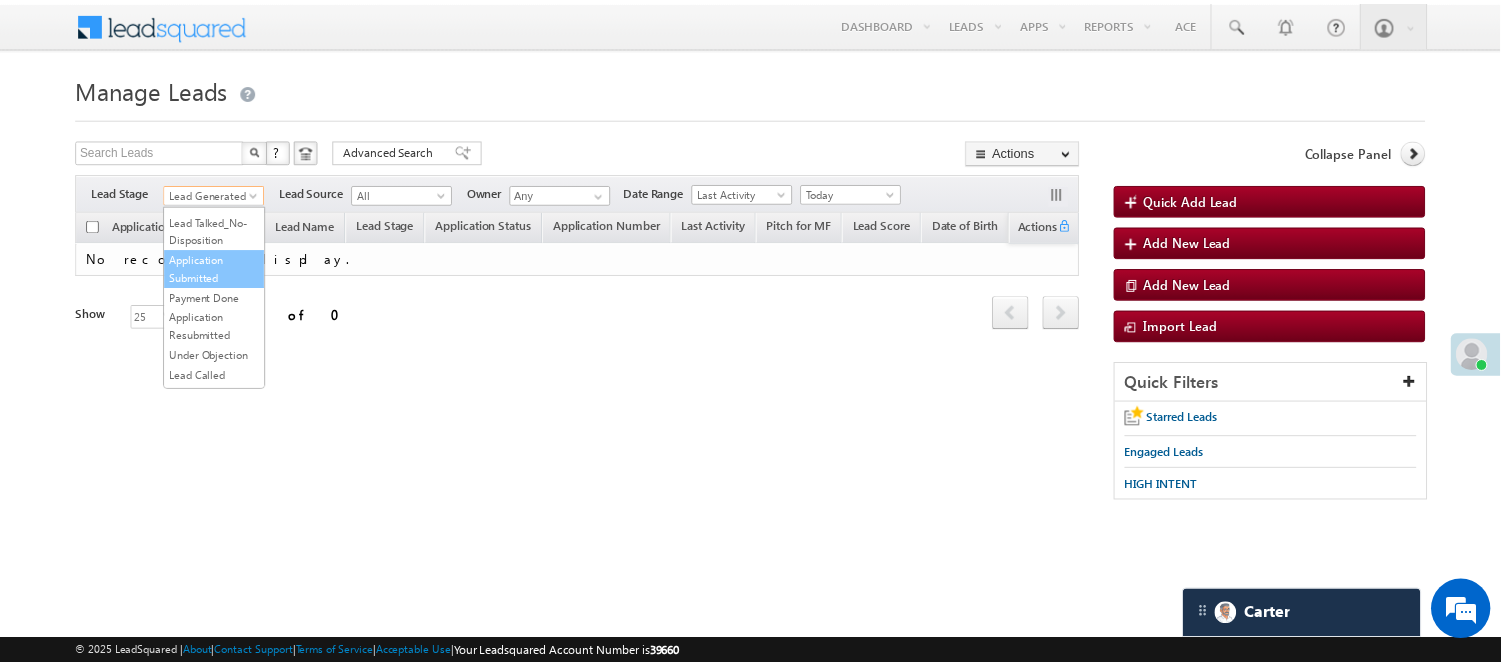 scroll, scrollTop: 333, scrollLeft: 0, axis: vertical 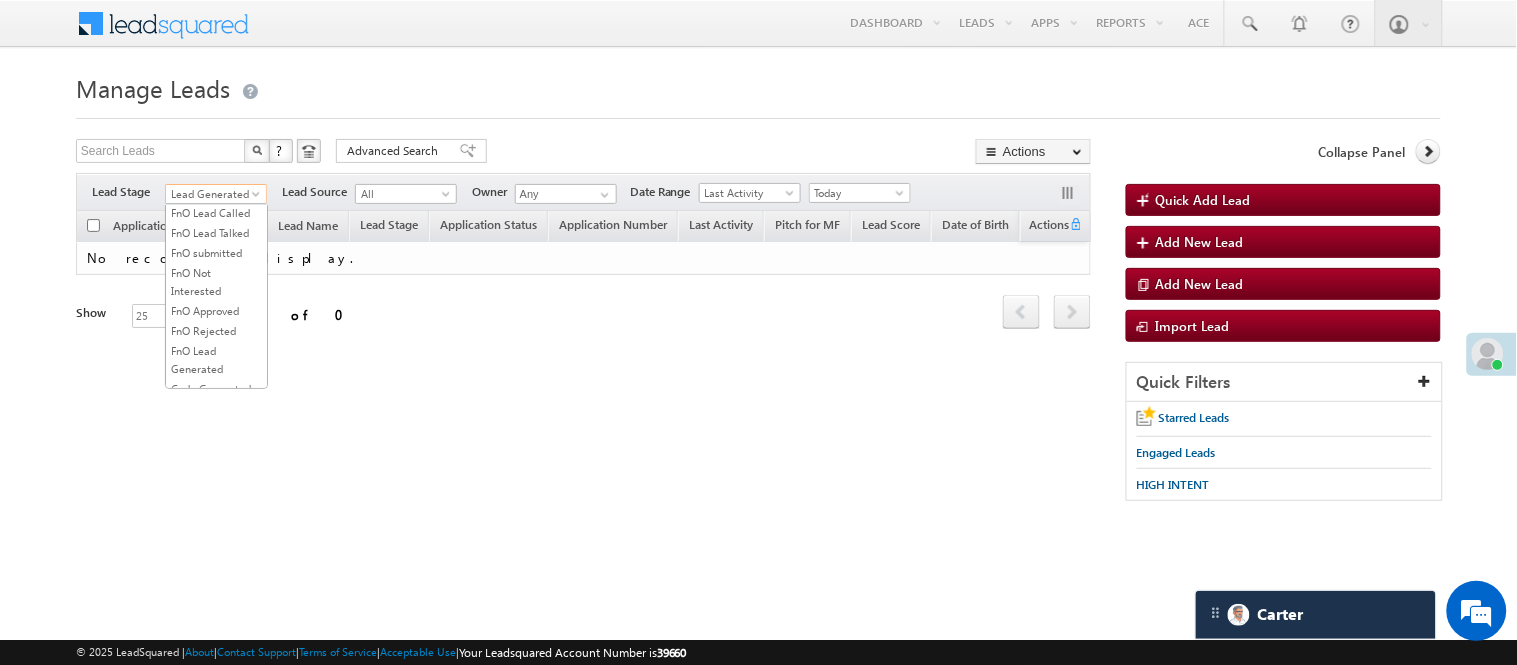 click on "Lead Called" at bounding box center [216, 153] 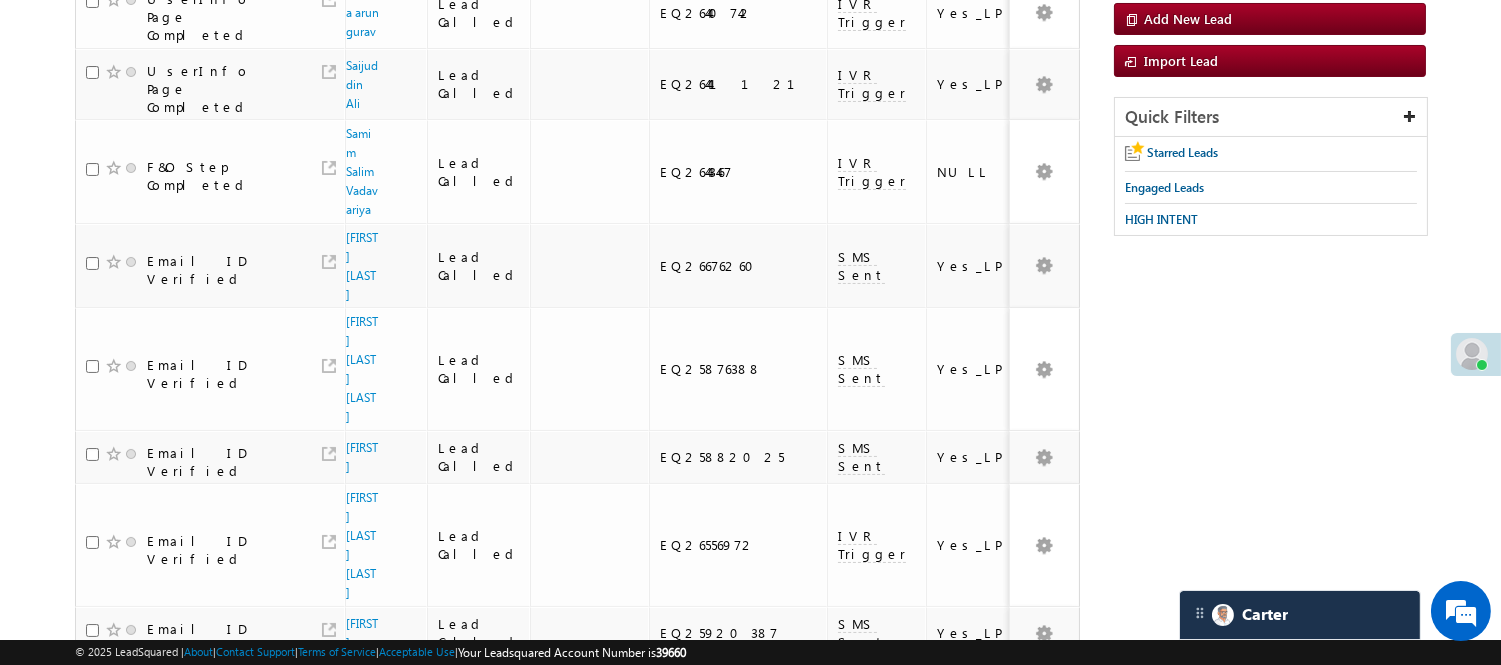 scroll, scrollTop: 0, scrollLeft: 0, axis: both 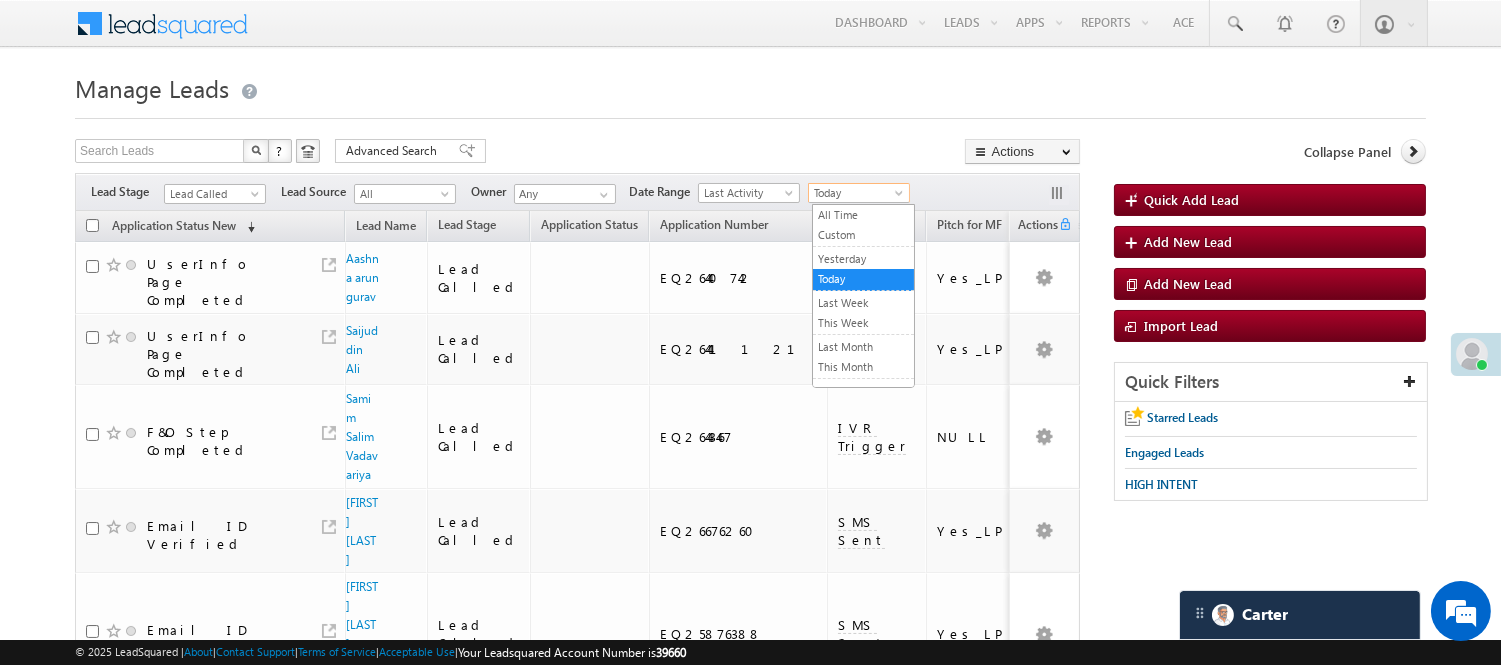 click on "Today" at bounding box center (856, 193) 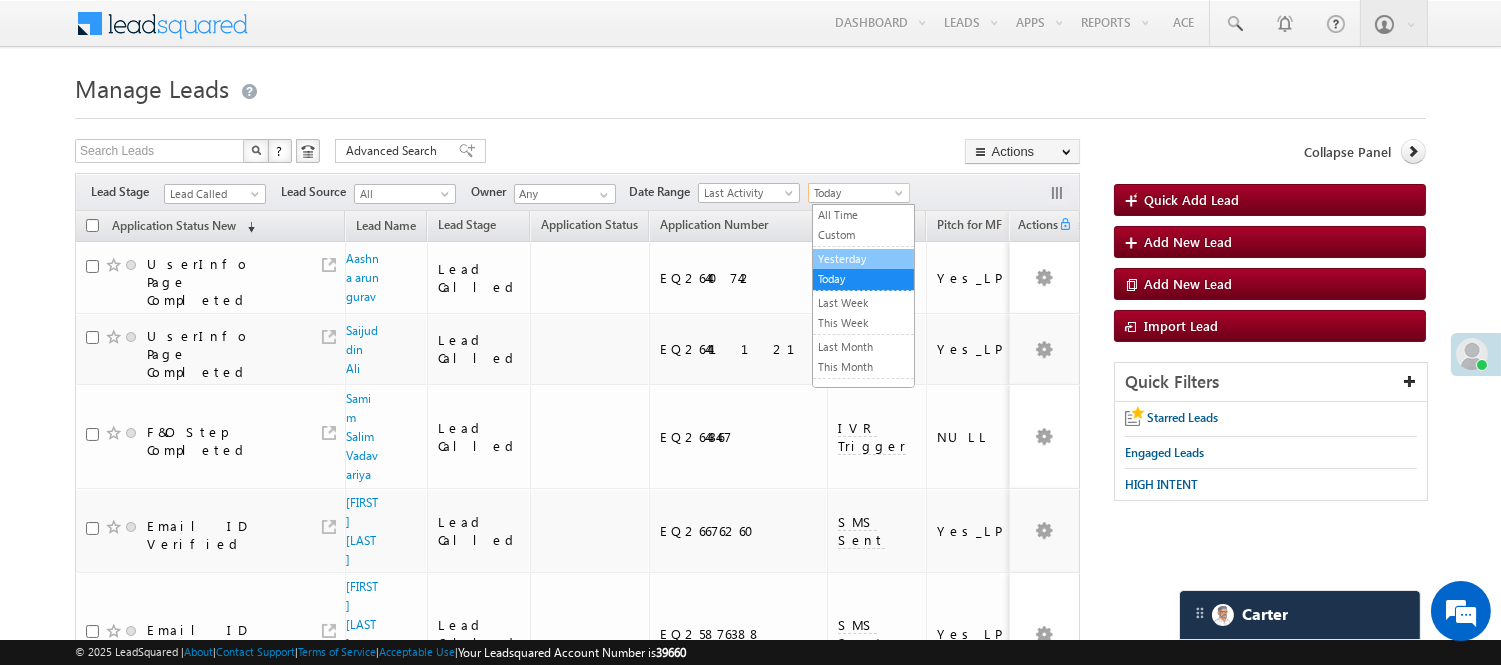click on "Yesterday" at bounding box center (863, 259) 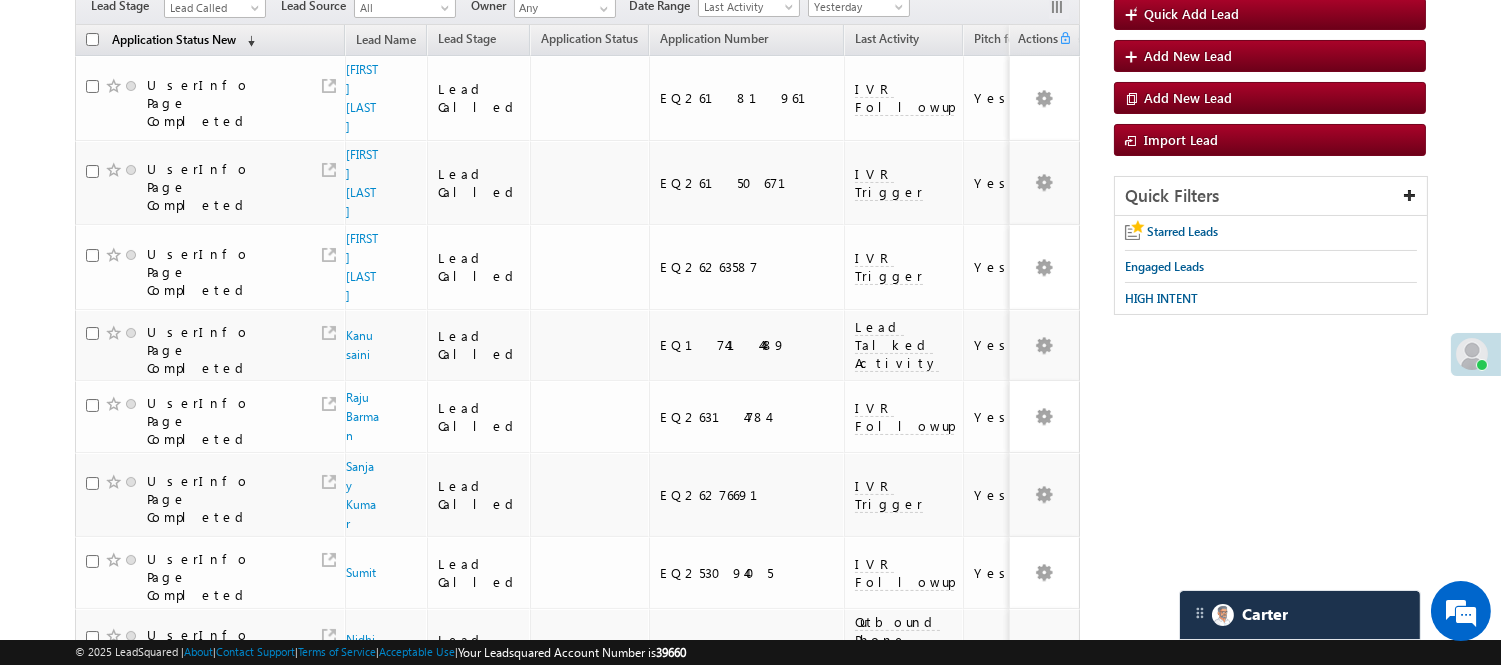 scroll, scrollTop: 0, scrollLeft: 0, axis: both 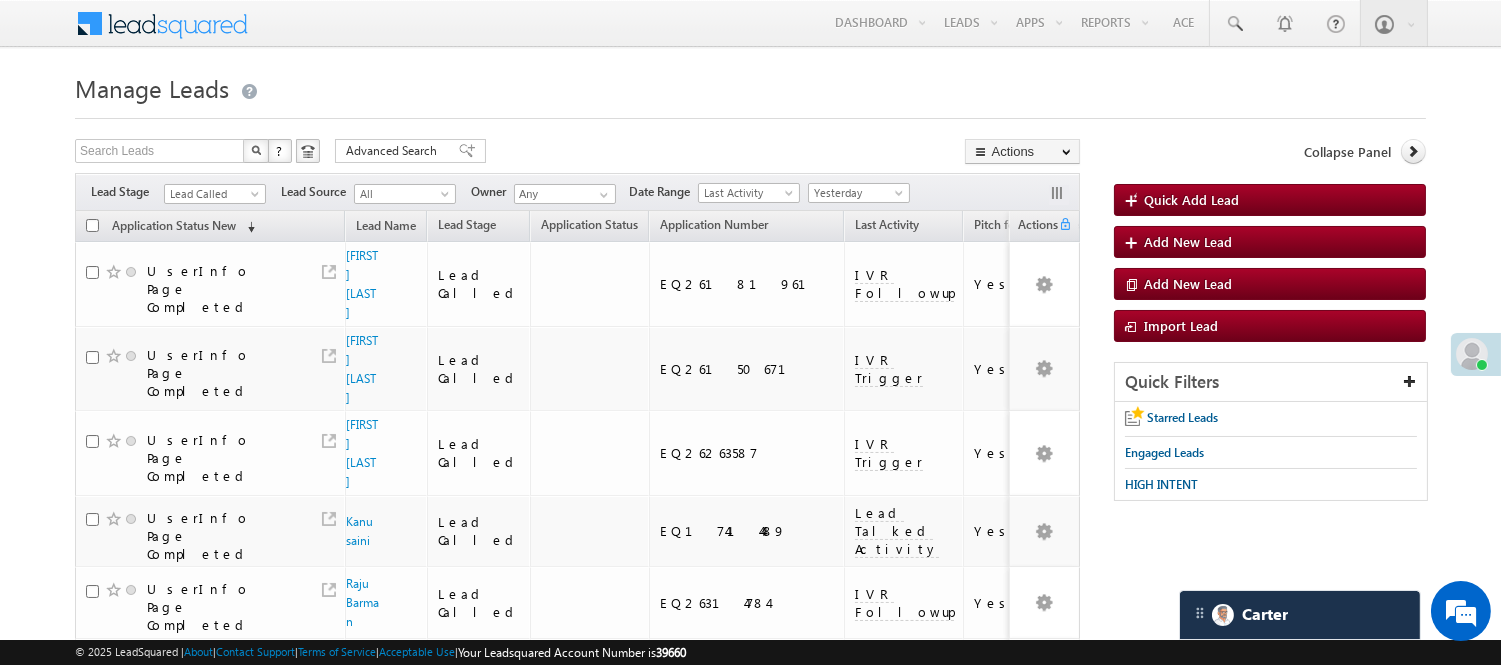 click on "Filters
Lead Stage
All Lead Generated Lead Talked - Pitch Not Done Lead Talked - Pitch Done Lead Talked_No-Disposition Application Submitted Payment Done Application Resubmitted Under Objection Lead Called Lead Talked Not Interested FnO Lead Called FnO Lead Talked FnO submitted FnO Not Interested FnO Approved FnO Rejected FnO Lead Generated Code Generated CG NI Lead Called
Lead Source
All All
Owner Any Any Go" at bounding box center (577, 192) 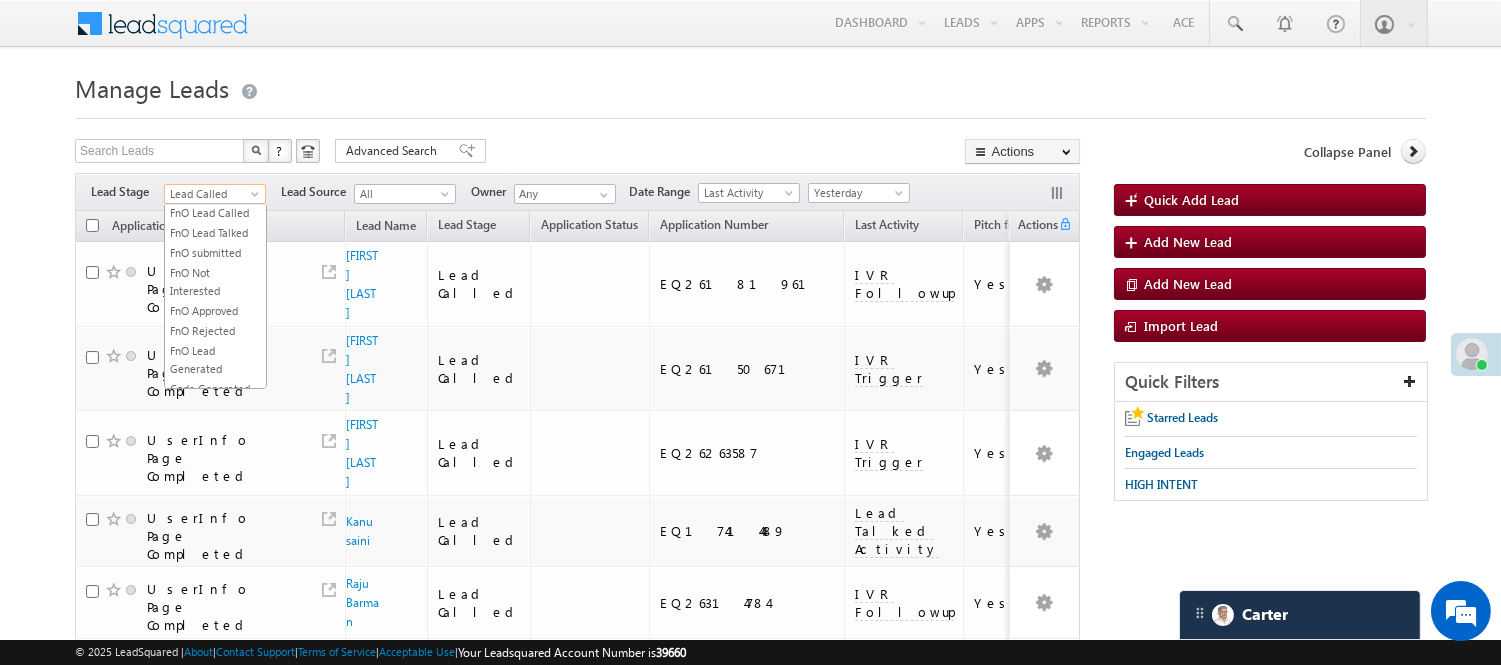 scroll, scrollTop: 326, scrollLeft: 0, axis: vertical 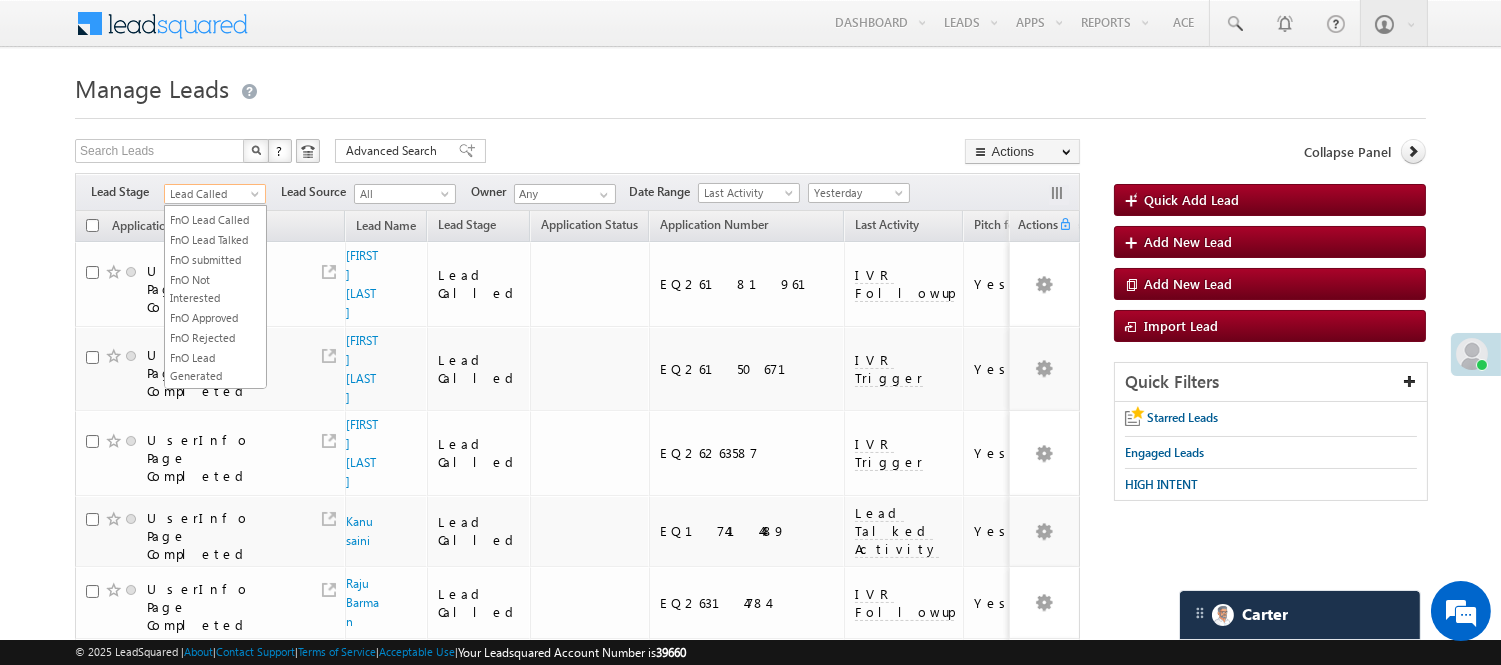 click on "Lead Called" at bounding box center (212, 194) 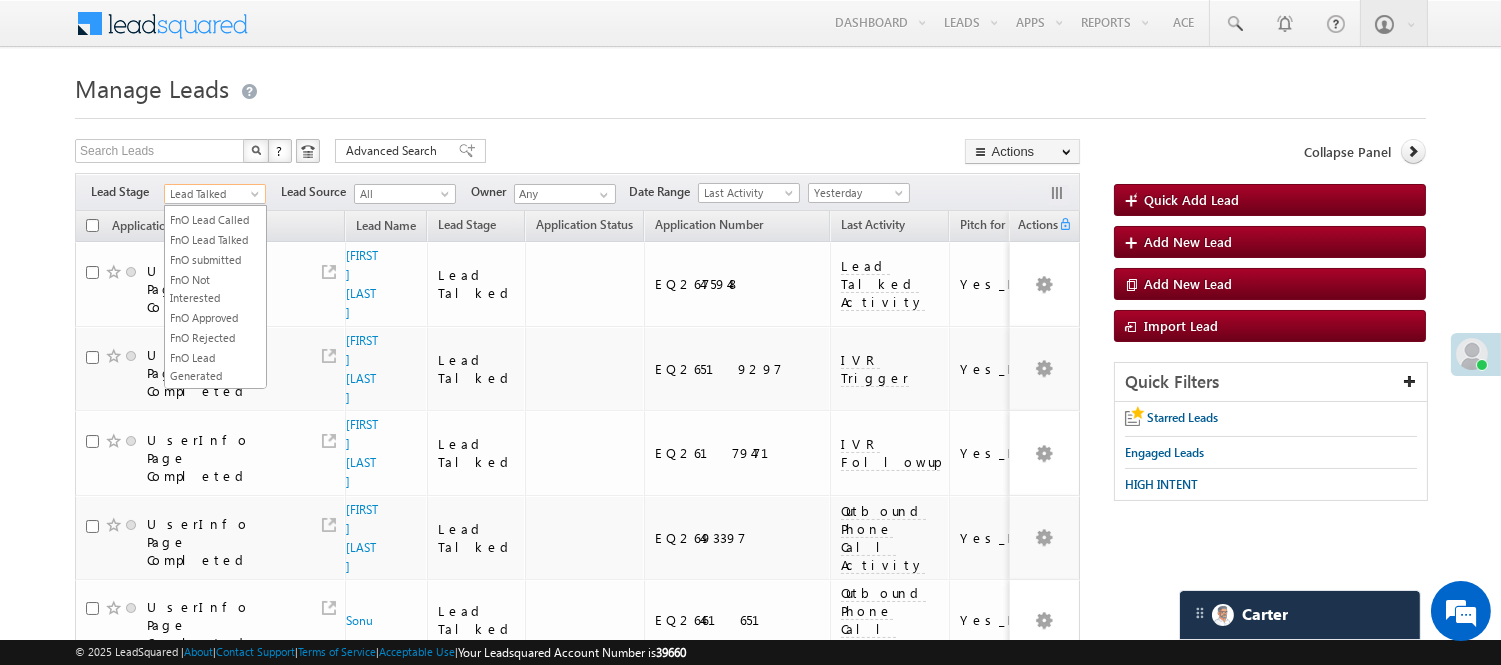 click on "Lead Talked" at bounding box center (212, 194) 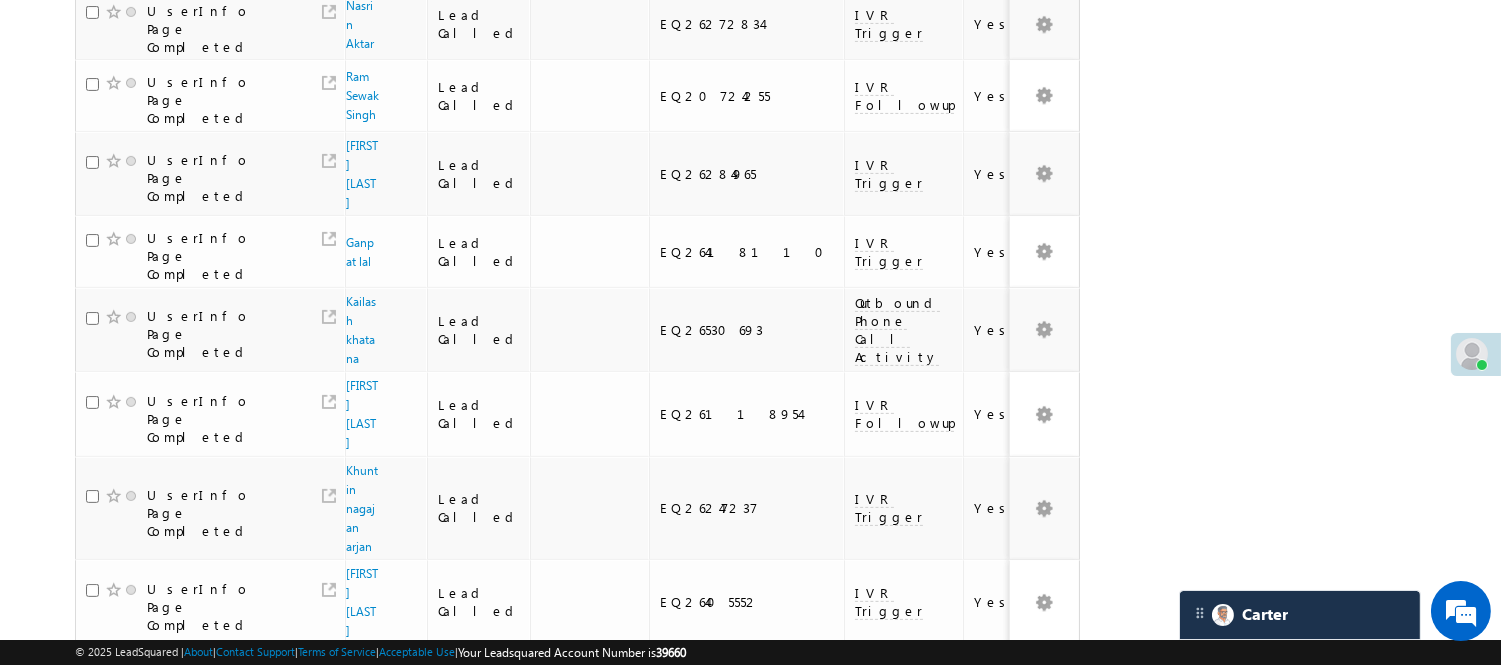 scroll, scrollTop: 1325, scrollLeft: 0, axis: vertical 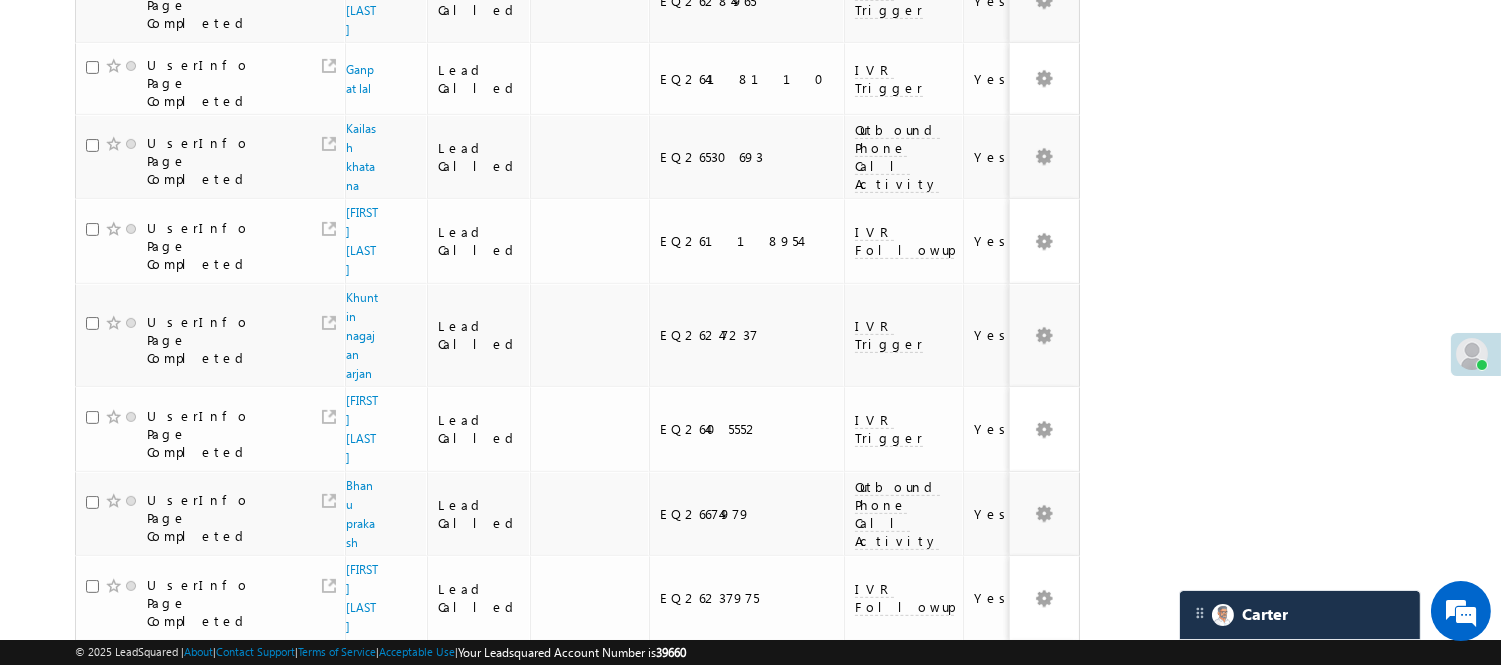 click on "3" at bounding box center (938, 1004) 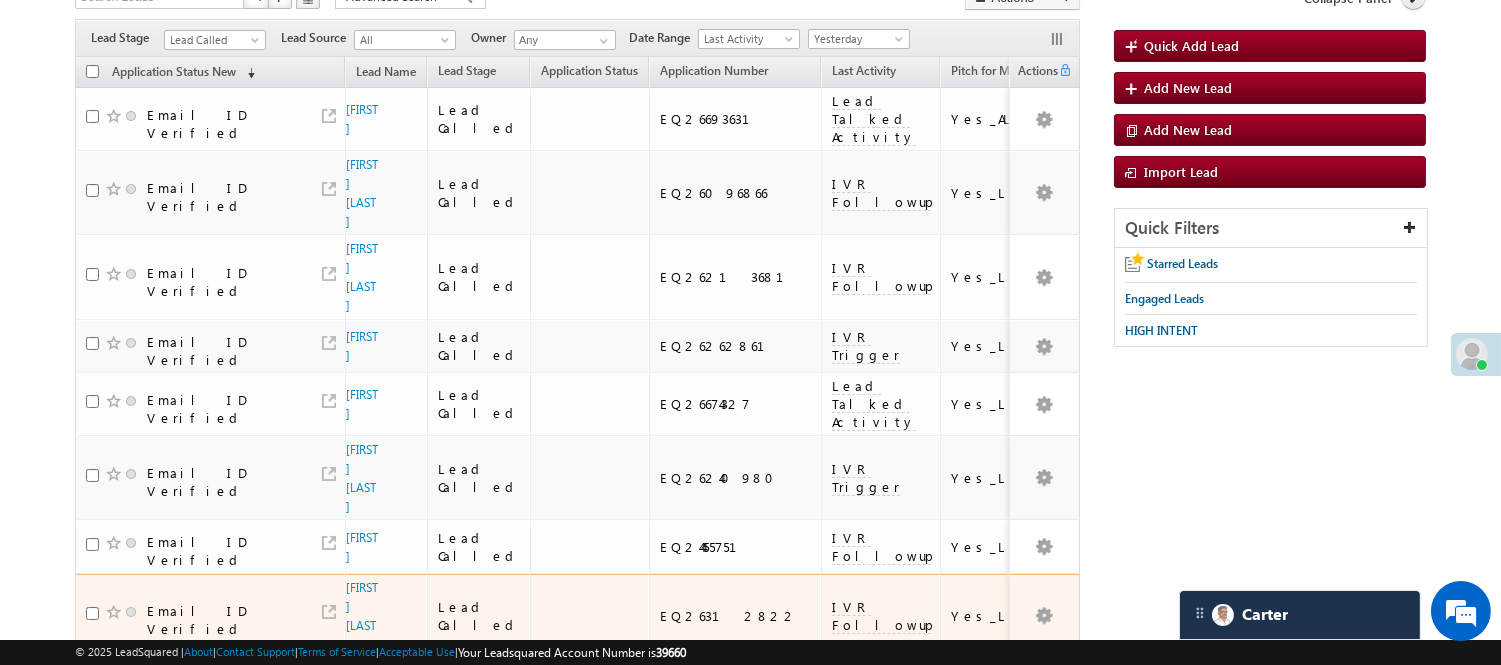 scroll, scrollTop: 0, scrollLeft: 0, axis: both 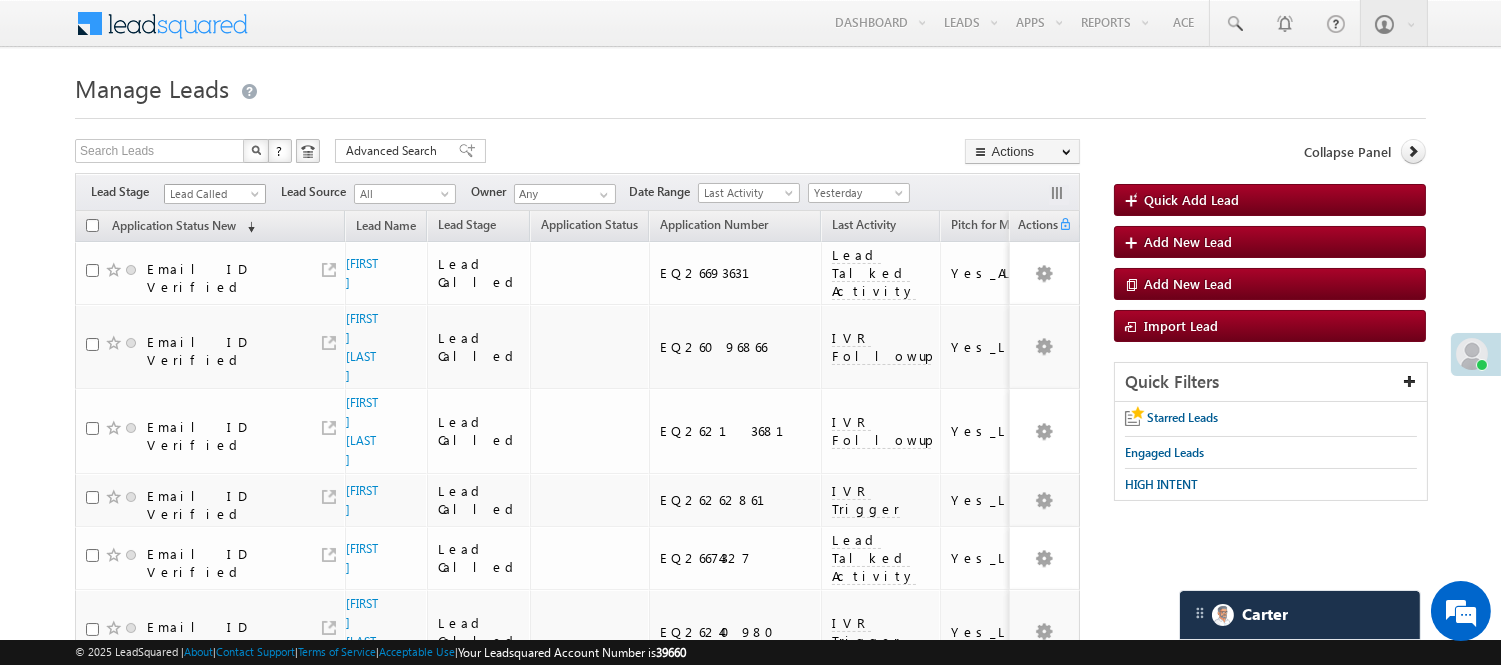click on "Lead Called" at bounding box center (212, 194) 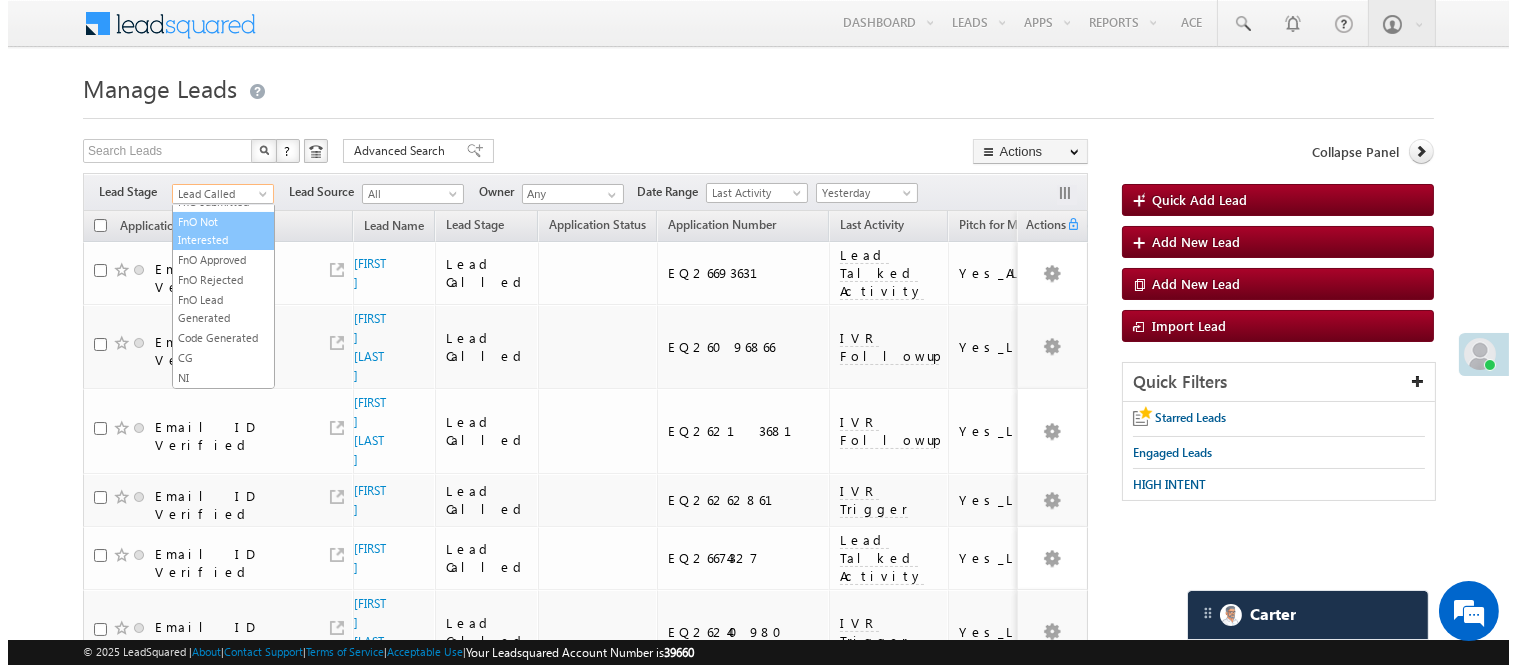 scroll, scrollTop: 496, scrollLeft: 0, axis: vertical 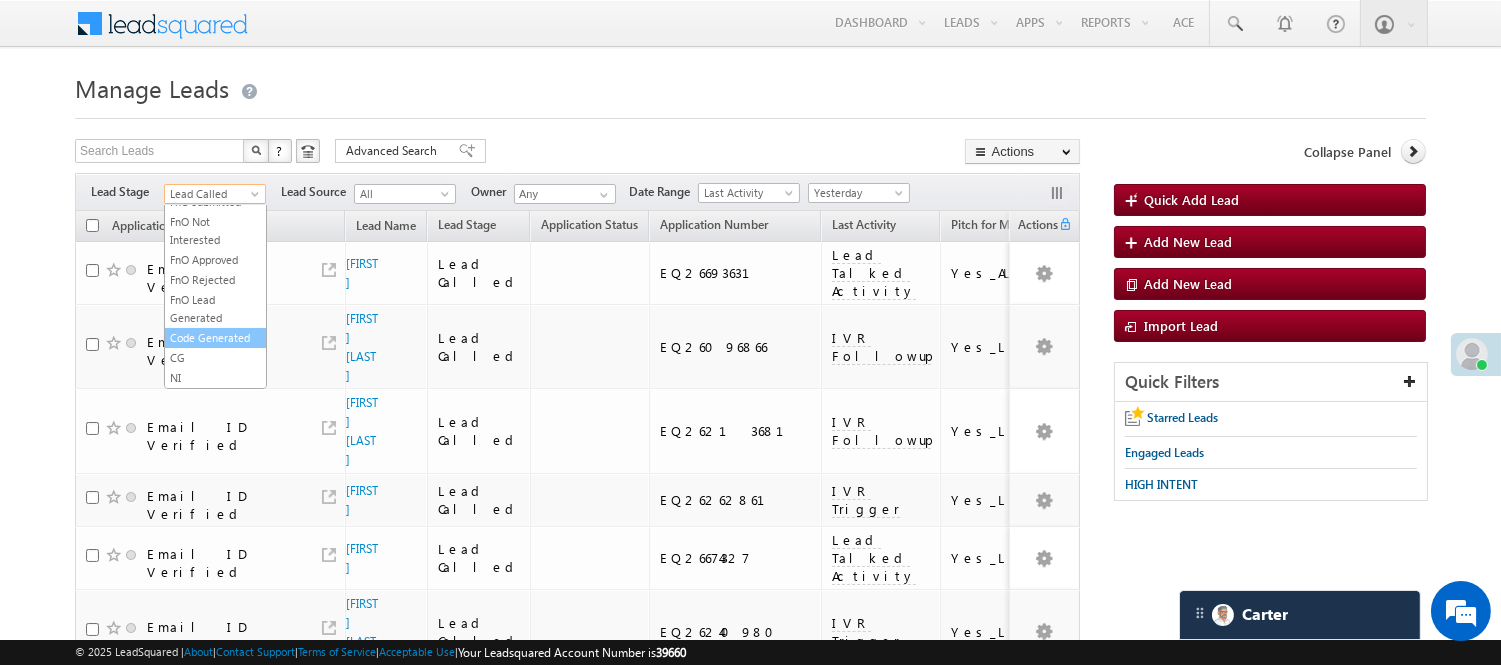 click on "Code Generated" at bounding box center (215, 338) 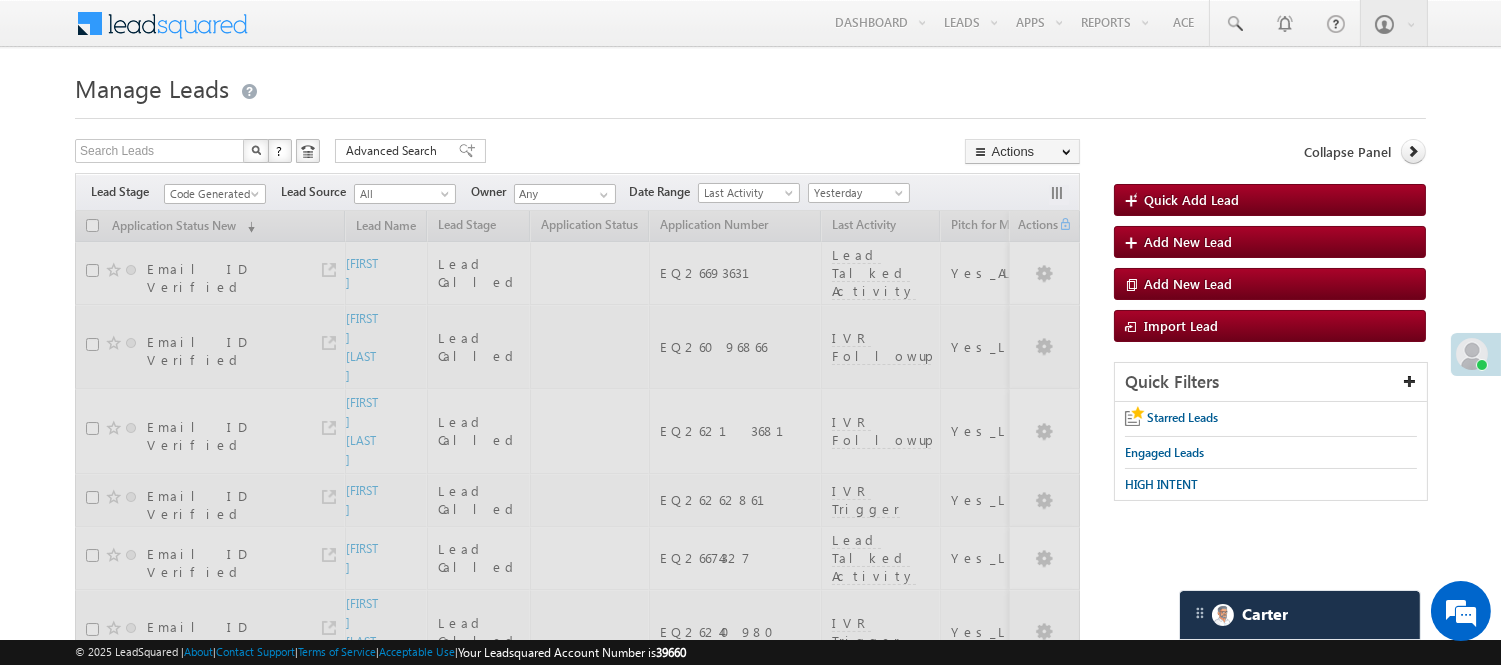 click on "Manage Leads
Quick Add Lead
Search Leads X ?   120 results found
Advanced Search
Advanced Search
Actions Actions" at bounding box center (750, 1232) 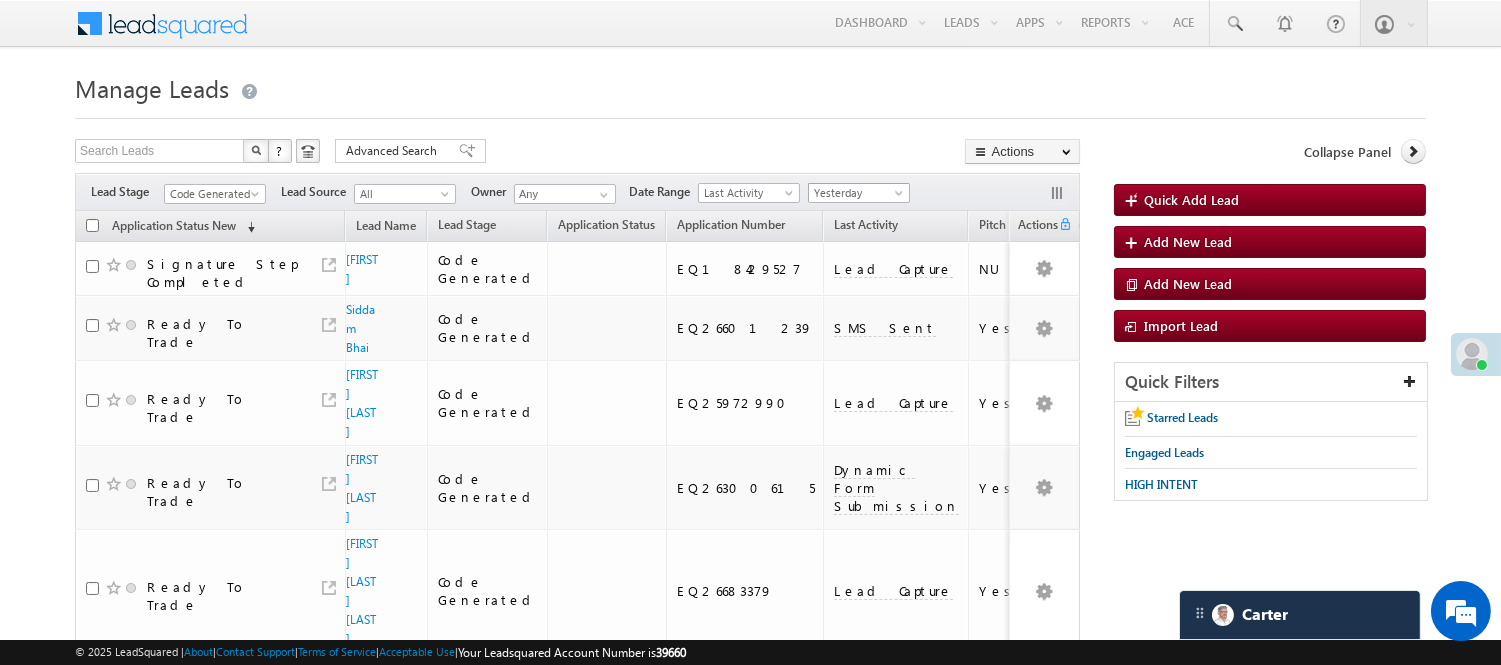 click on "Yesterday" at bounding box center (856, 193) 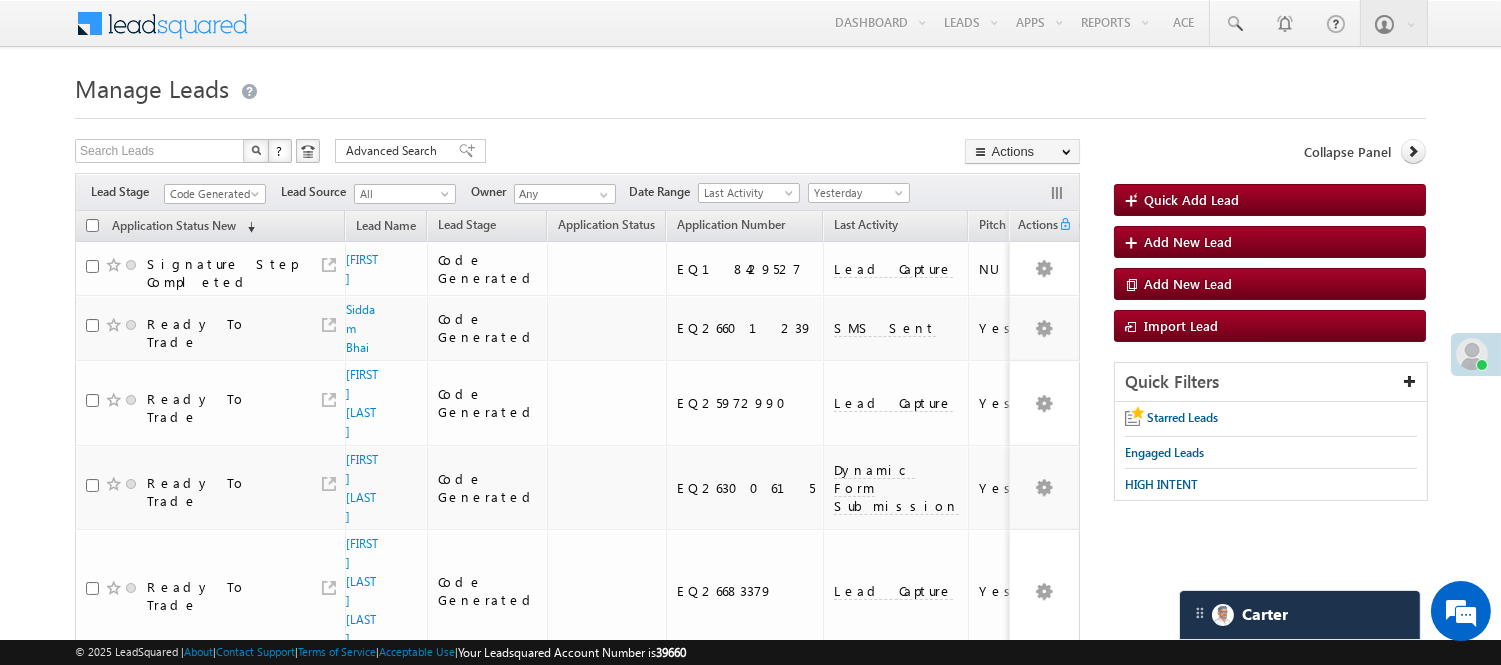 click on "Yesterday" at bounding box center [856, 193] 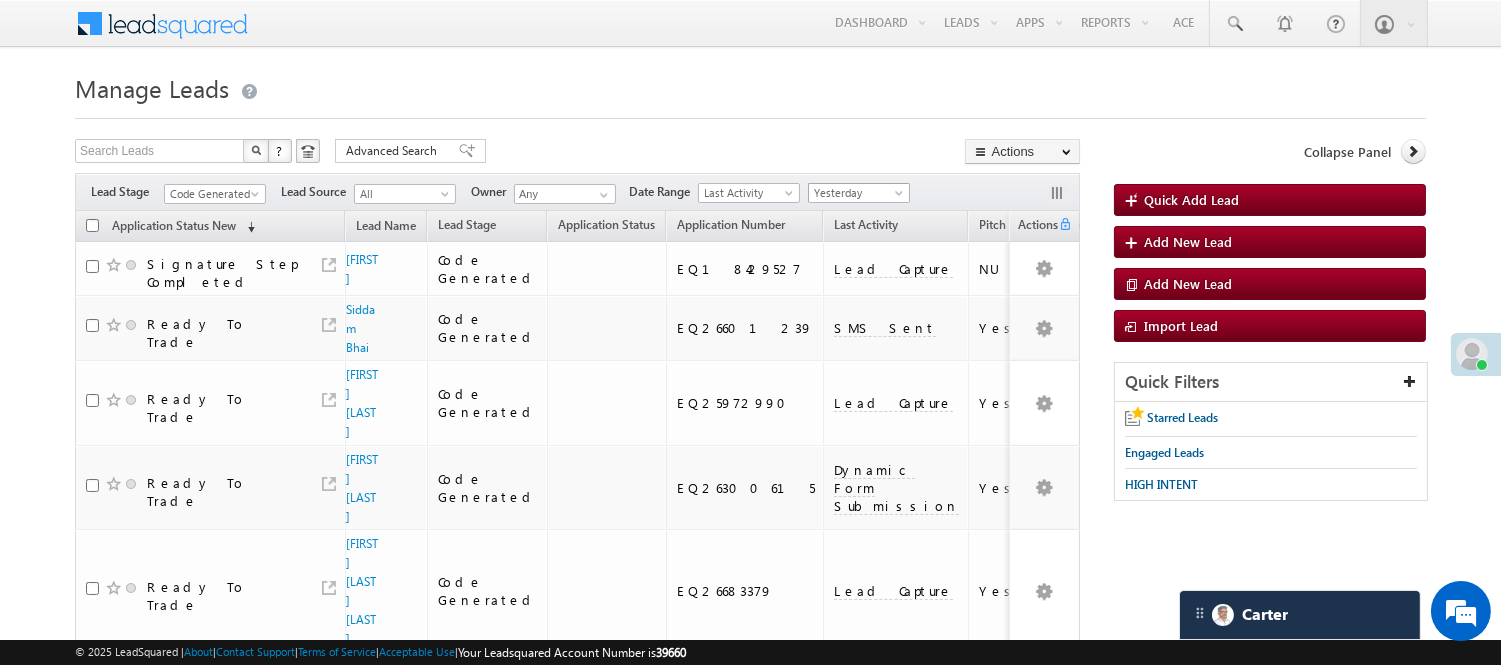 click on "Yesterday" at bounding box center (856, 193) 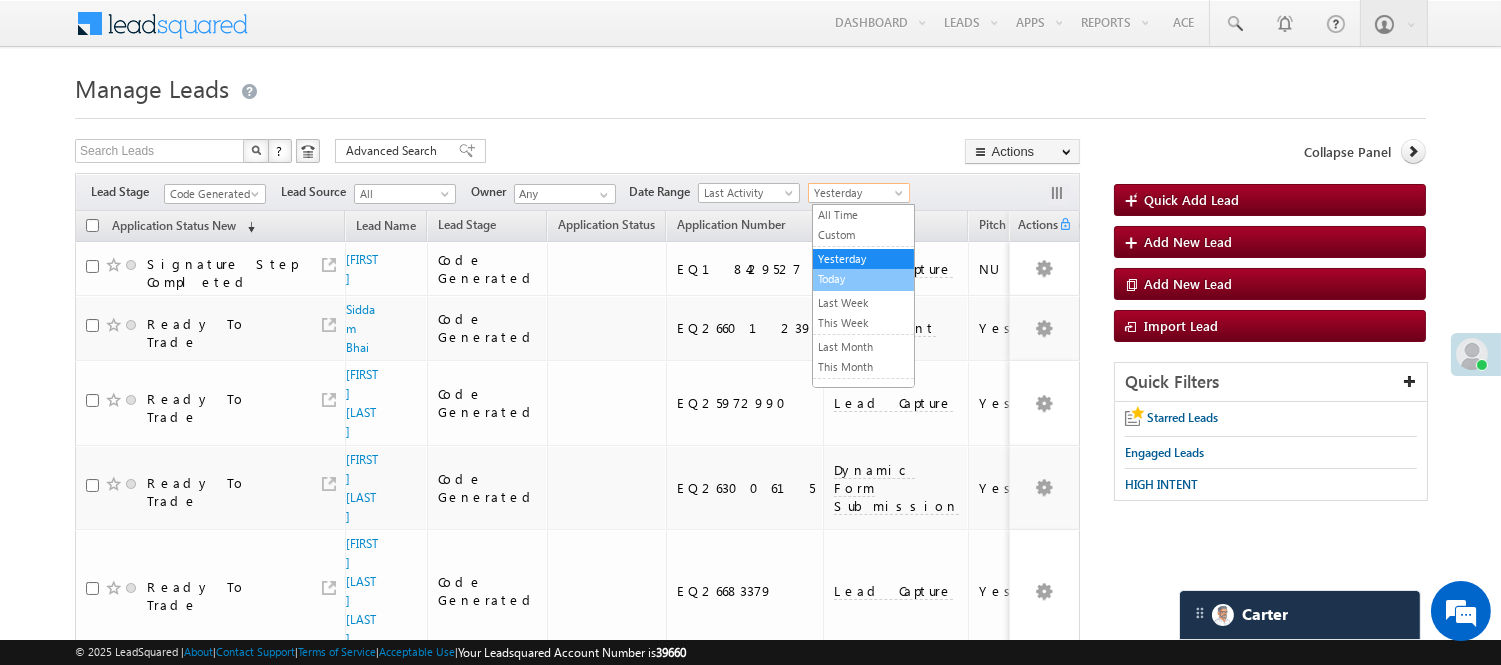 click on "Today" at bounding box center (863, 279) 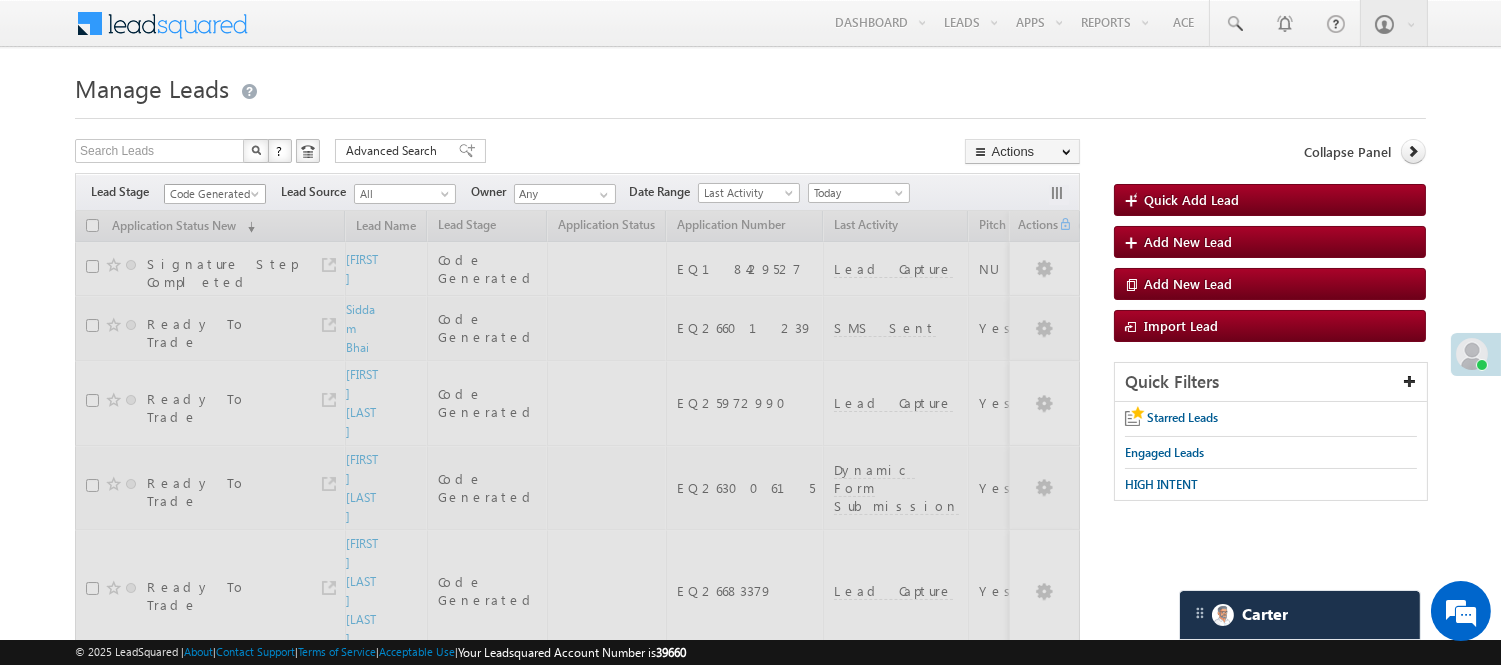 click on "Code Generated" at bounding box center [212, 194] 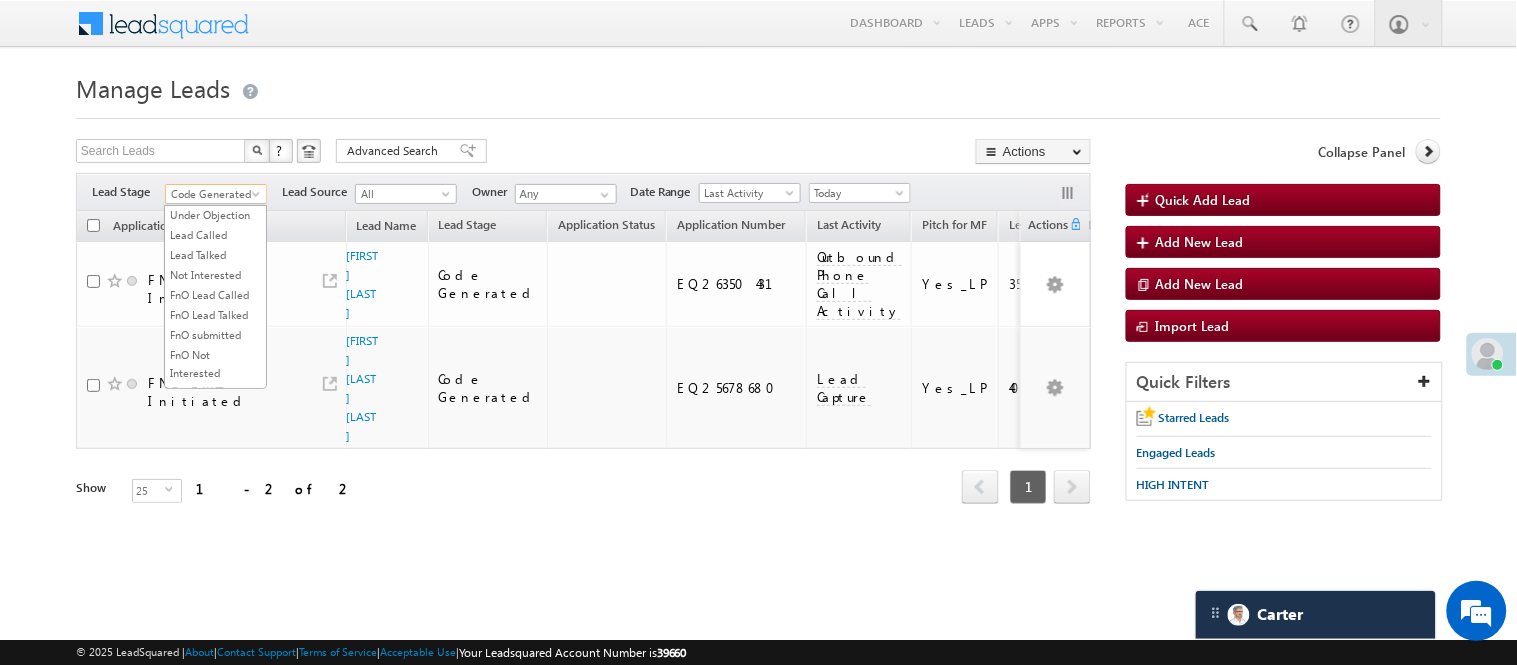 scroll, scrollTop: 0, scrollLeft: 0, axis: both 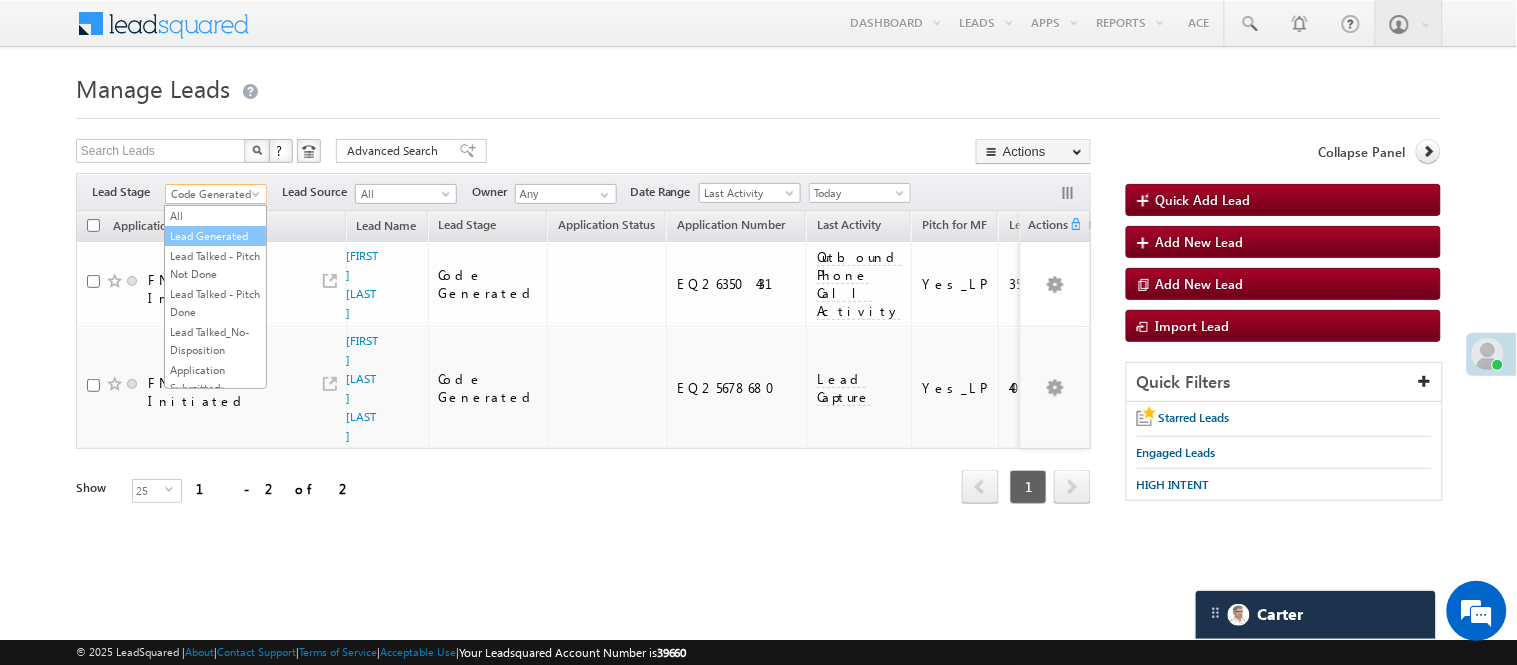 click on "Lead Generated" at bounding box center (215, 236) 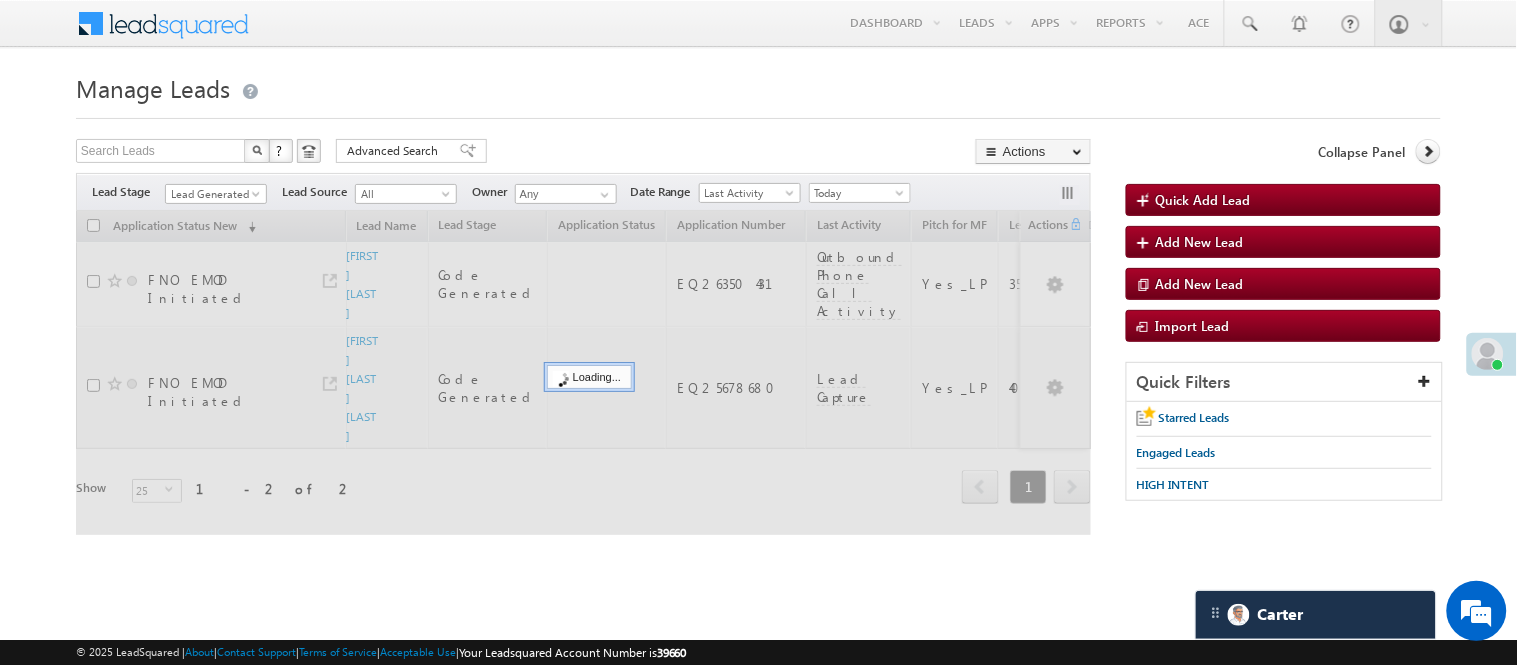 click on "Manage Leads" at bounding box center [758, 86] 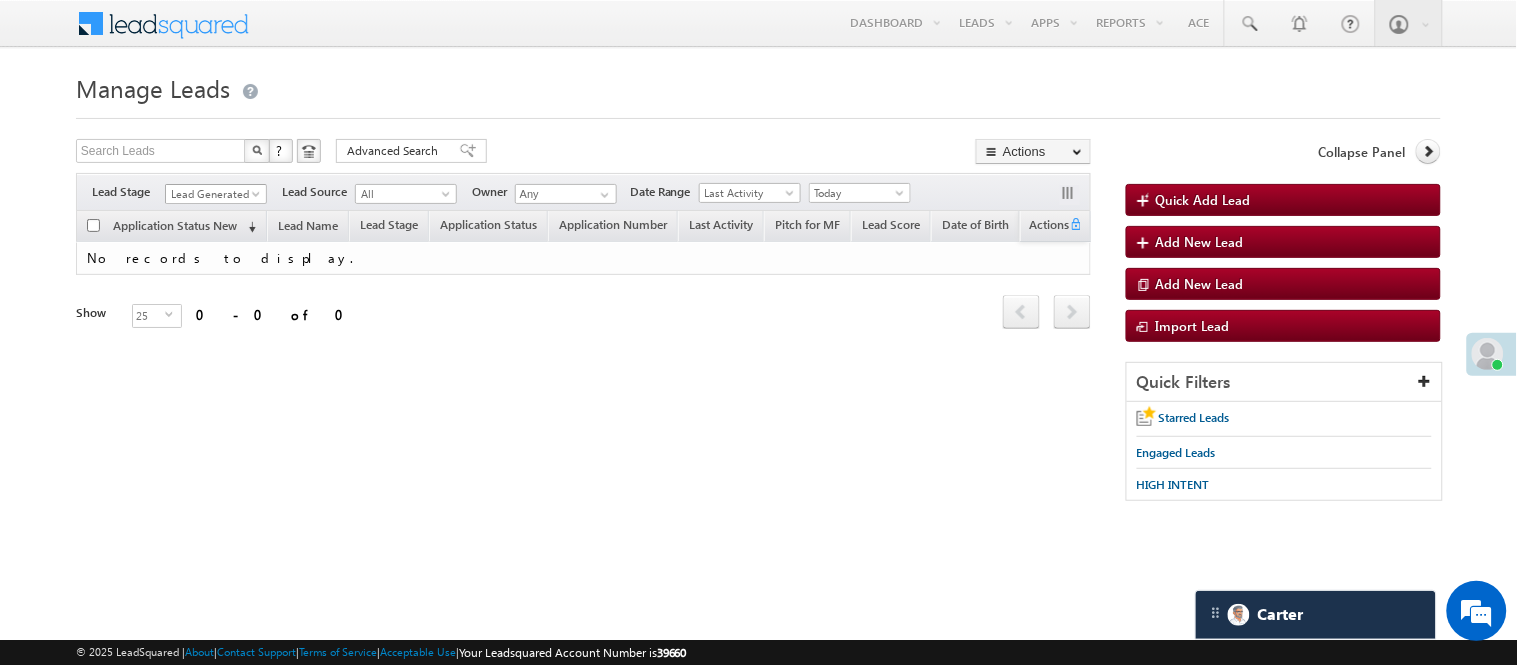 click on "Lead Generated" at bounding box center [213, 194] 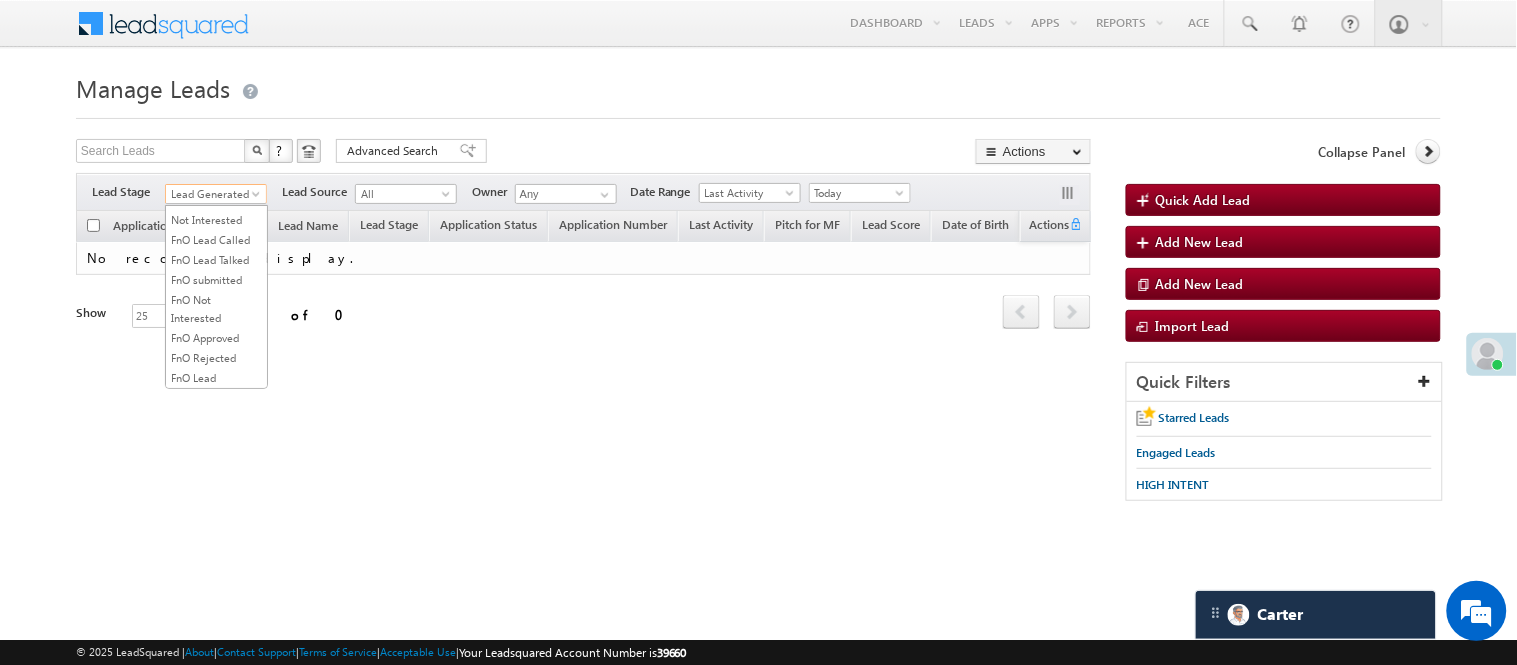 scroll, scrollTop: 496, scrollLeft: 0, axis: vertical 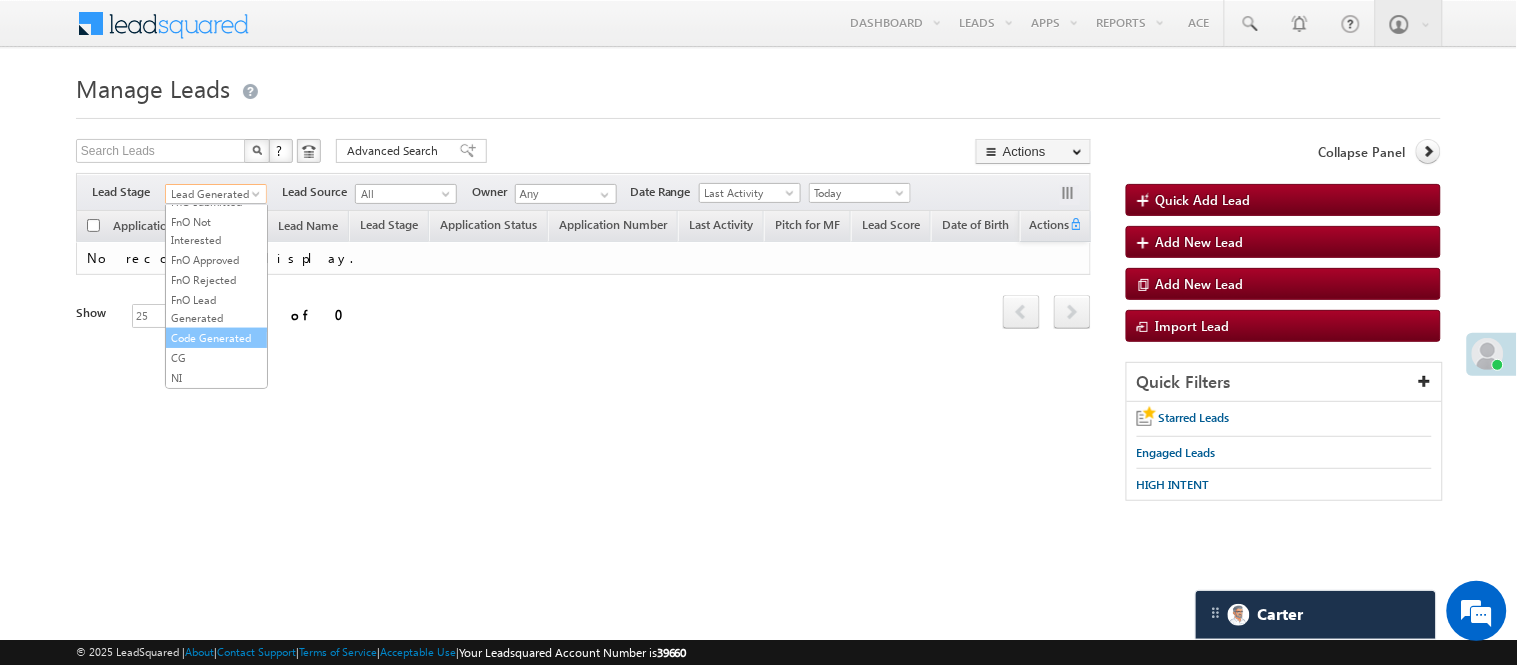 click on "Code Generated" at bounding box center (216, 338) 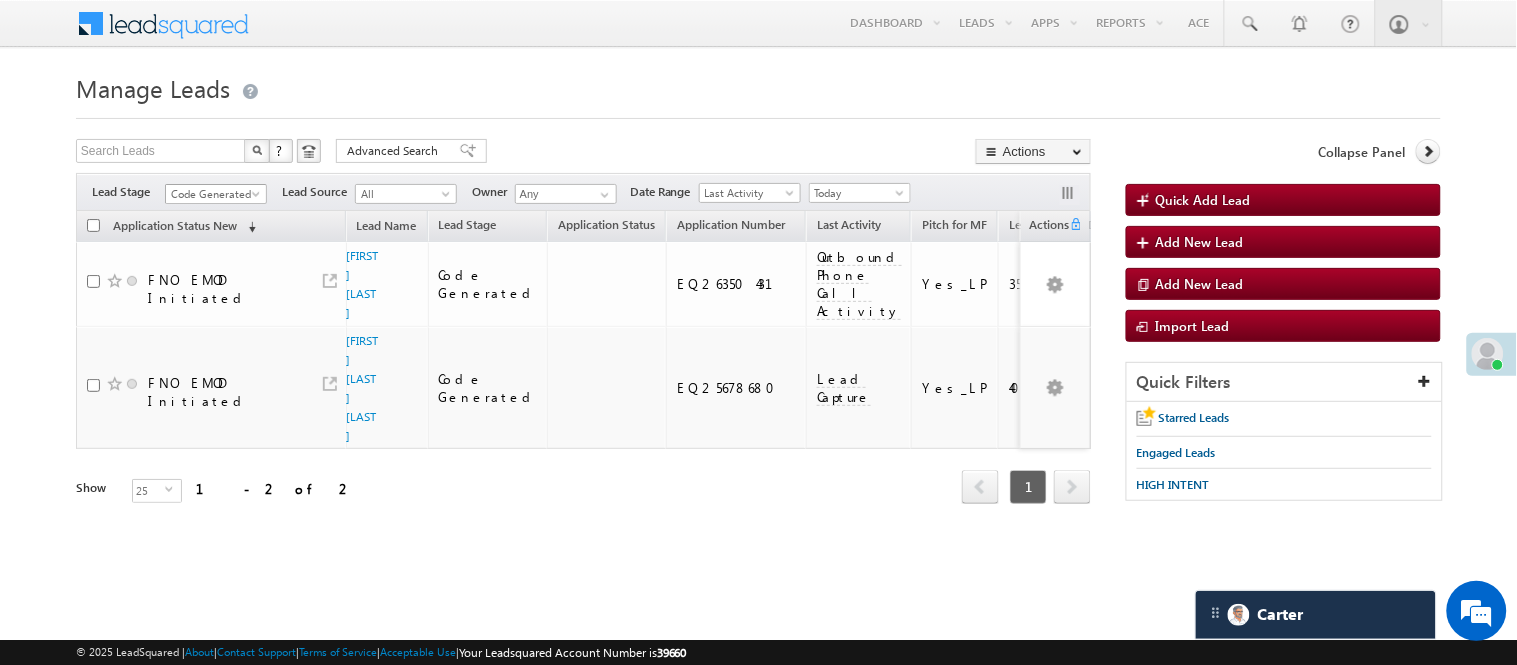click on "Code Generated" at bounding box center (213, 194) 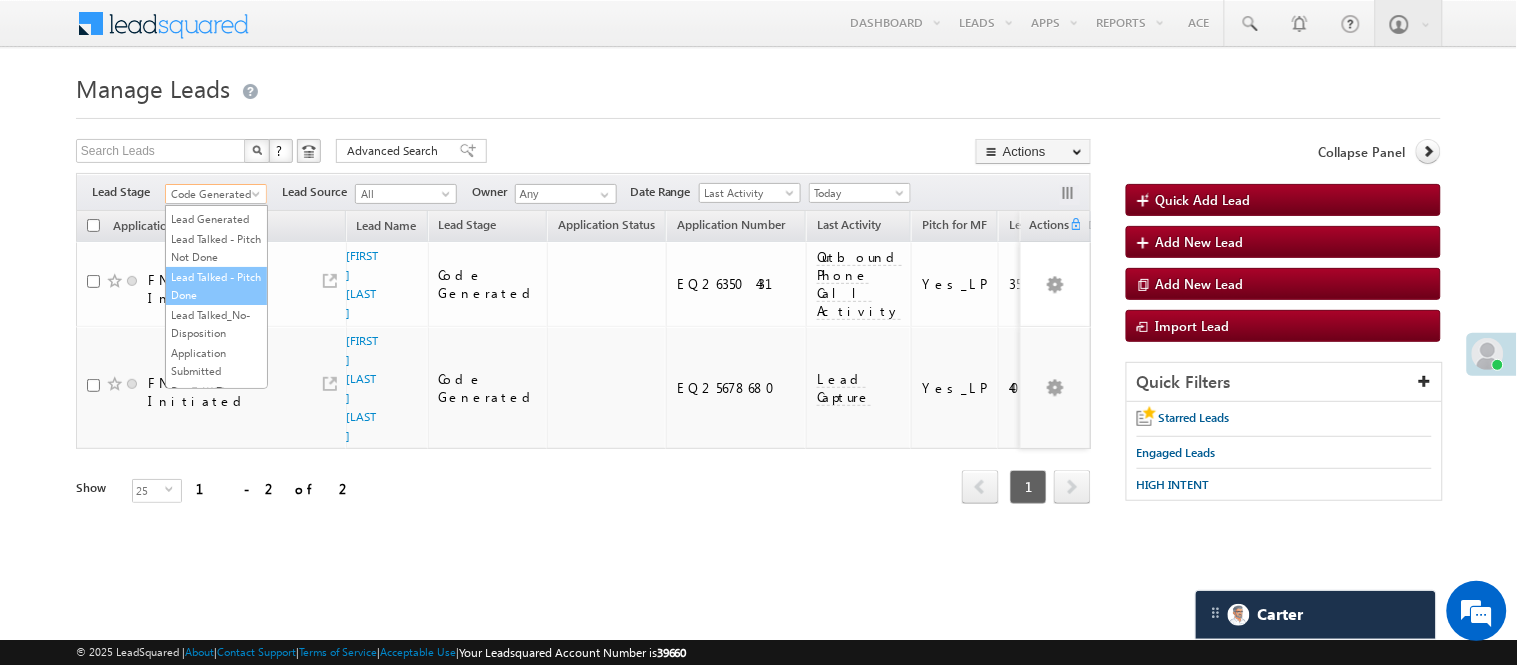 scroll, scrollTop: 0, scrollLeft: 0, axis: both 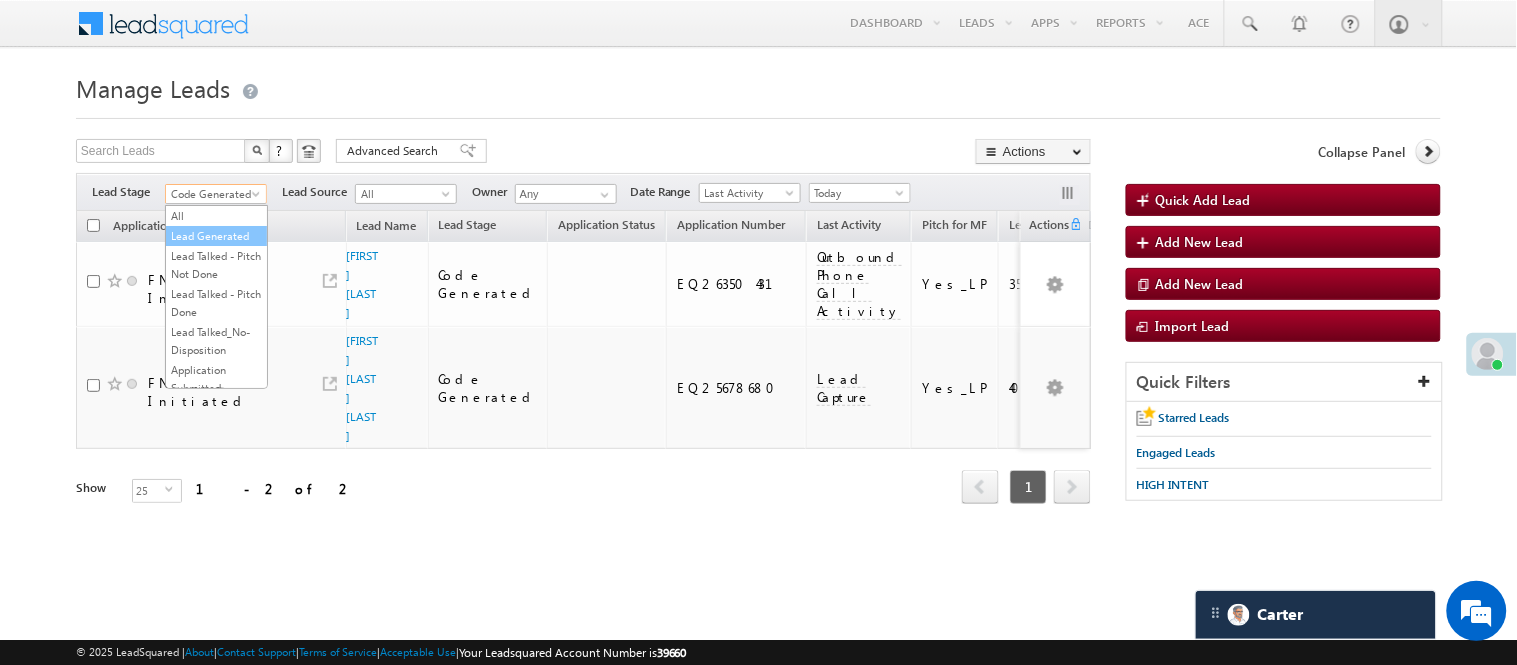 click on "Lead Generated" at bounding box center [216, 236] 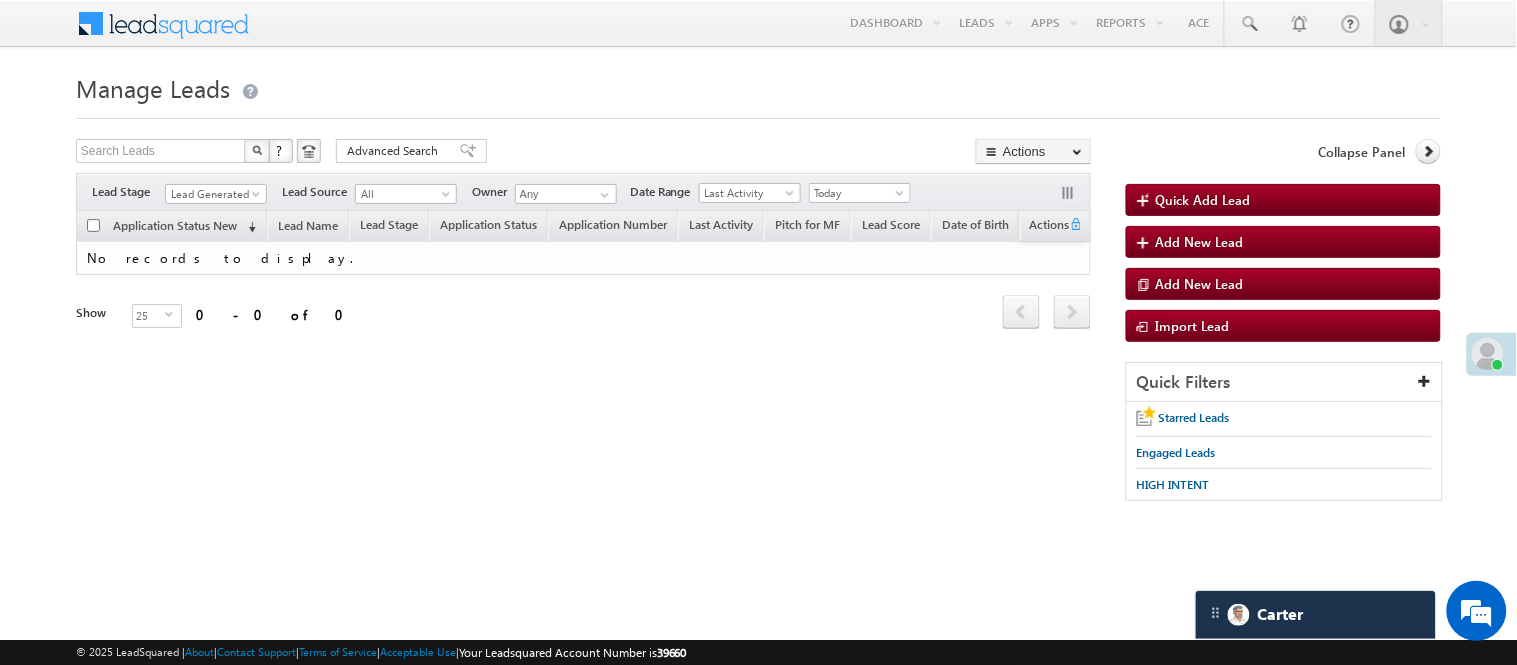 click on "Lead Generated" at bounding box center [213, 194] 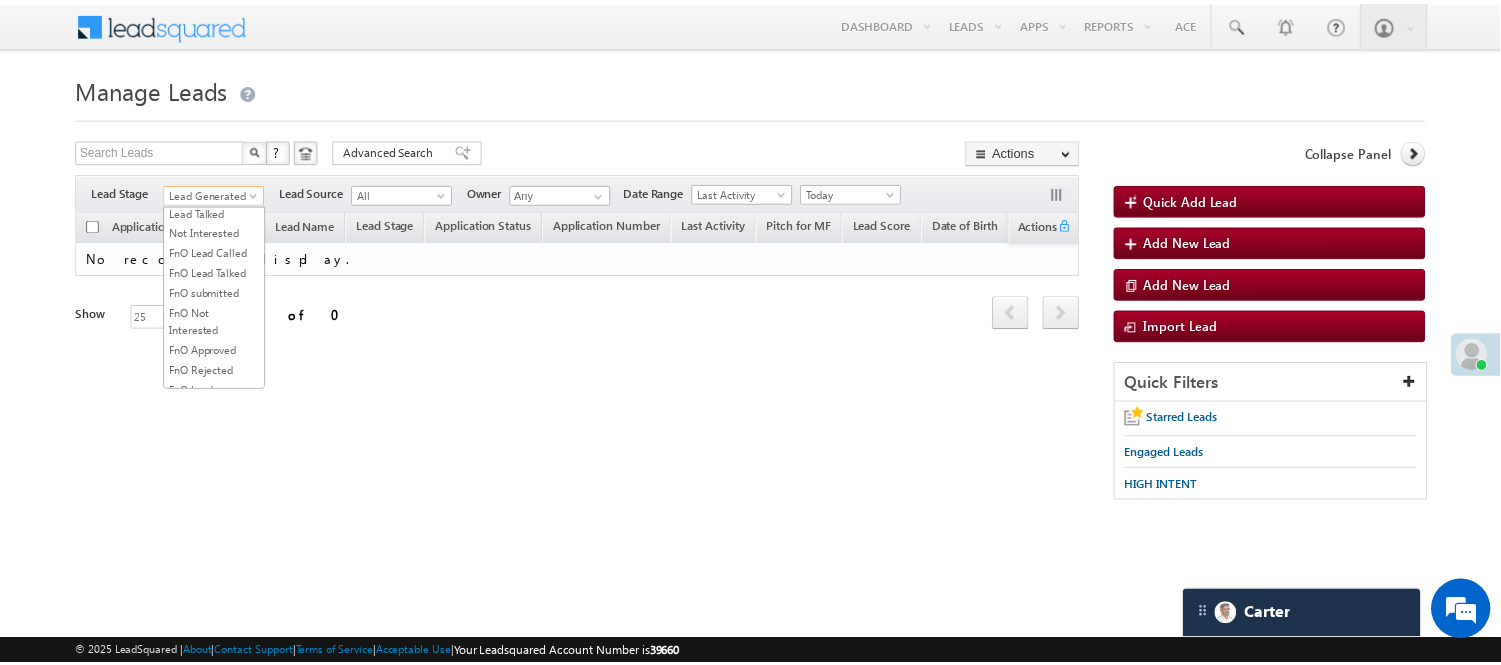 scroll, scrollTop: 333, scrollLeft: 0, axis: vertical 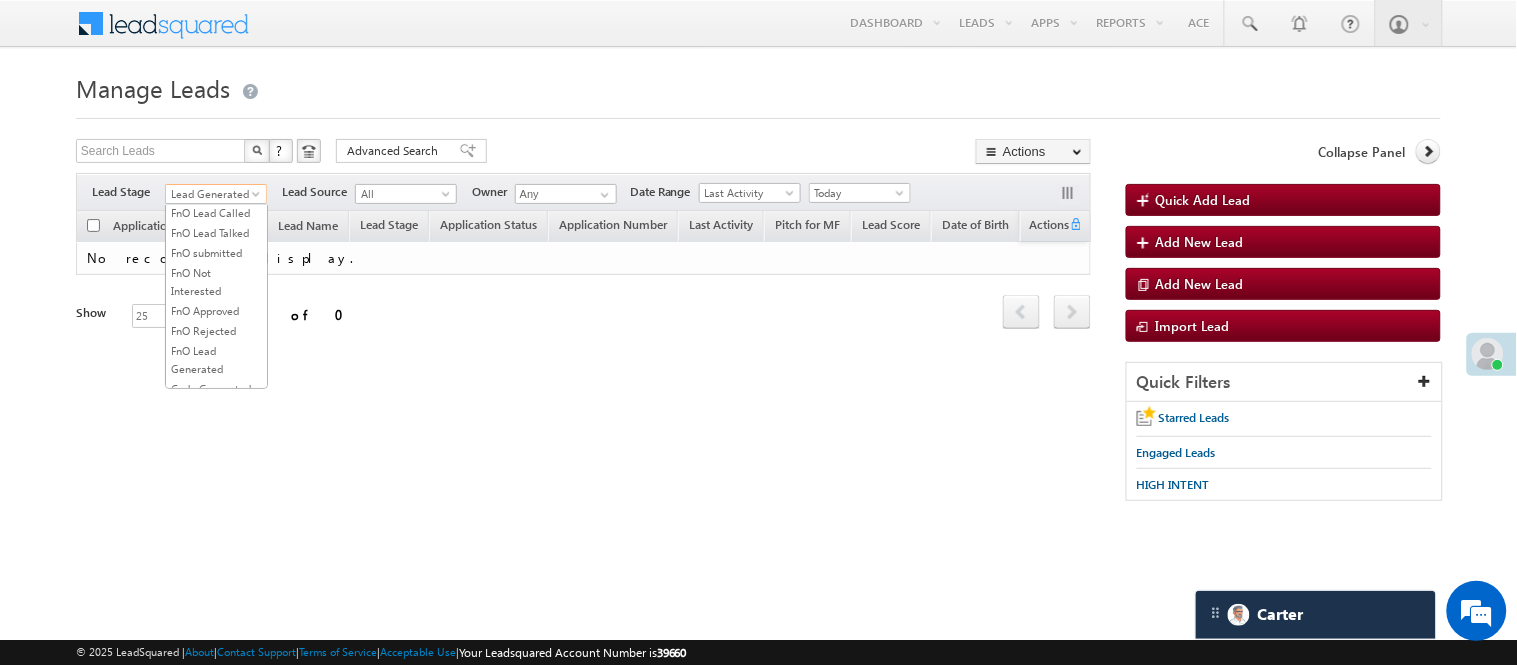 click on "Lead Talked" at bounding box center [216, 173] 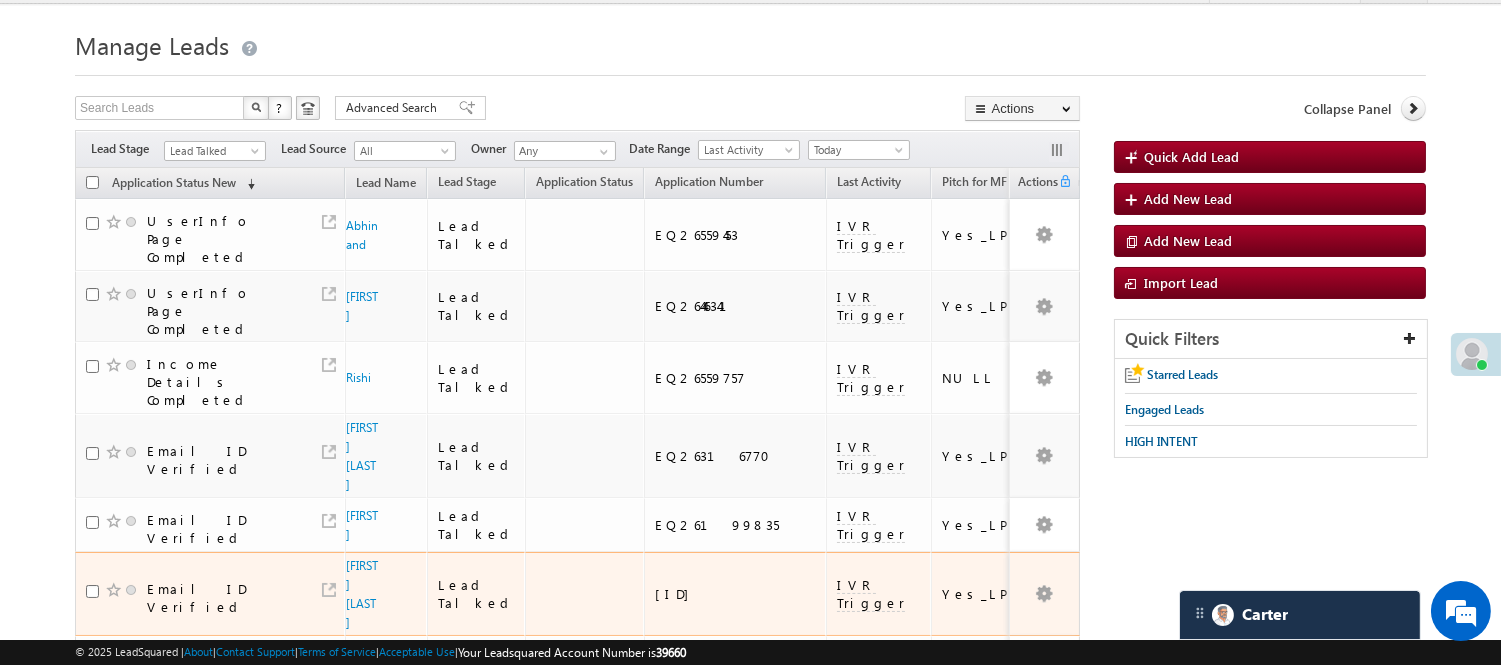 scroll, scrollTop: 0, scrollLeft: 0, axis: both 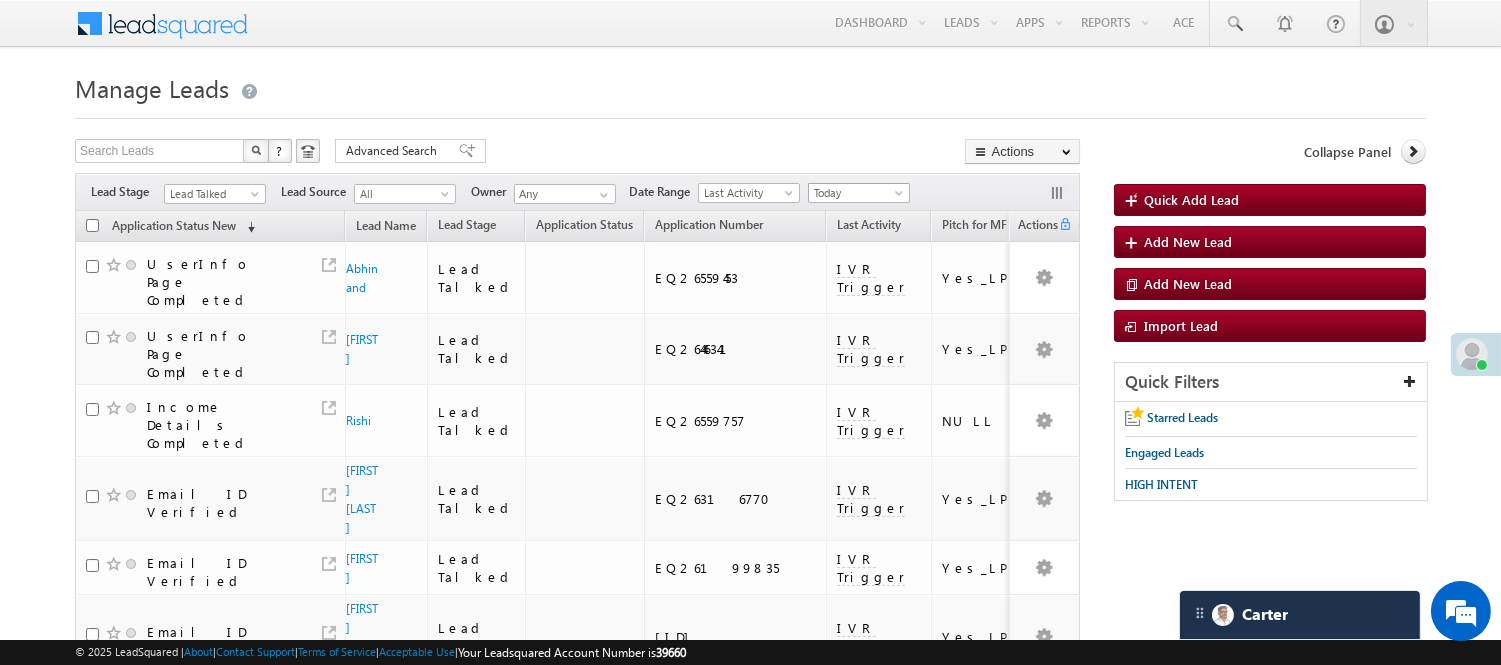 click on "Today" at bounding box center [856, 193] 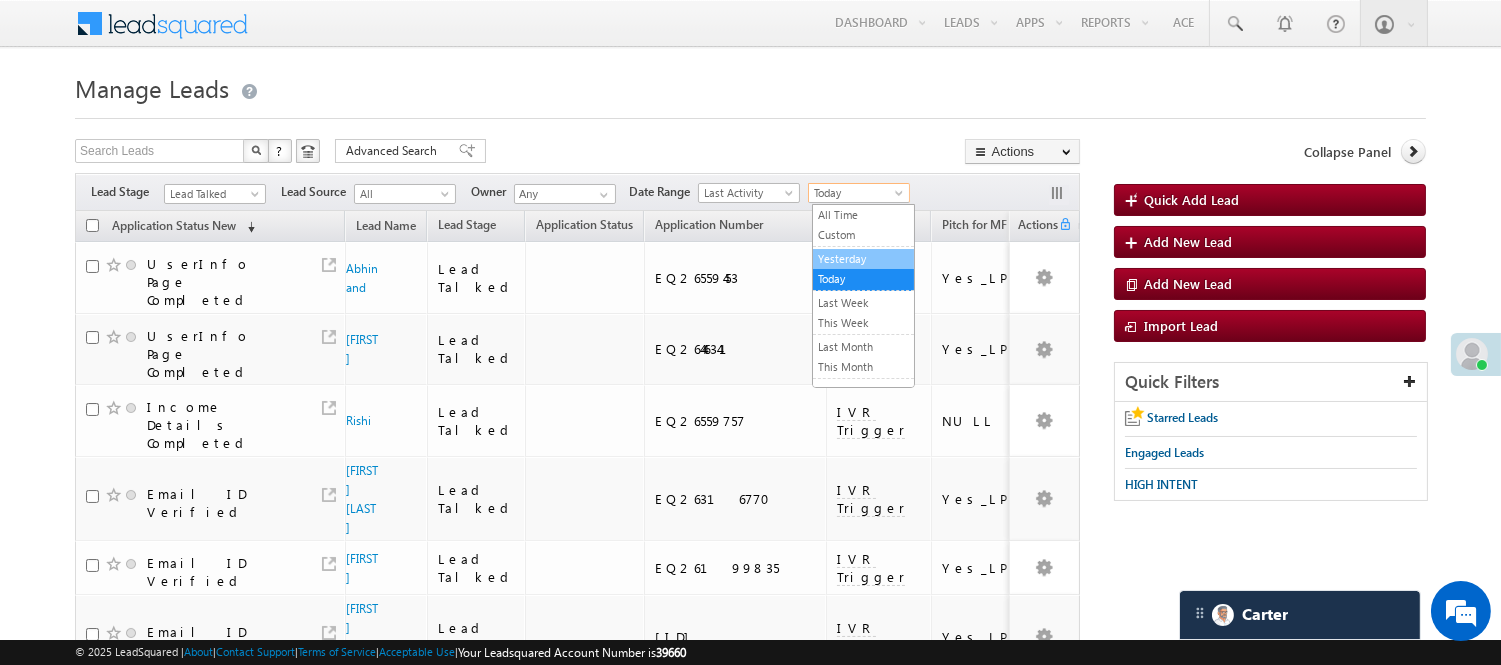 click on "Yesterday" at bounding box center [863, 259] 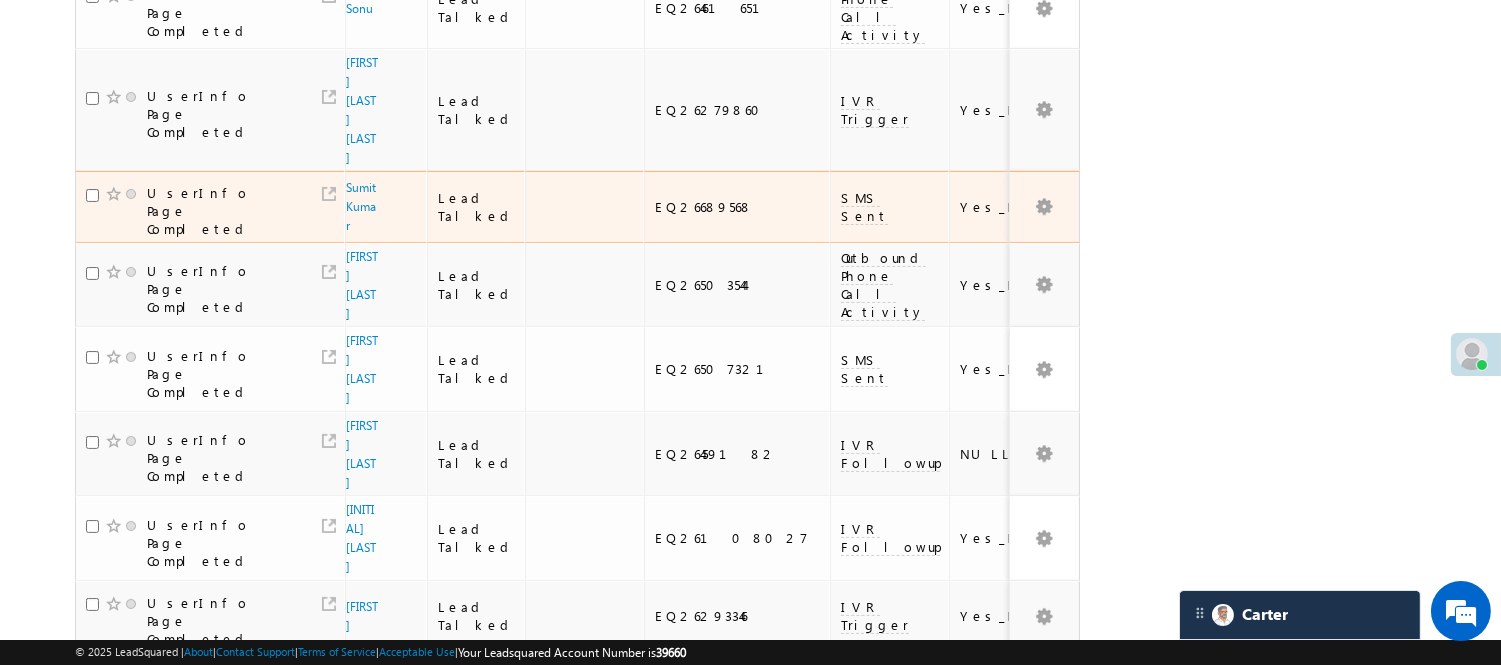 scroll, scrollTop: 0, scrollLeft: 0, axis: both 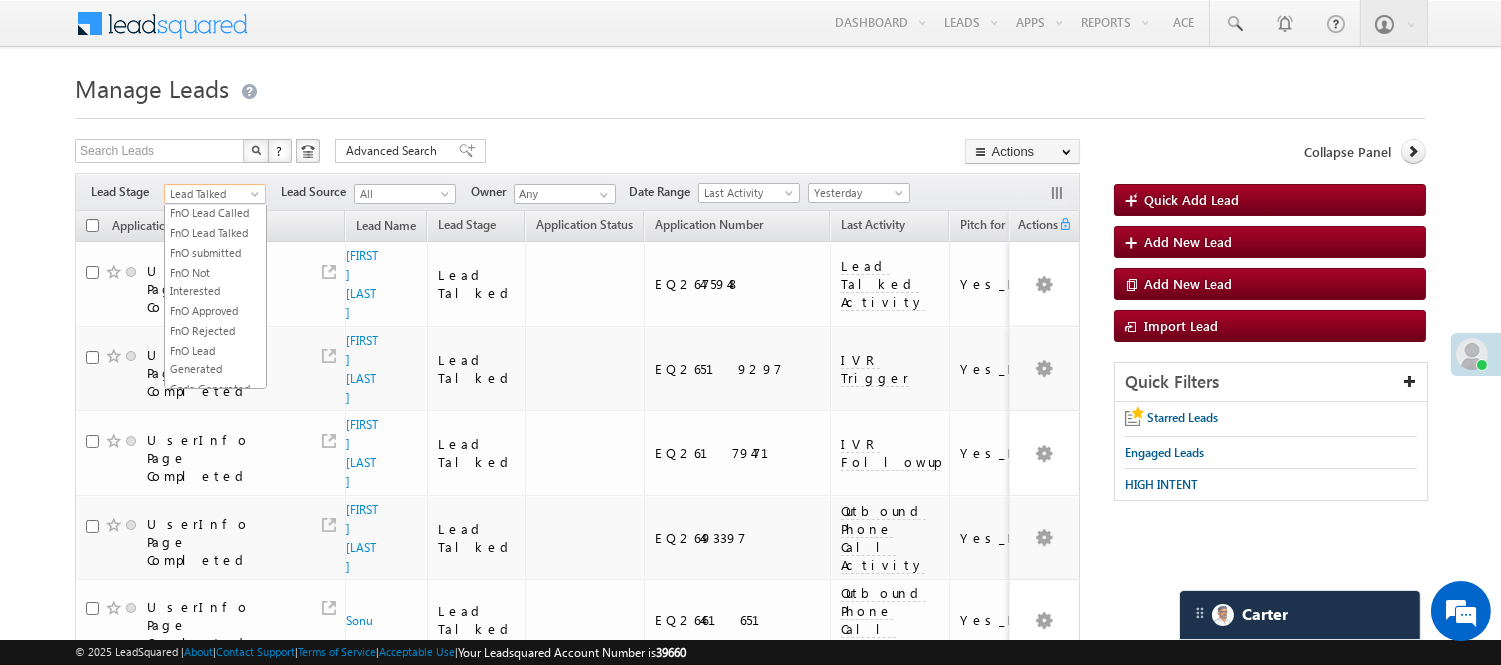 click on "Lead Talked" at bounding box center (212, 194) 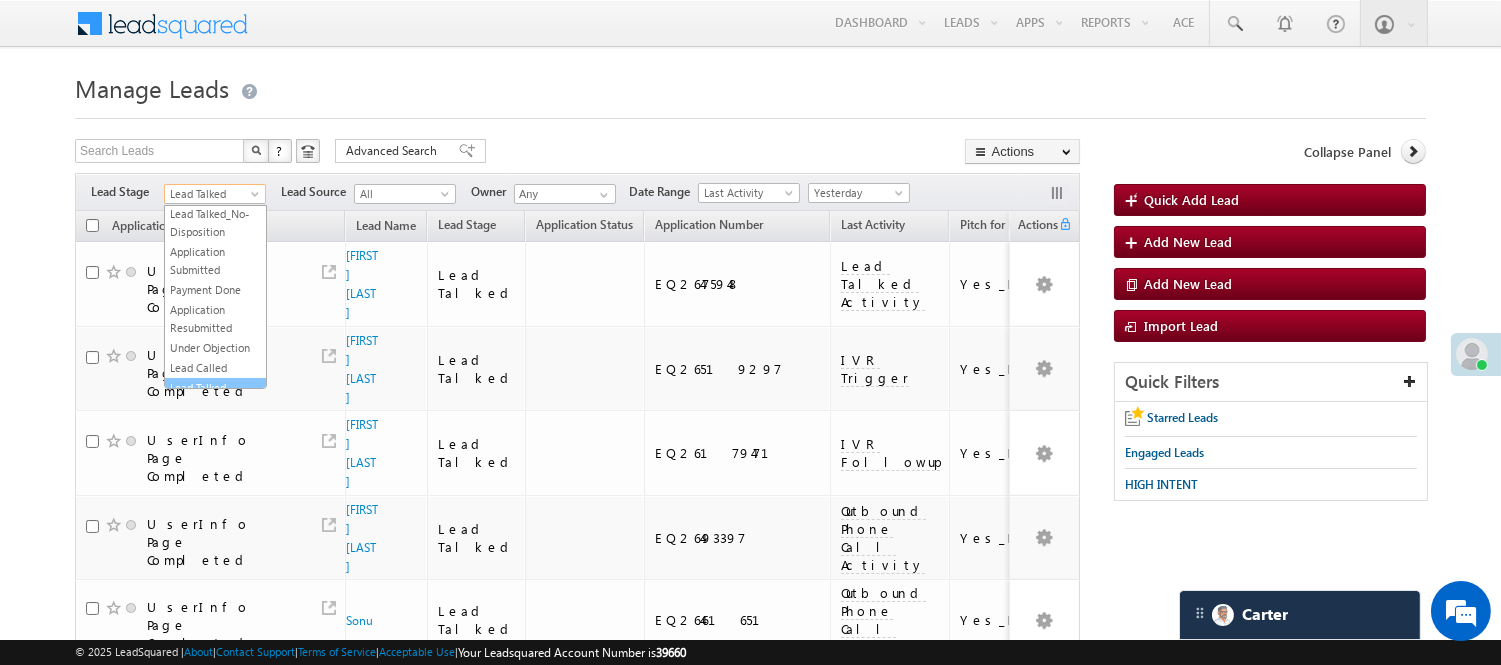 scroll, scrollTop: 0, scrollLeft: 0, axis: both 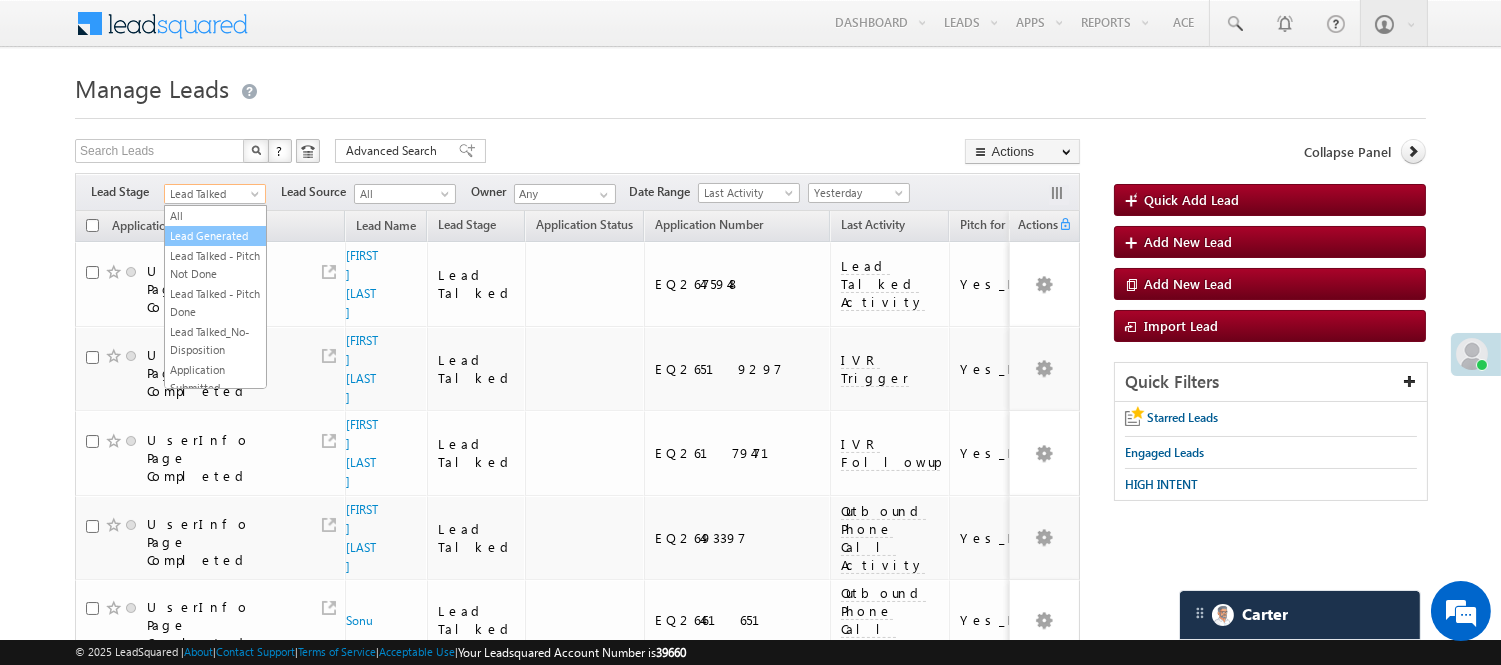 click on "Lead Generated" at bounding box center [215, 236] 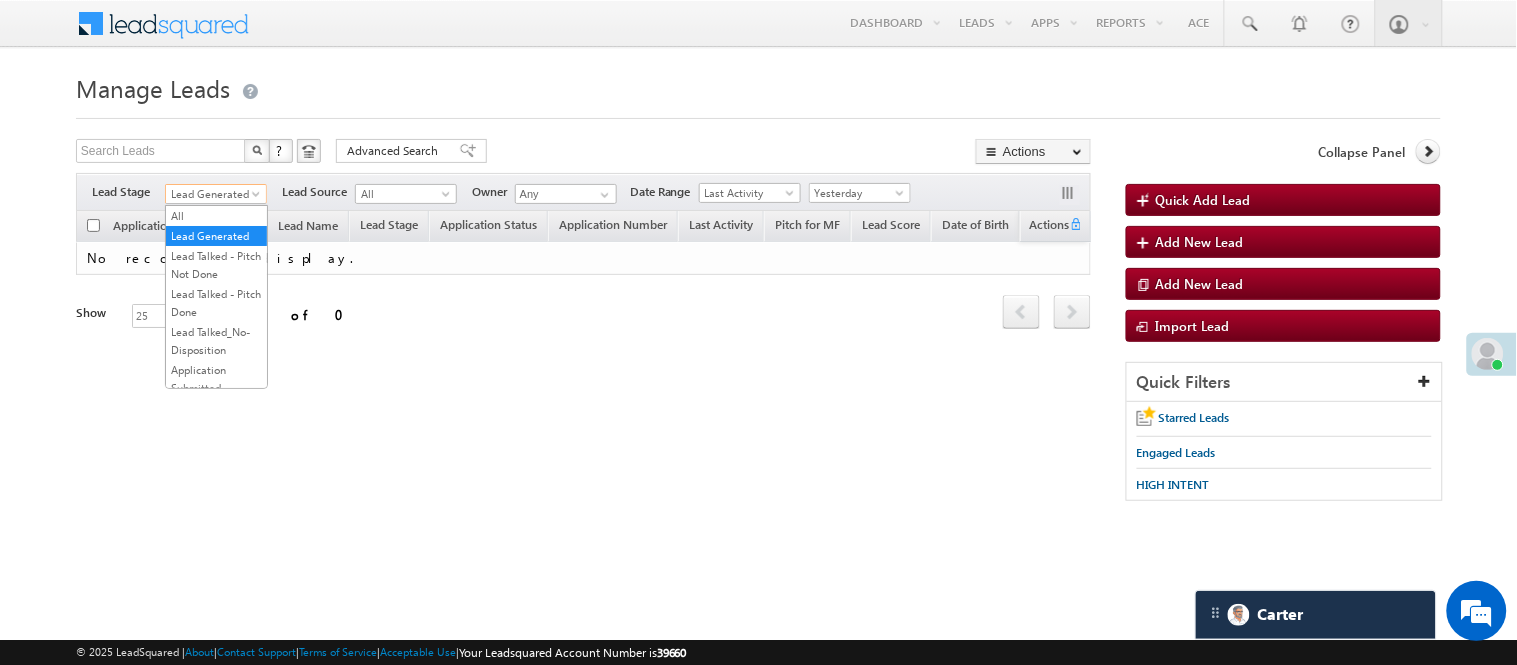 drag, startPoint x: 241, startPoint y: 195, endPoint x: 235, endPoint y: 207, distance: 13.416408 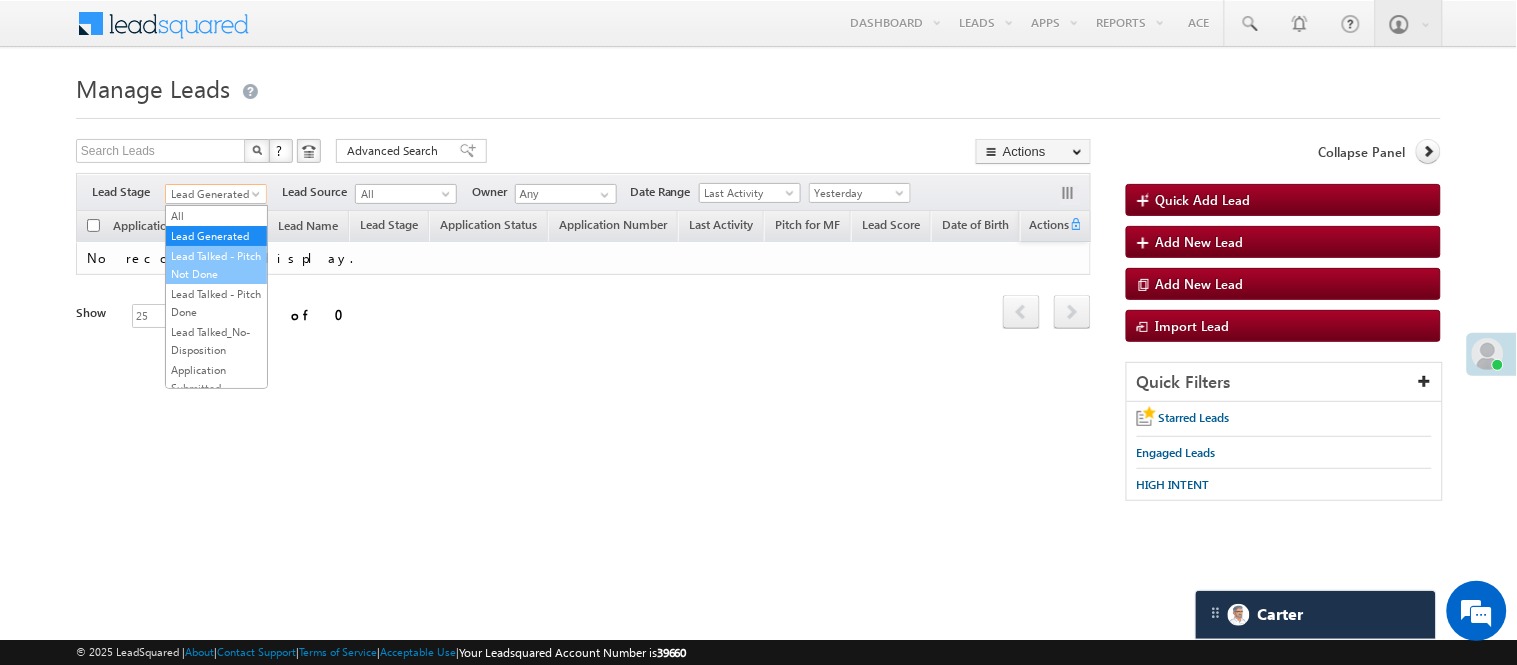 click on "Lead Talked - Pitch Not Done" at bounding box center [216, 265] 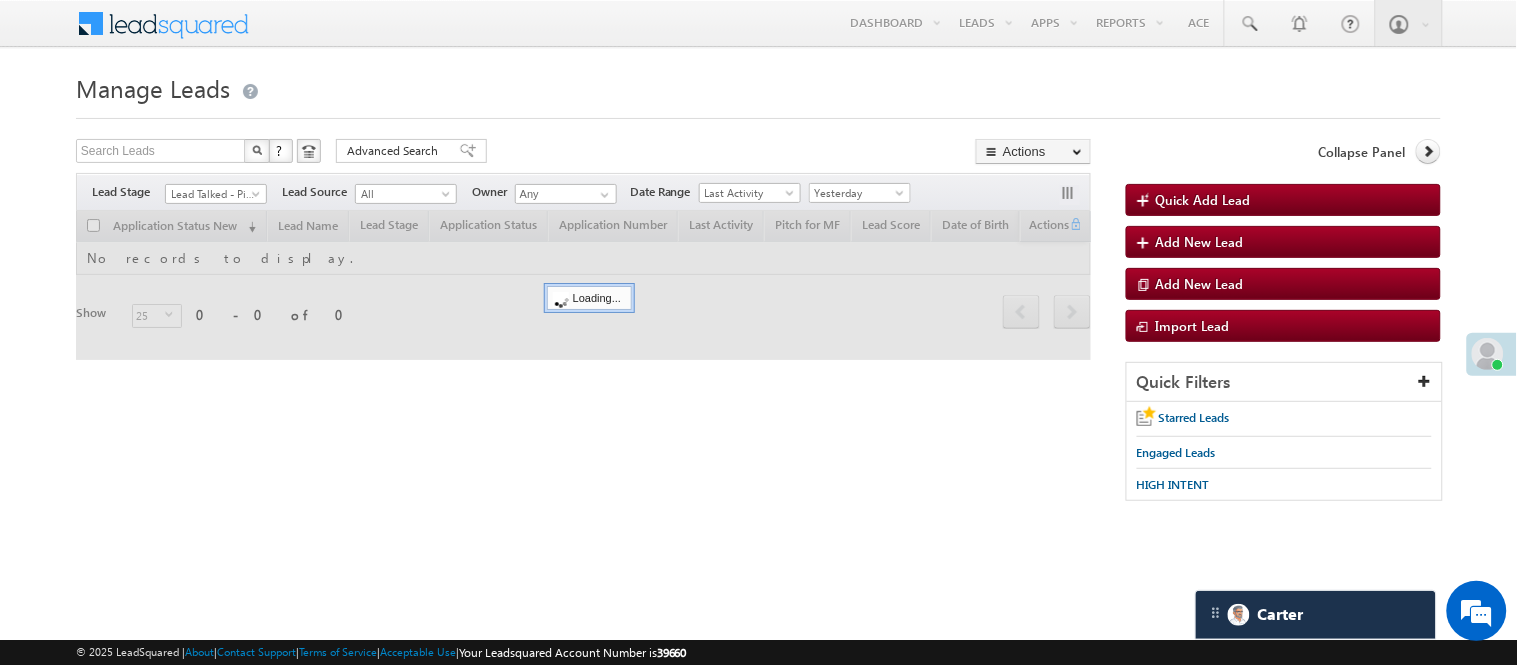 click at bounding box center [758, 112] 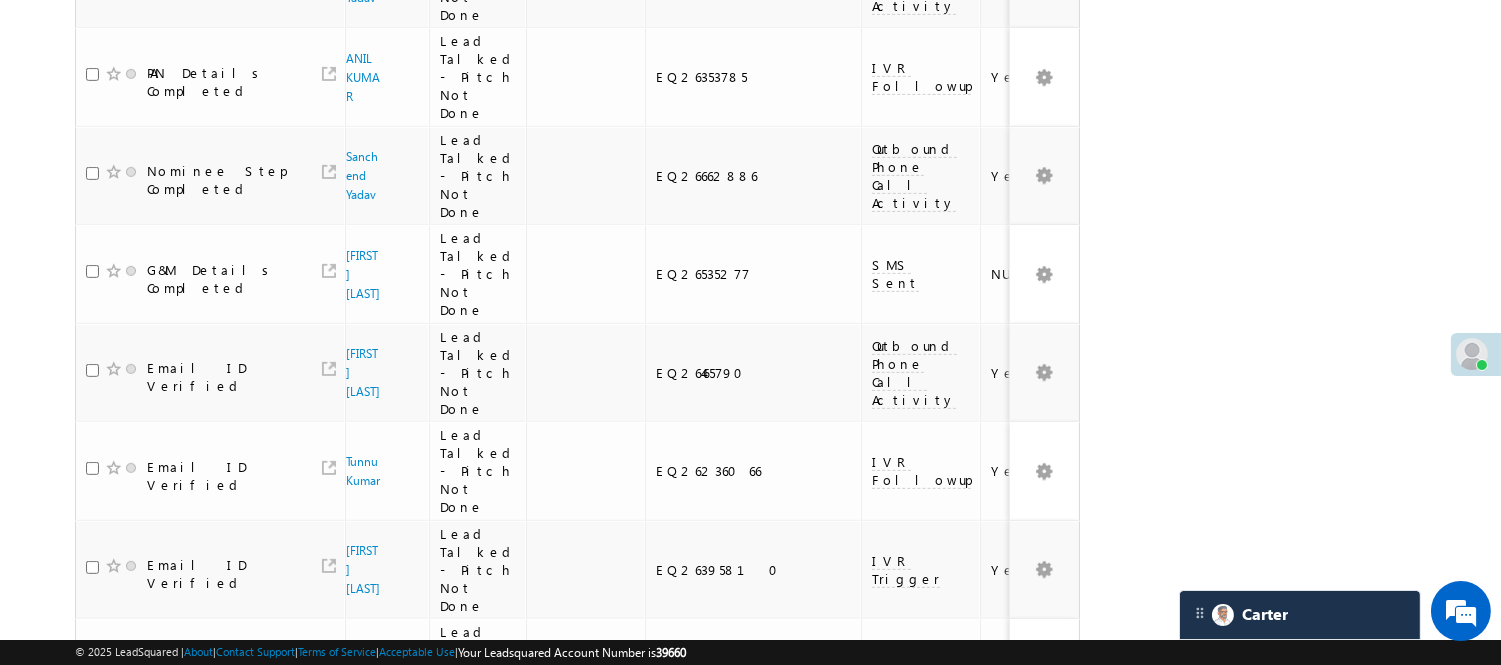 scroll, scrollTop: 1333, scrollLeft: 0, axis: vertical 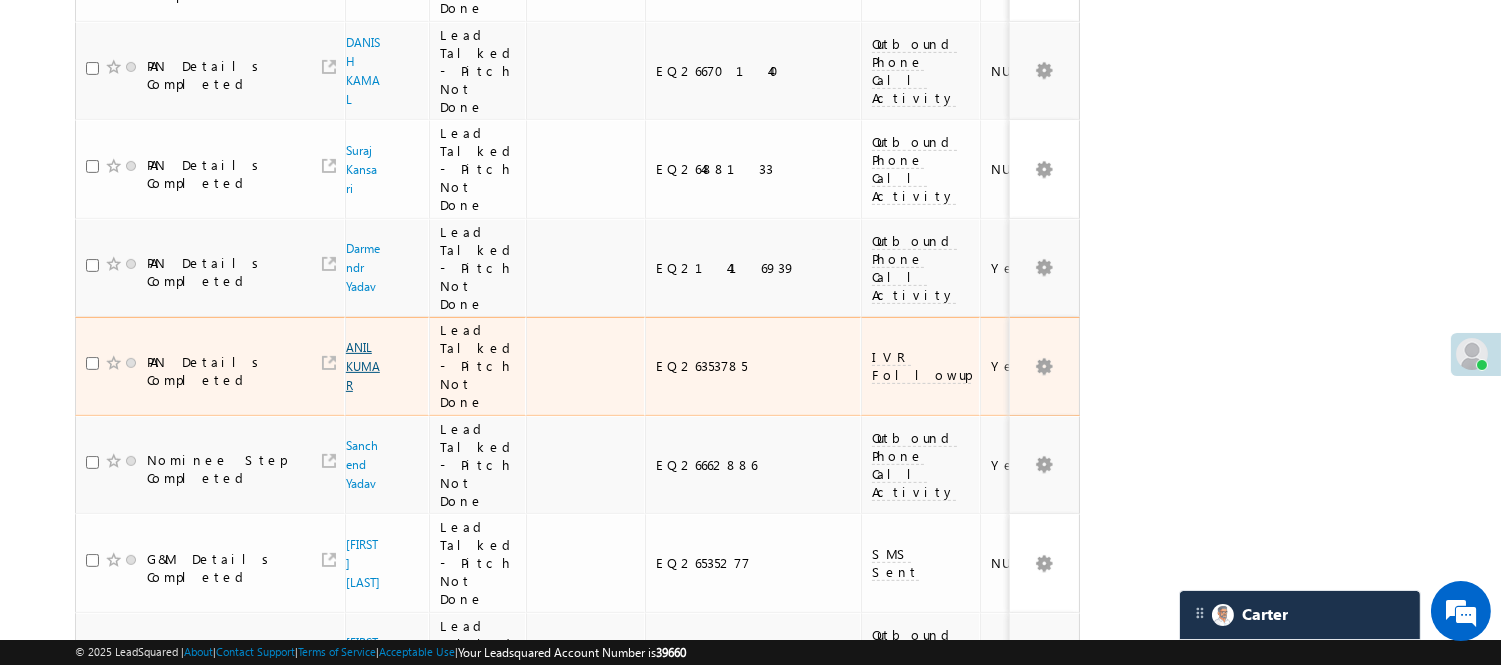 click on "ANIL KUMAR" at bounding box center (363, 366) 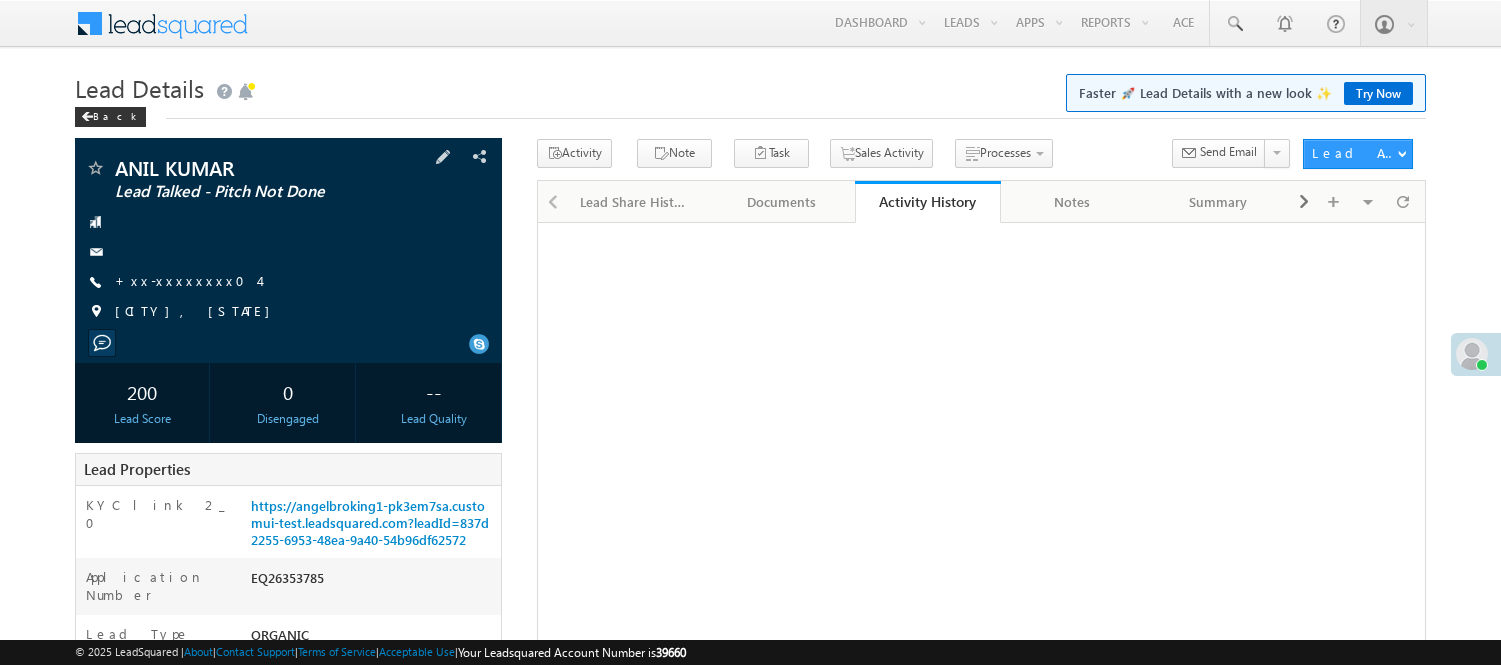 scroll, scrollTop: 0, scrollLeft: 0, axis: both 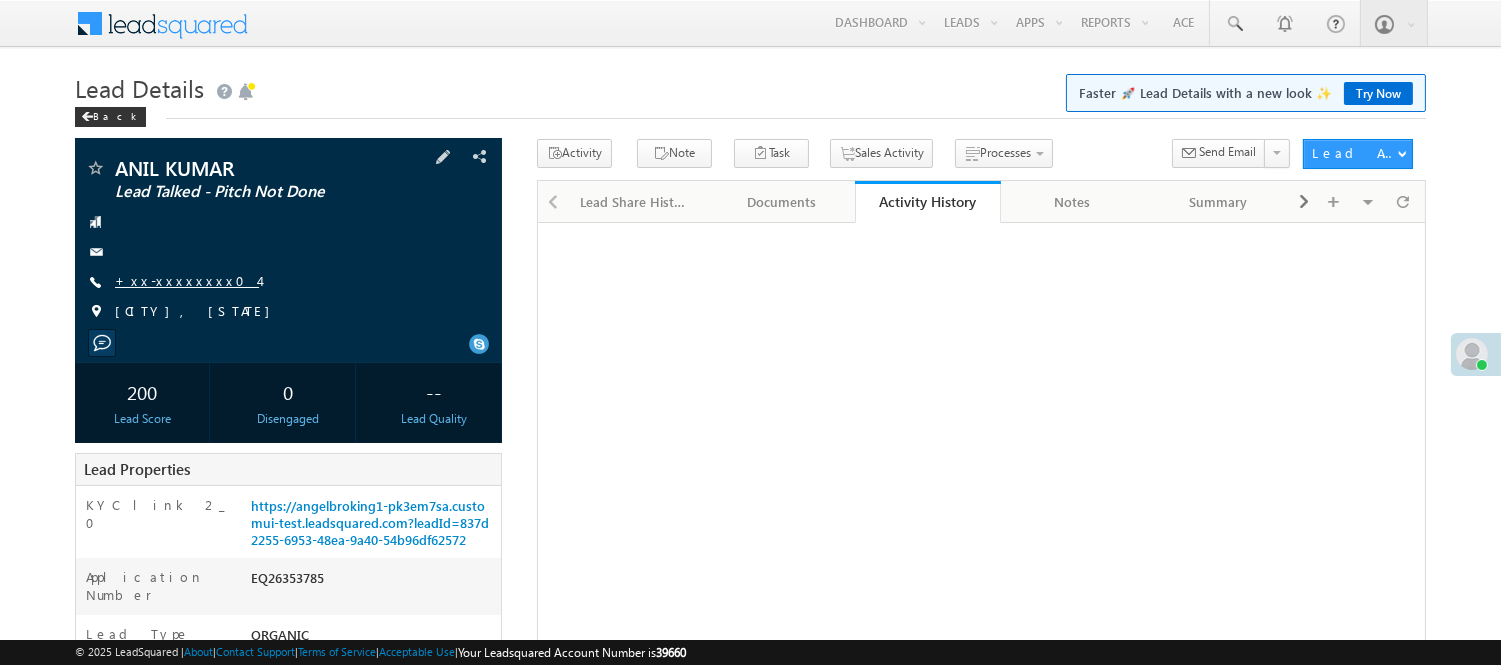 click on "+xx-xxxxxxxx04" at bounding box center (187, 280) 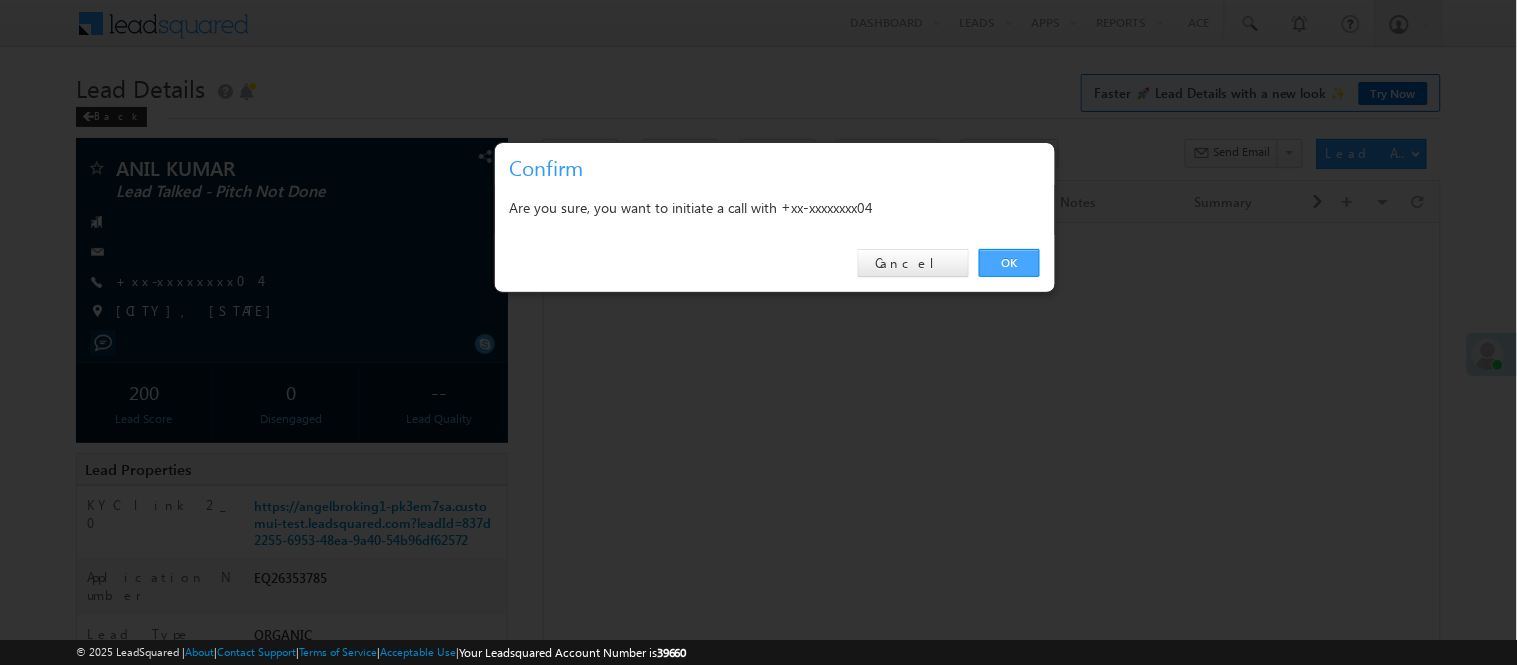 click on "OK" at bounding box center [1009, 263] 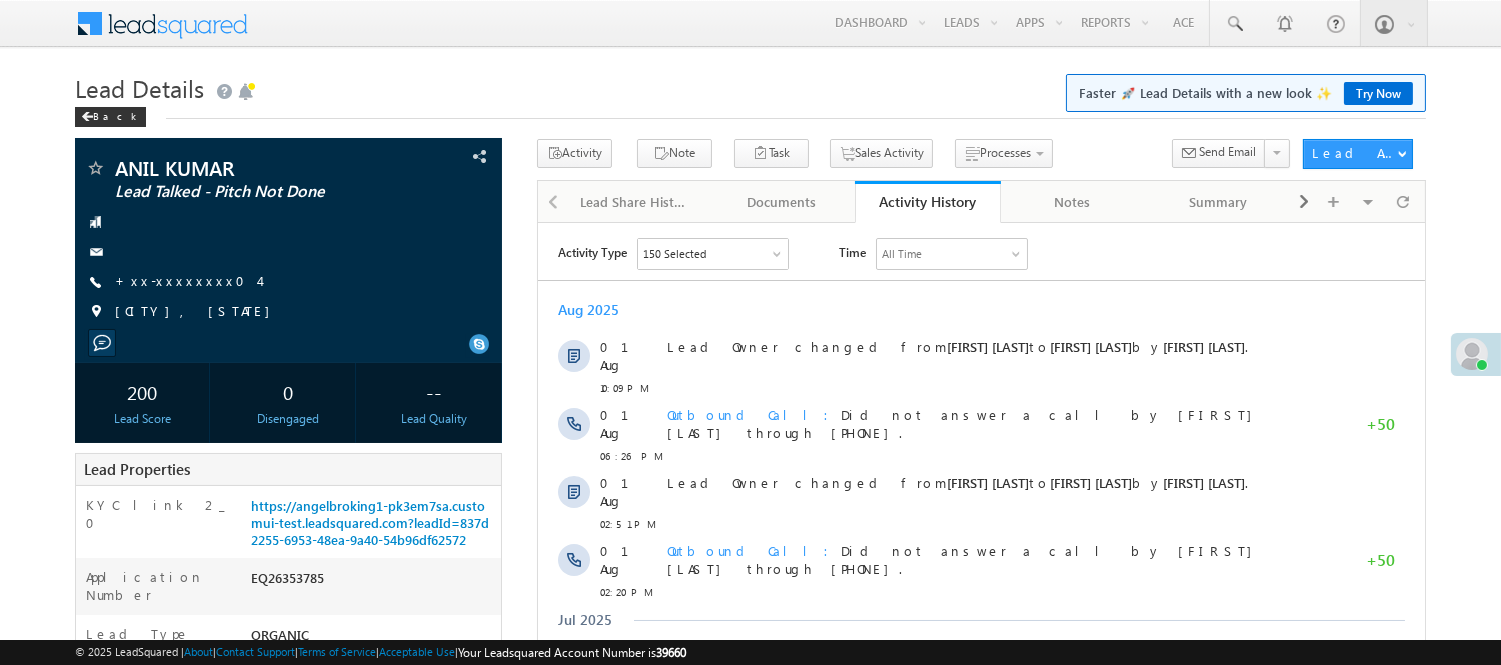 scroll, scrollTop: 0, scrollLeft: 0, axis: both 